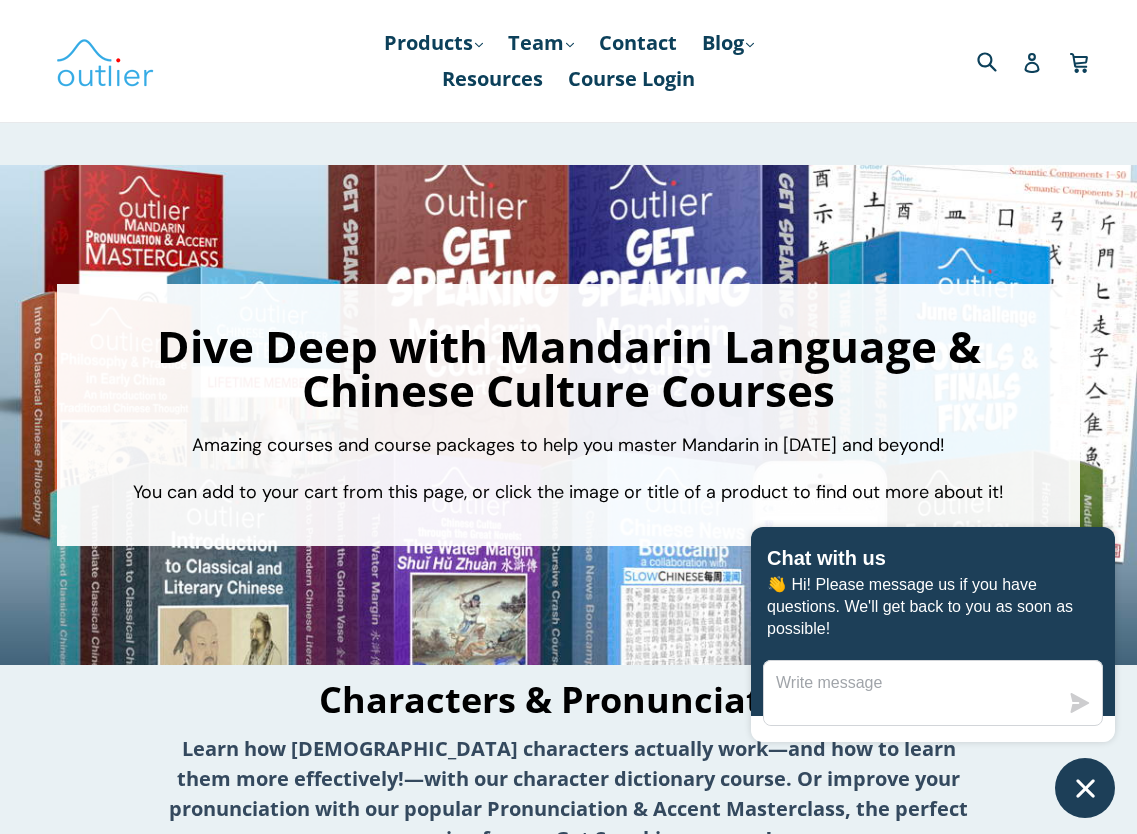 scroll, scrollTop: 651, scrollLeft: 0, axis: vertical 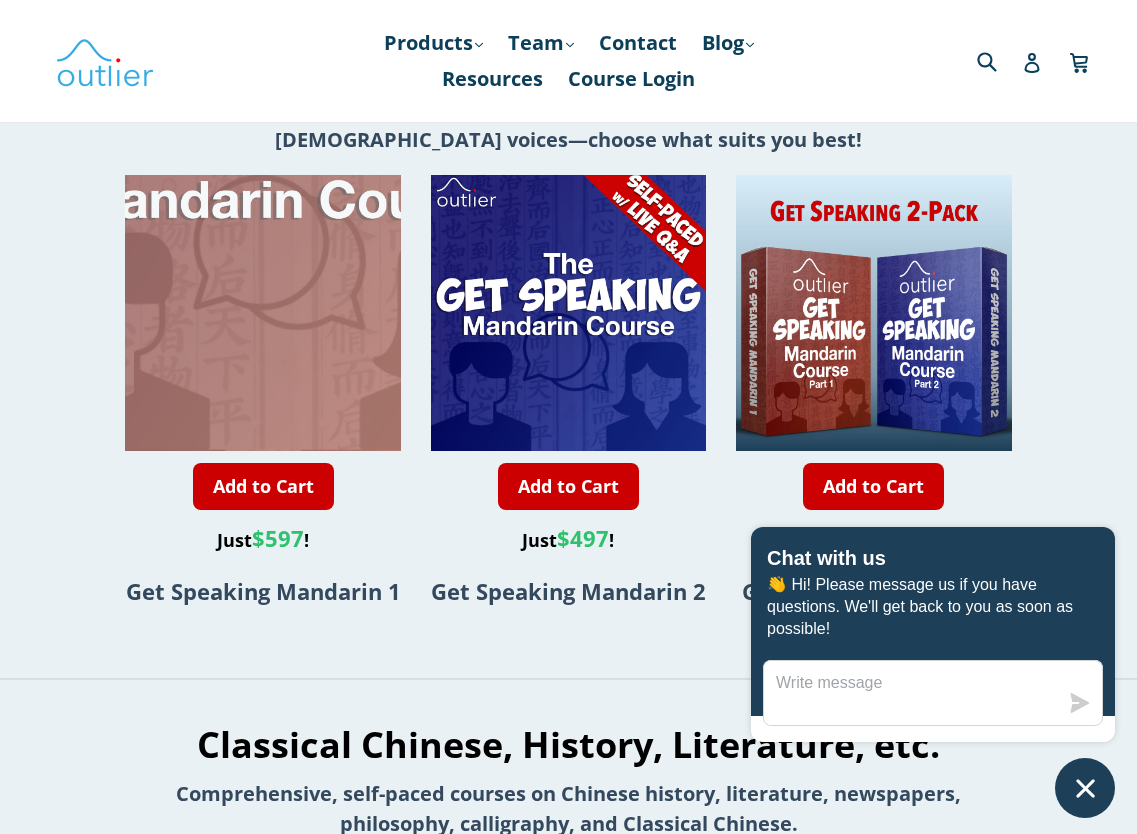 click at bounding box center (285, 175) 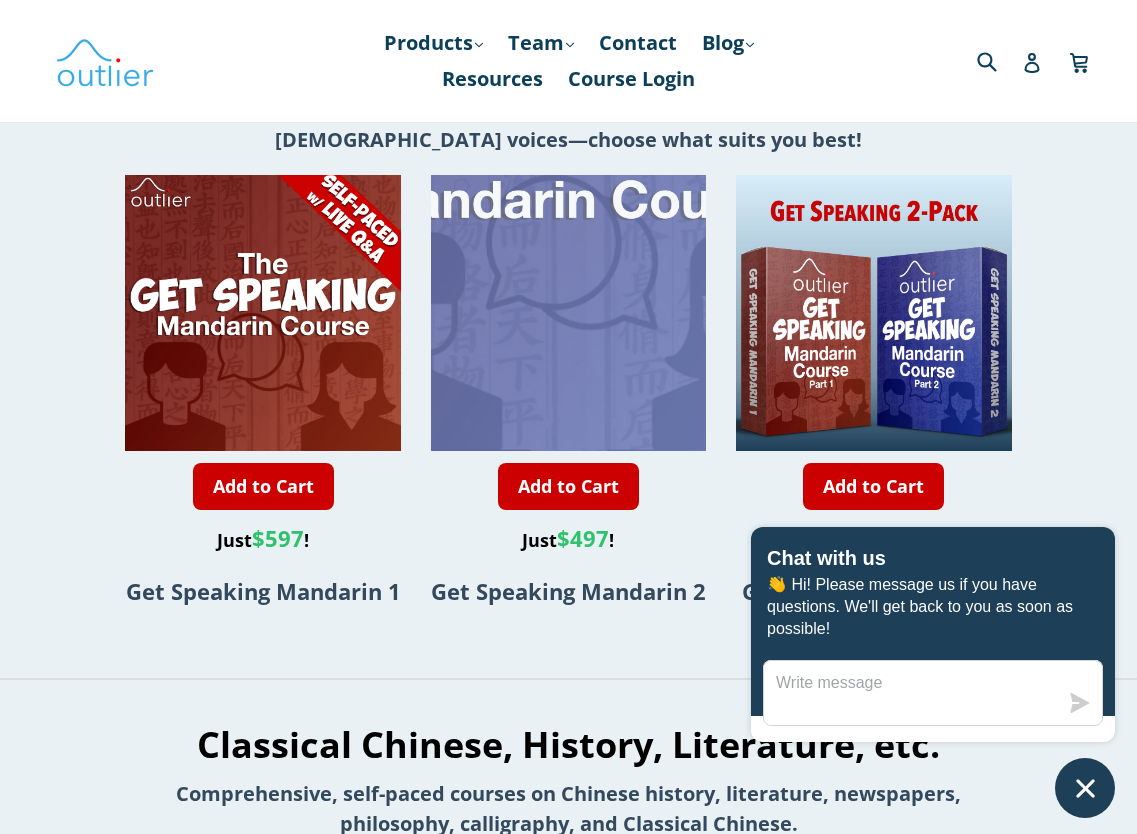 click at bounding box center [577, 175] 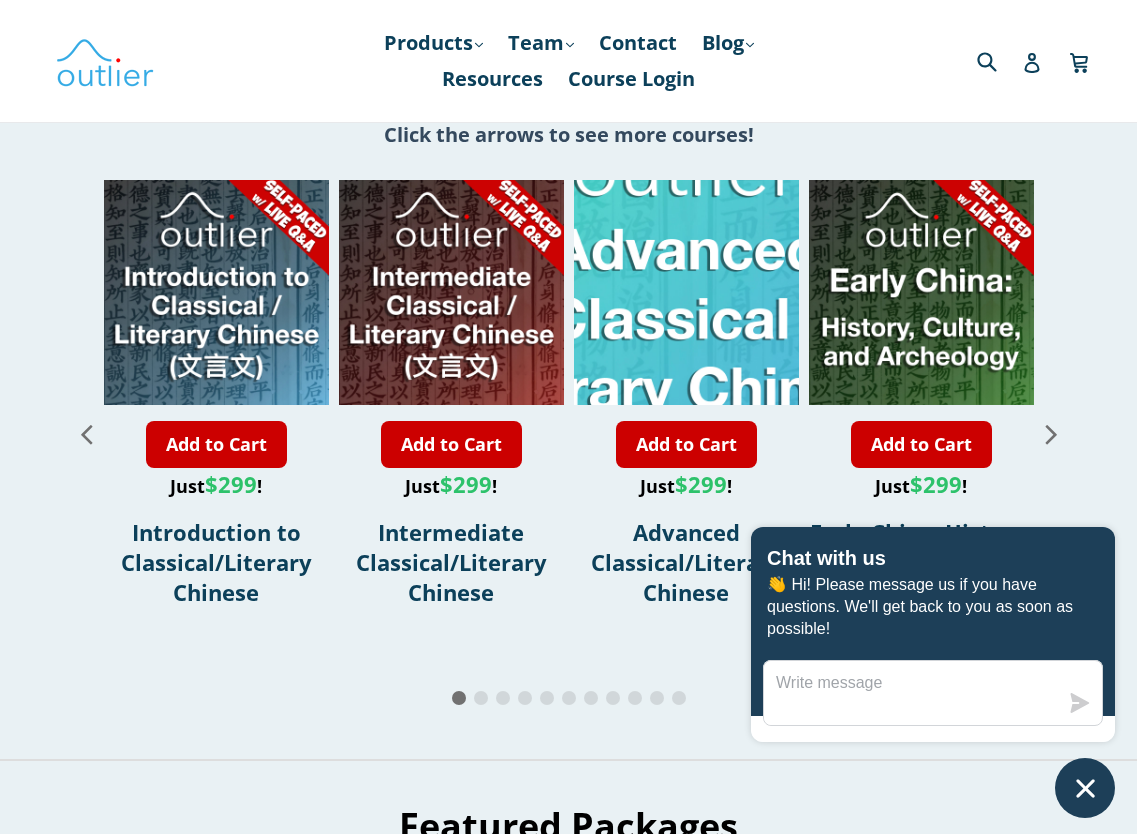 scroll, scrollTop: 2316, scrollLeft: 0, axis: vertical 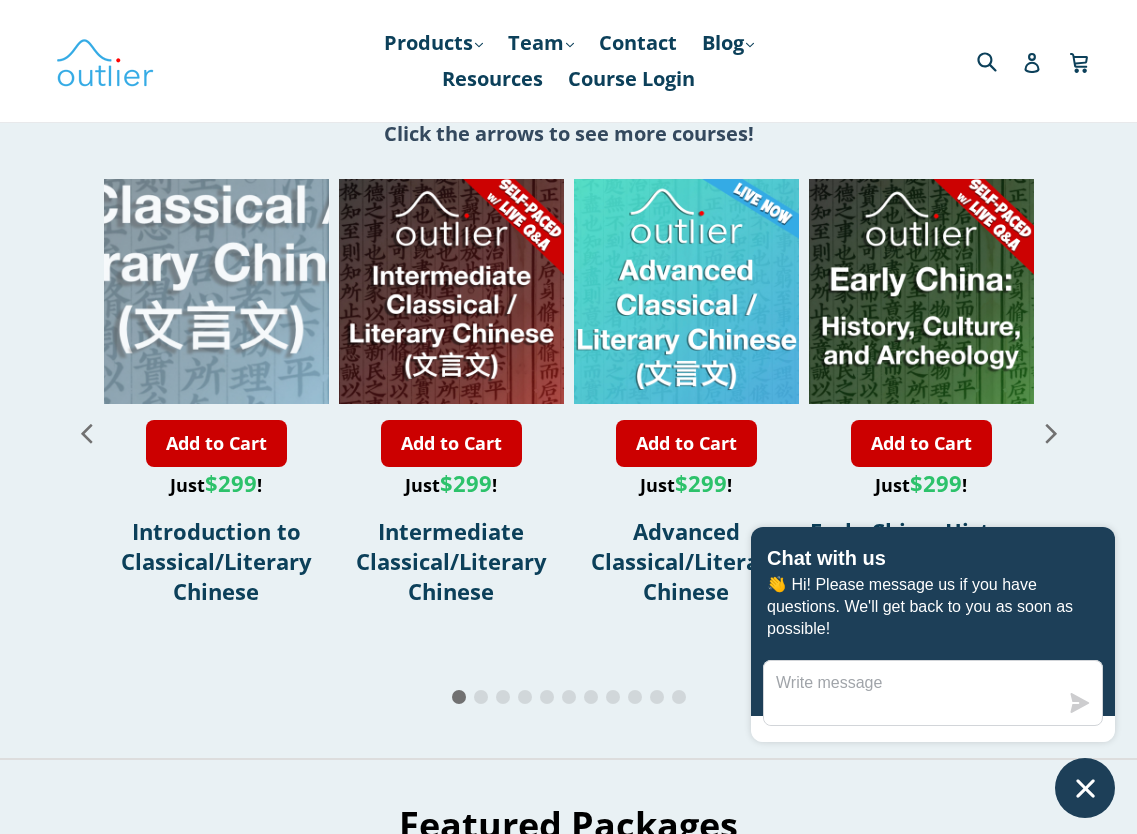 click at bounding box center (211, 179) 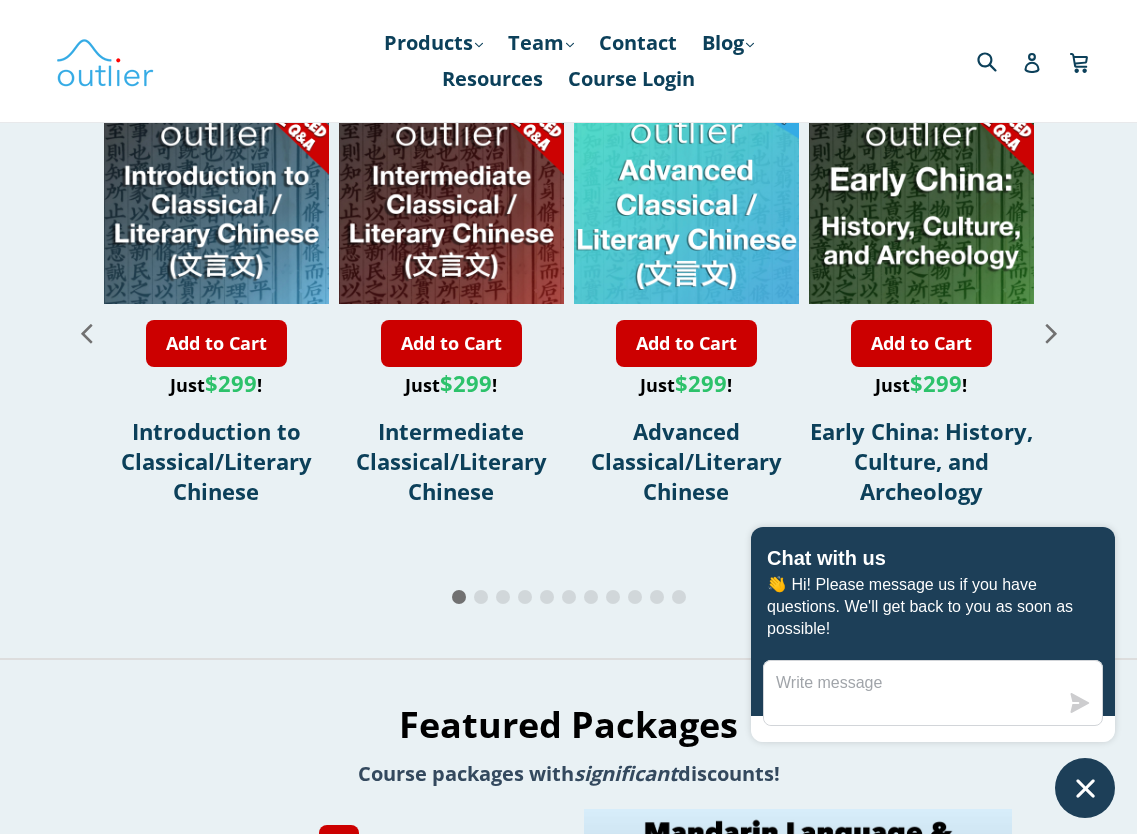 scroll, scrollTop: 2418, scrollLeft: 0, axis: vertical 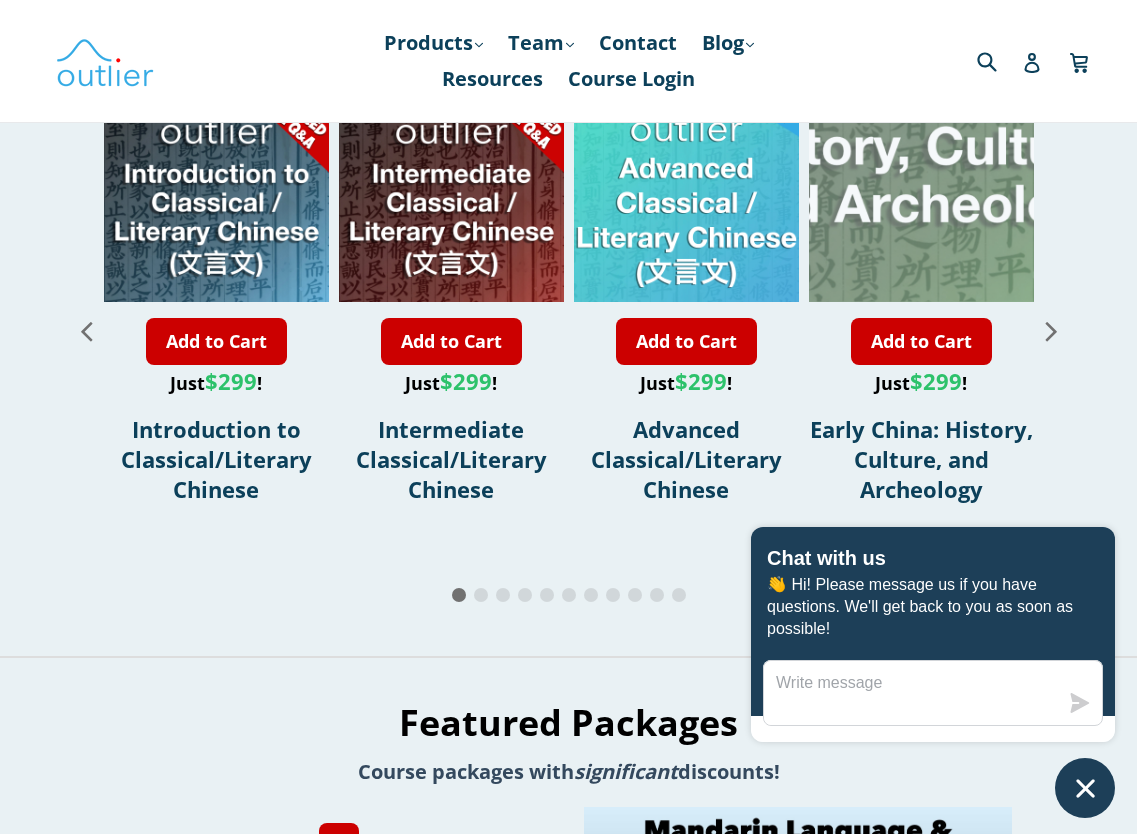 click at bounding box center (923, 77) 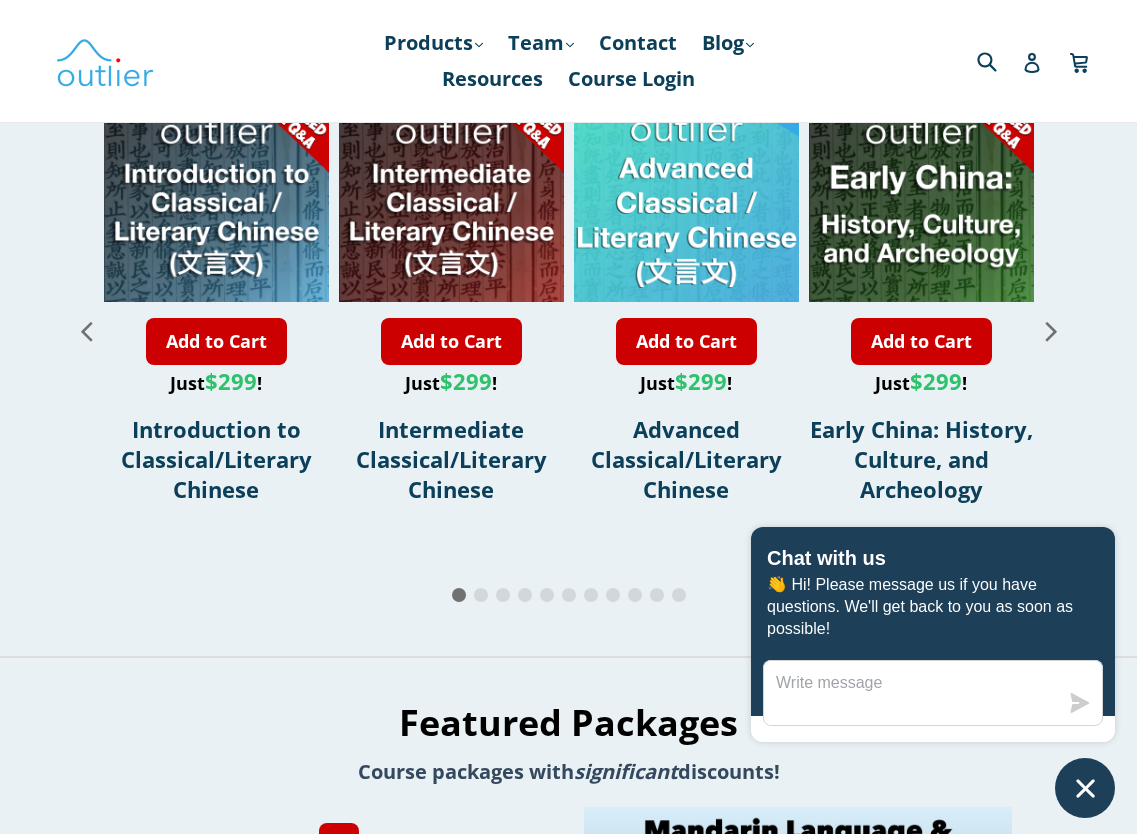 click 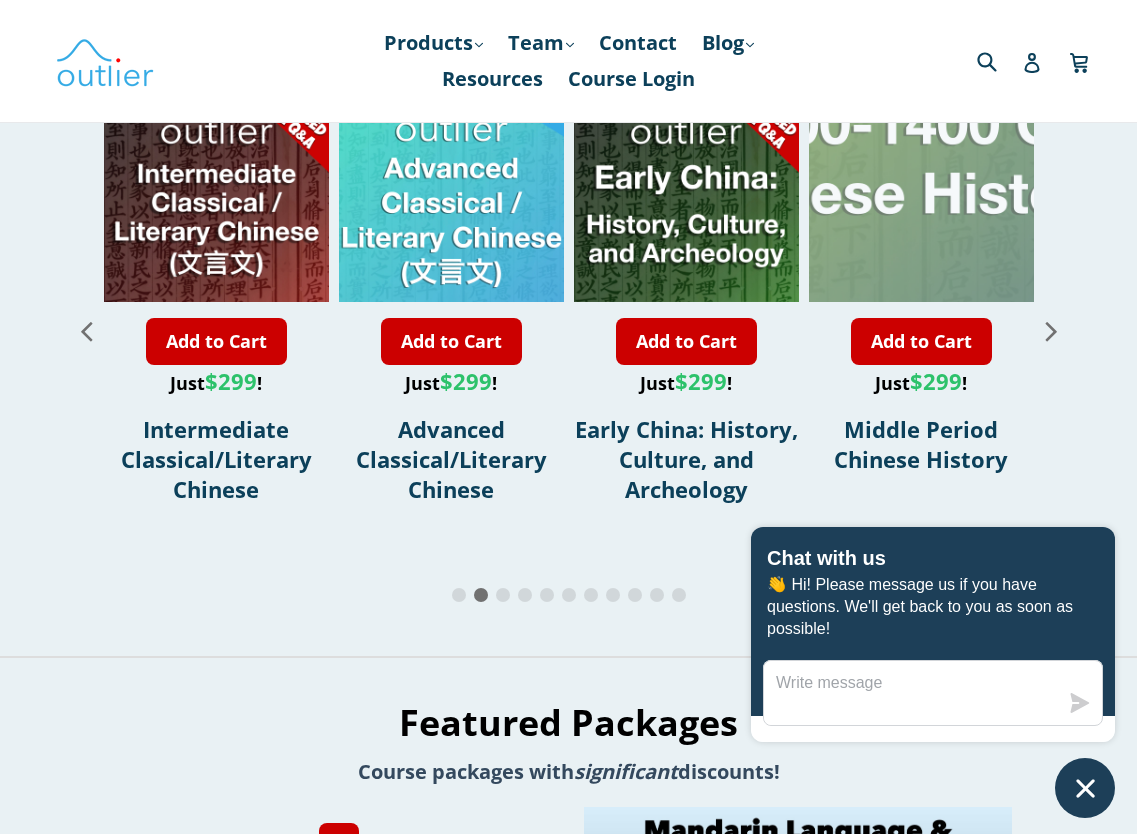 click at bounding box center [900, 77] 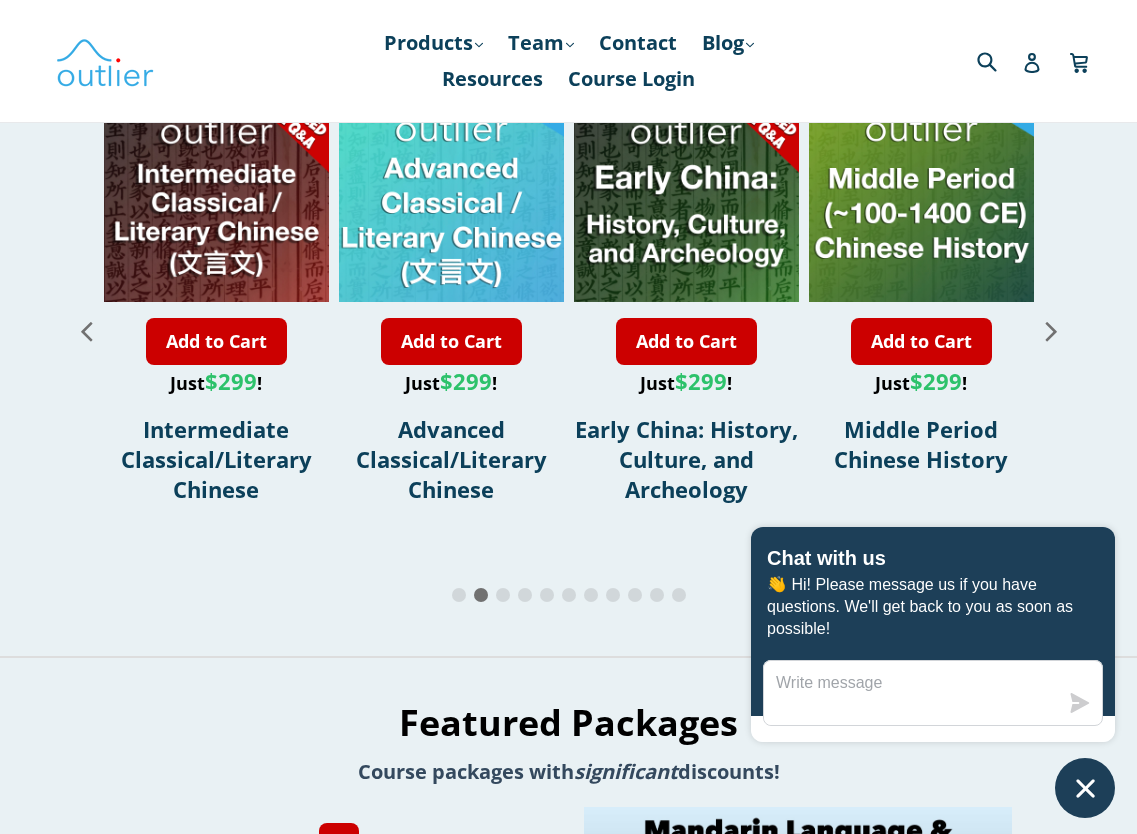 click 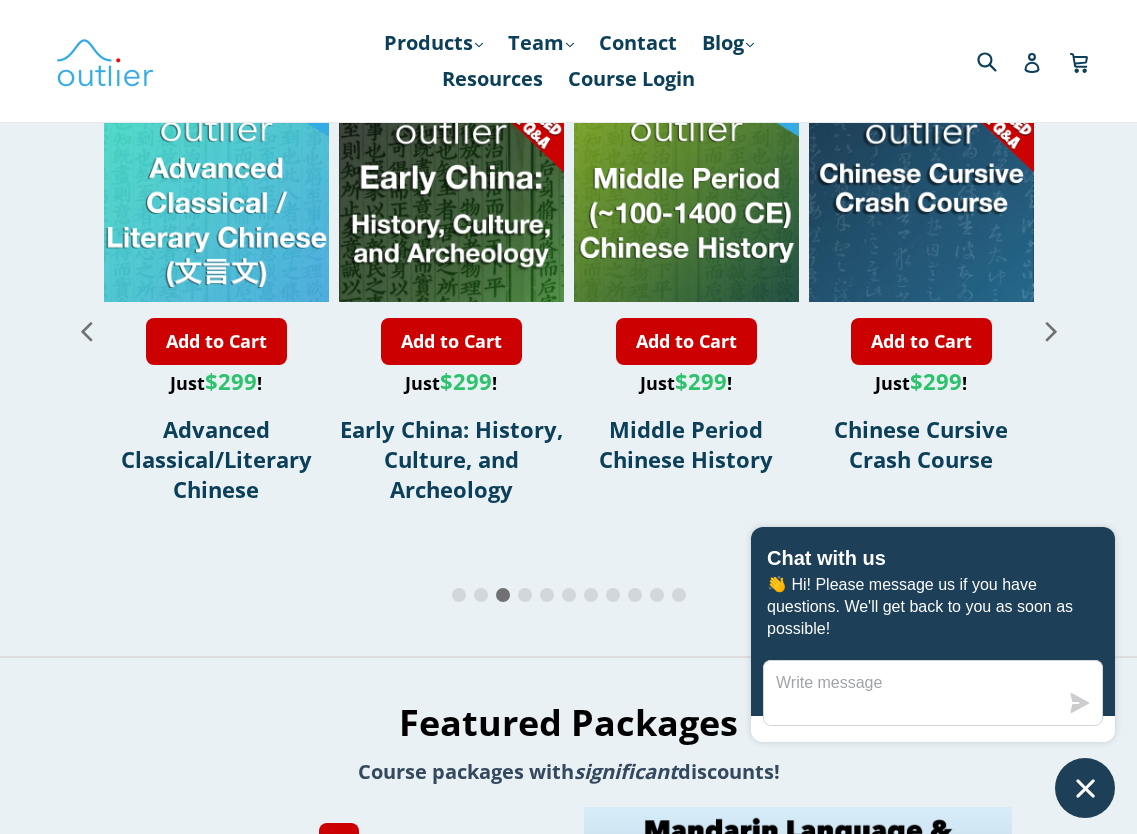click 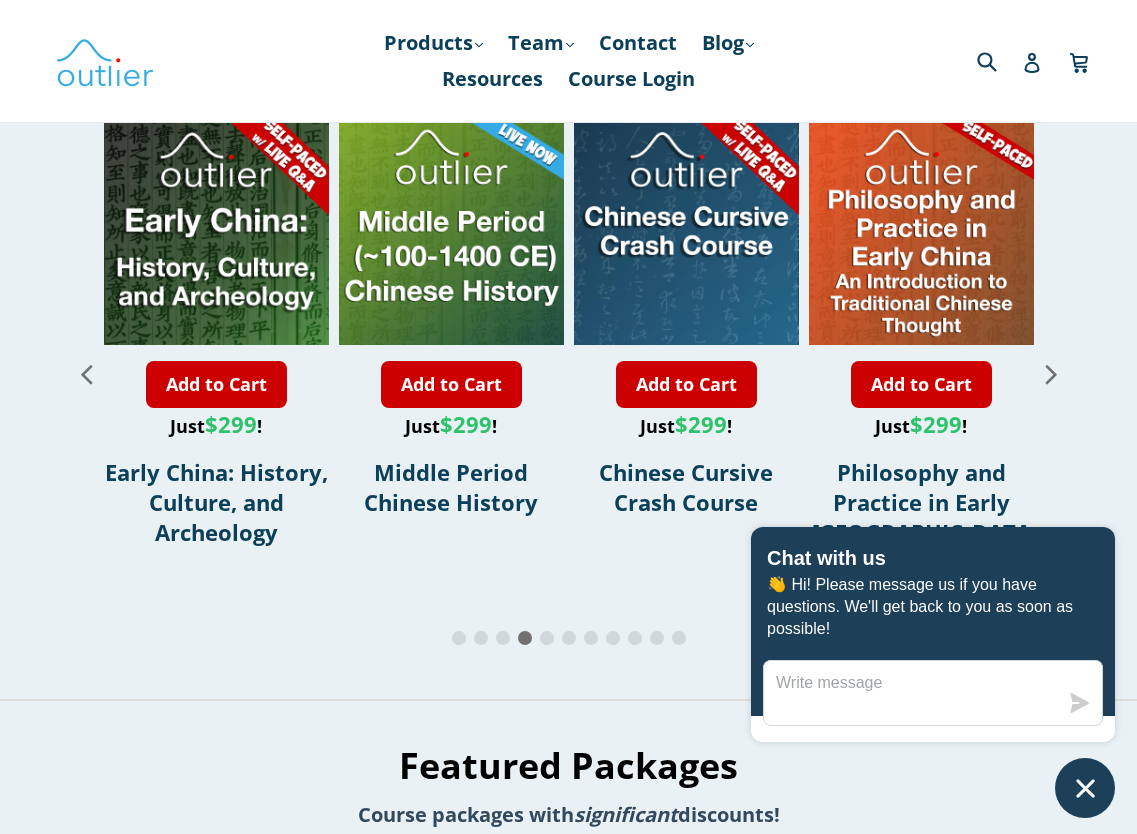 scroll, scrollTop: 2370, scrollLeft: 0, axis: vertical 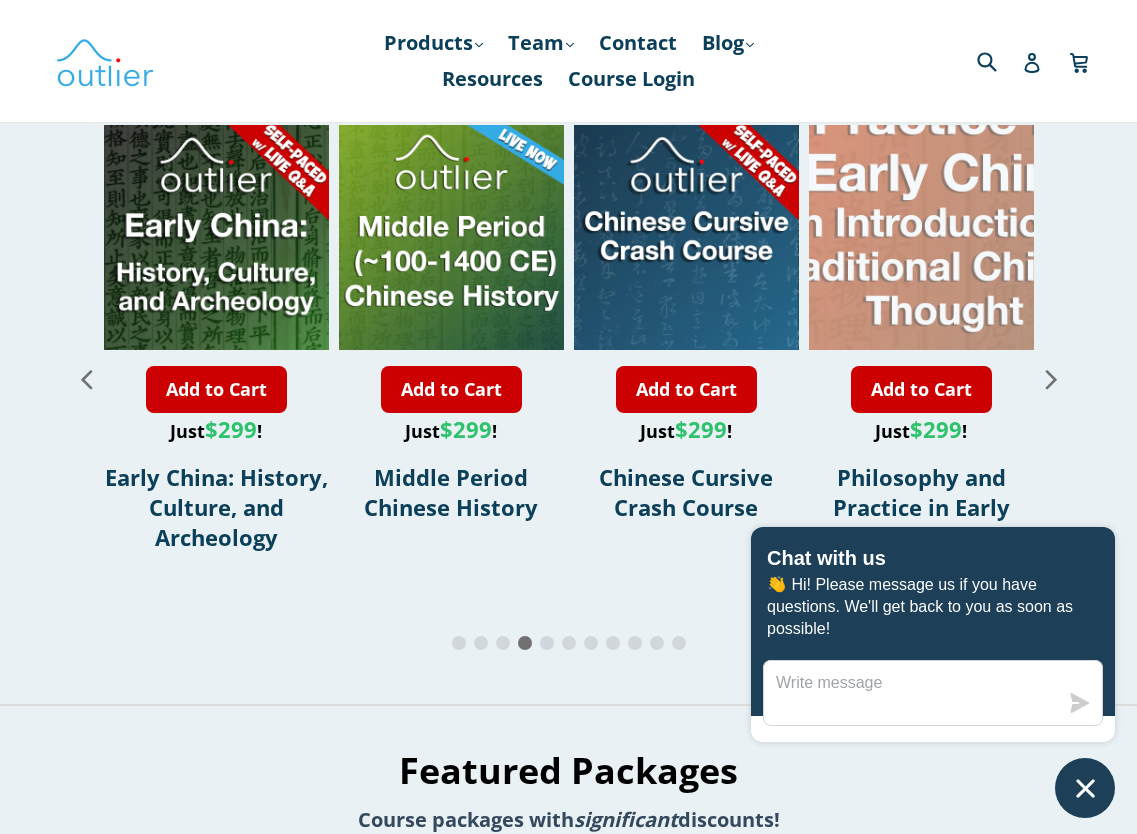 click at bounding box center (944, 125) 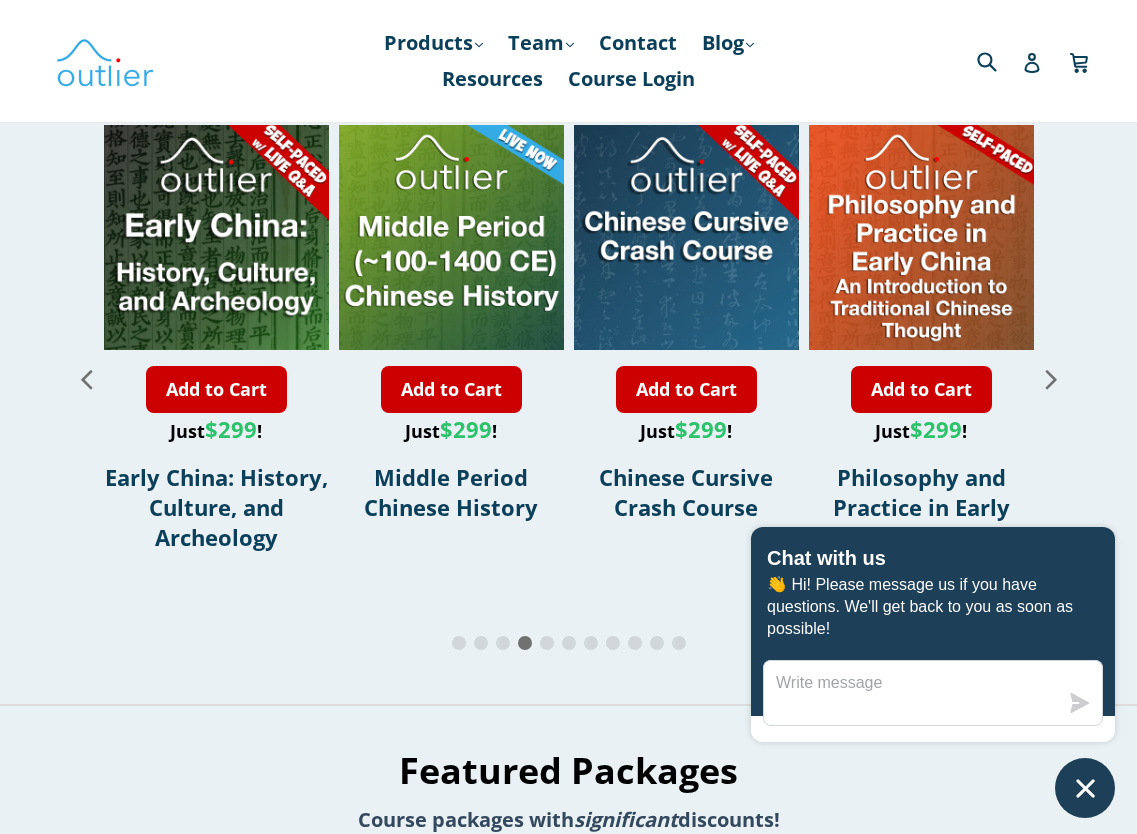 click 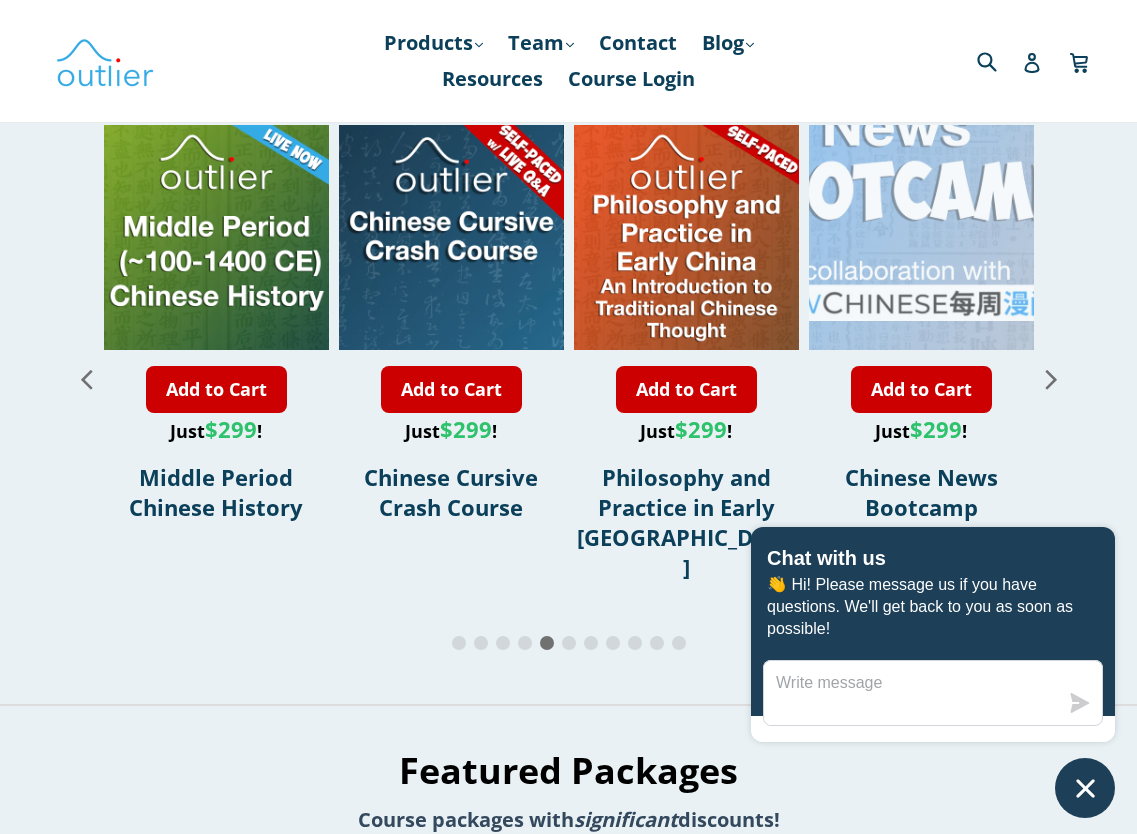 click at bounding box center [896, 125] 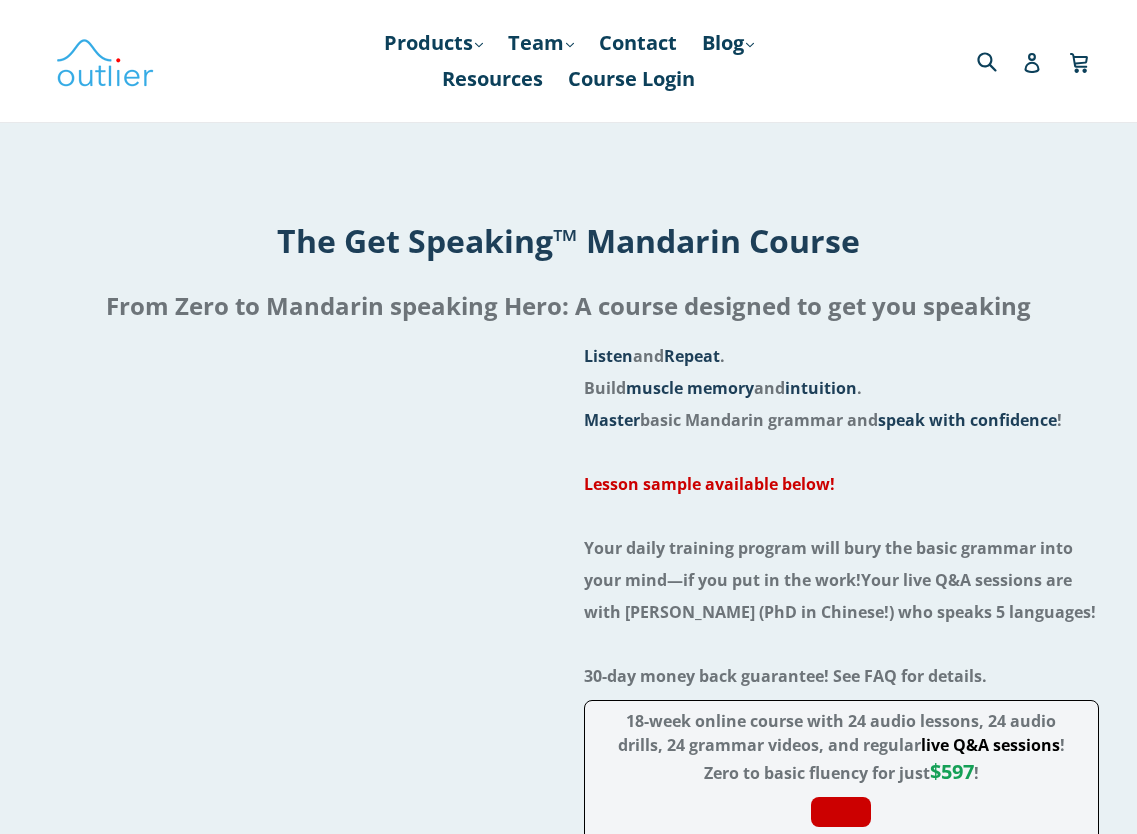 scroll, scrollTop: 0, scrollLeft: 0, axis: both 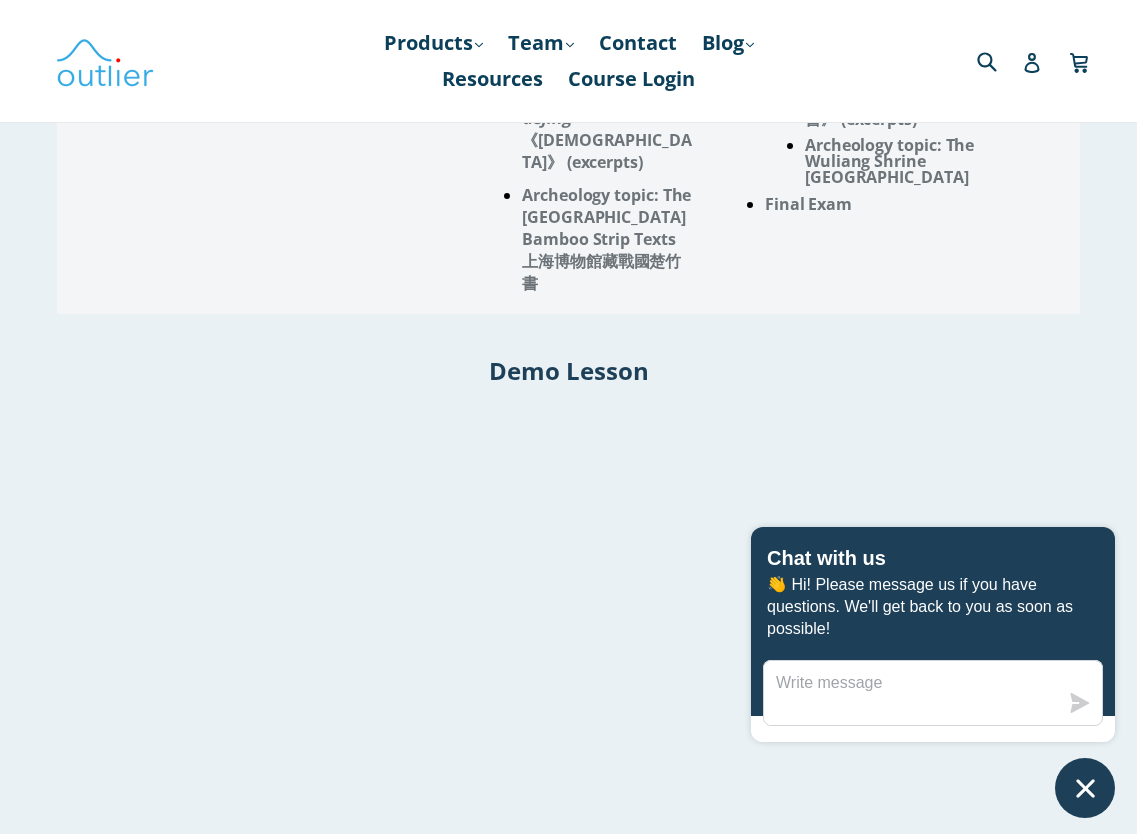 click at bounding box center (1052, 634) 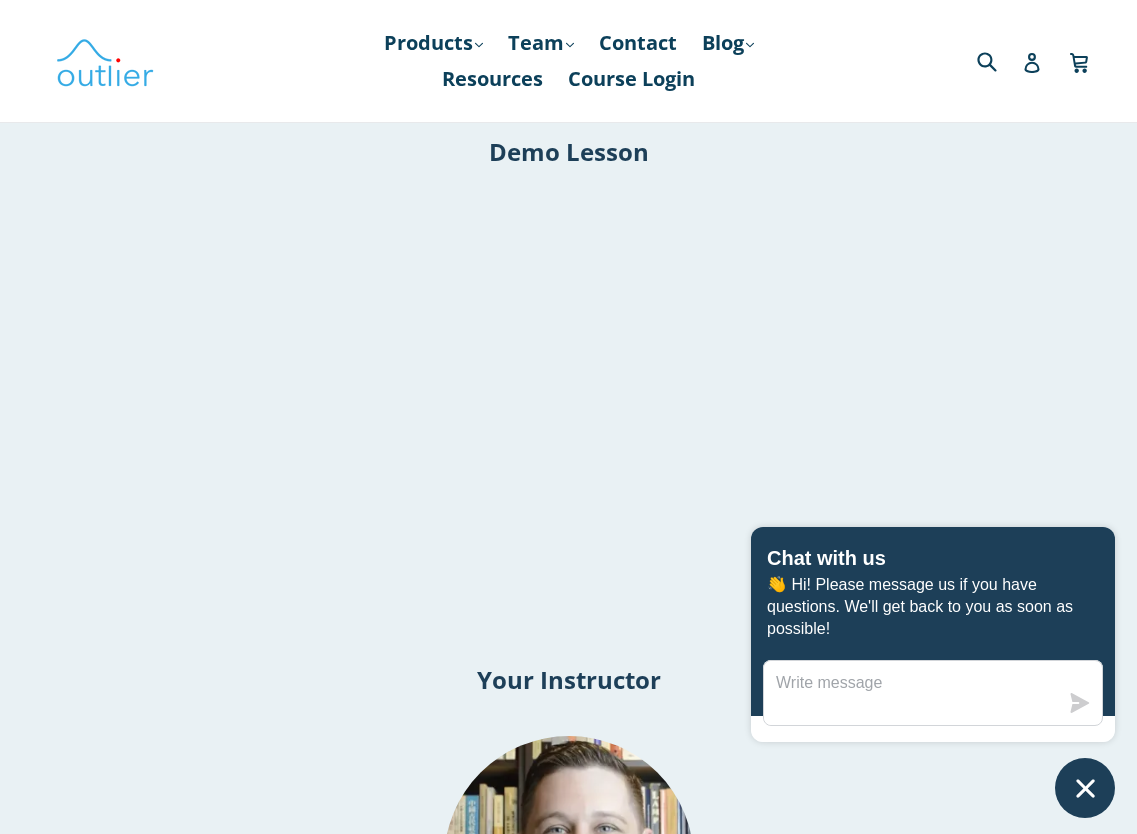 scroll, scrollTop: 3136, scrollLeft: 0, axis: vertical 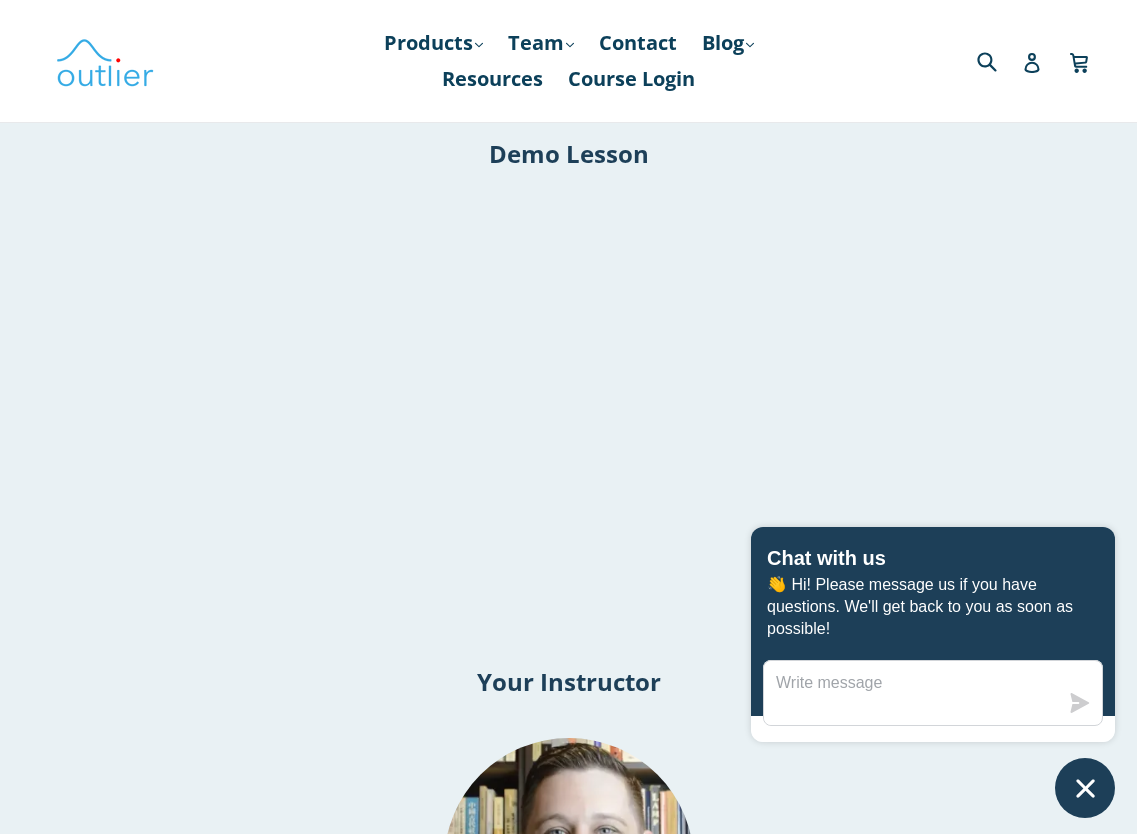 click at bounding box center [568, 417] 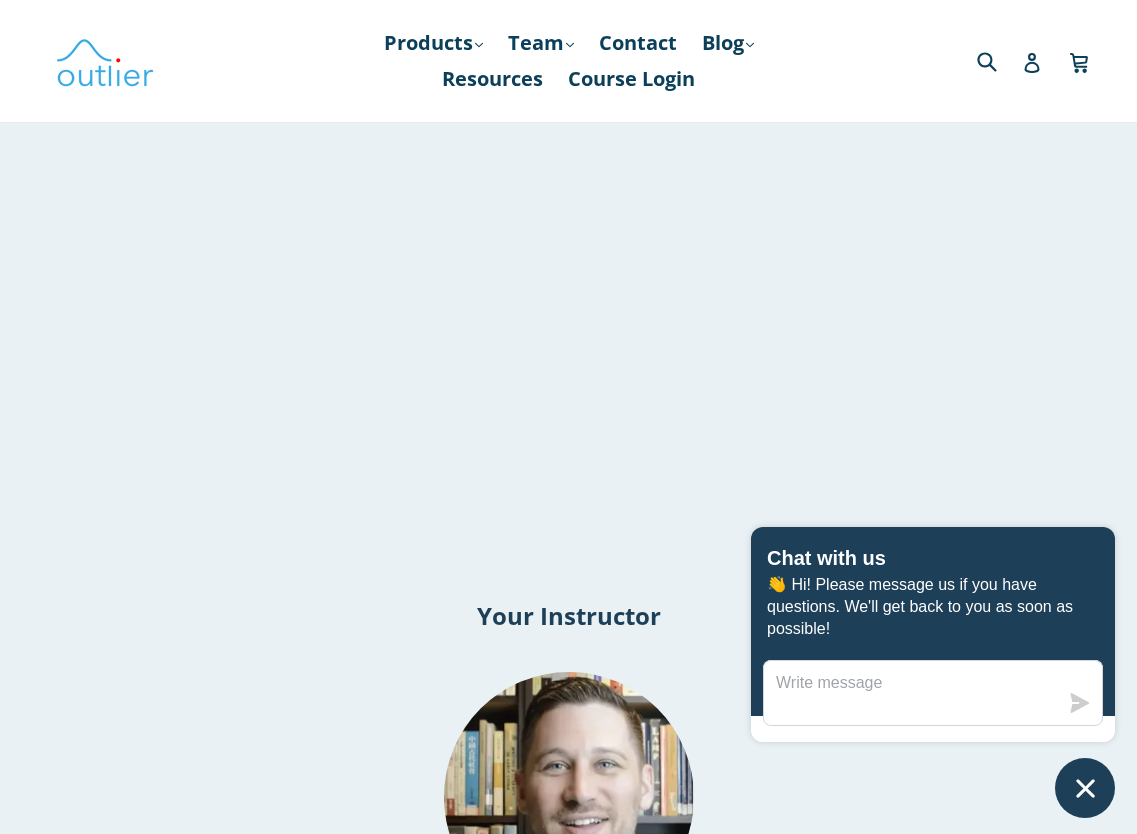 scroll, scrollTop: 3206, scrollLeft: 0, axis: vertical 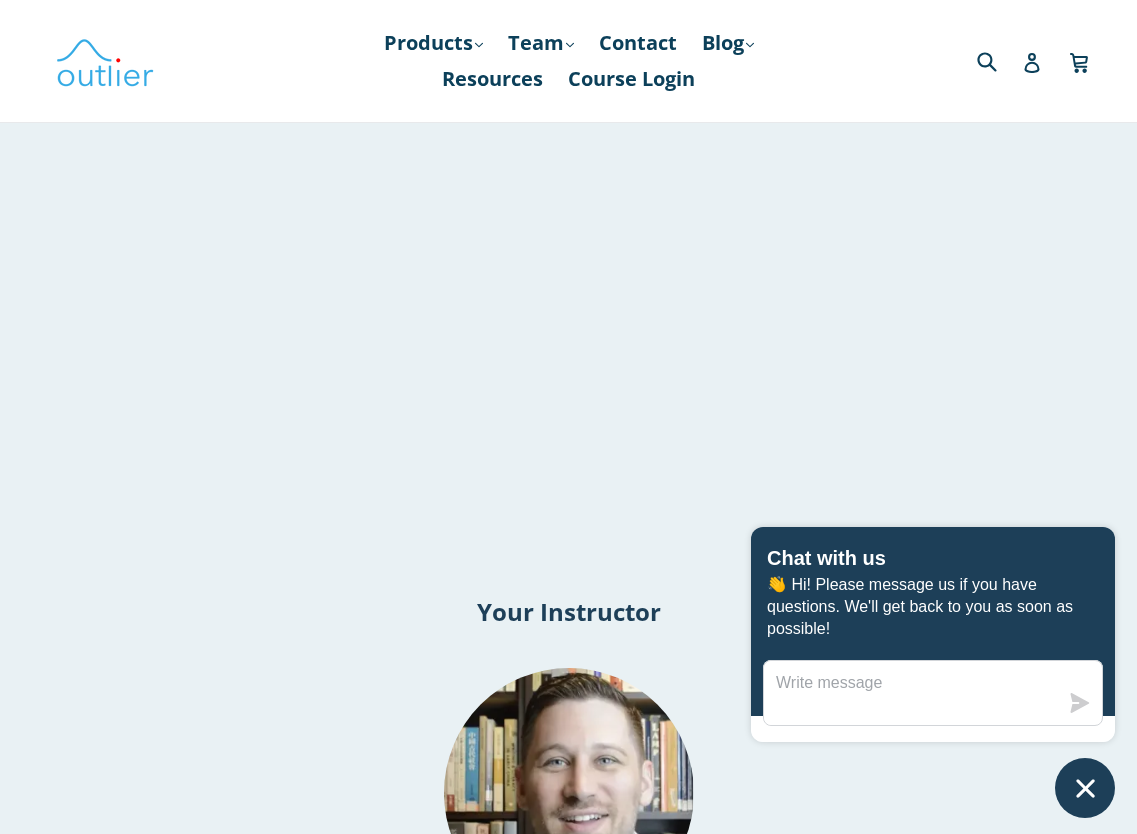 click at bounding box center (1052, 347) 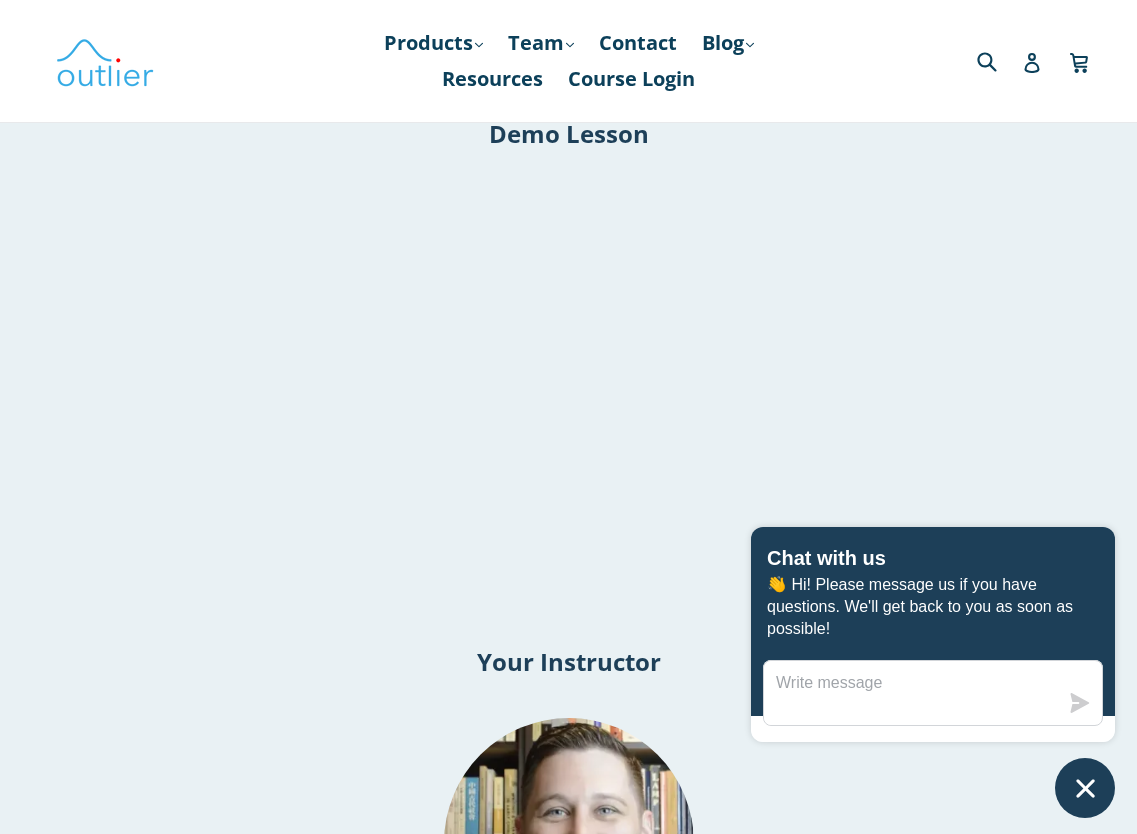 scroll, scrollTop: 3157, scrollLeft: 0, axis: vertical 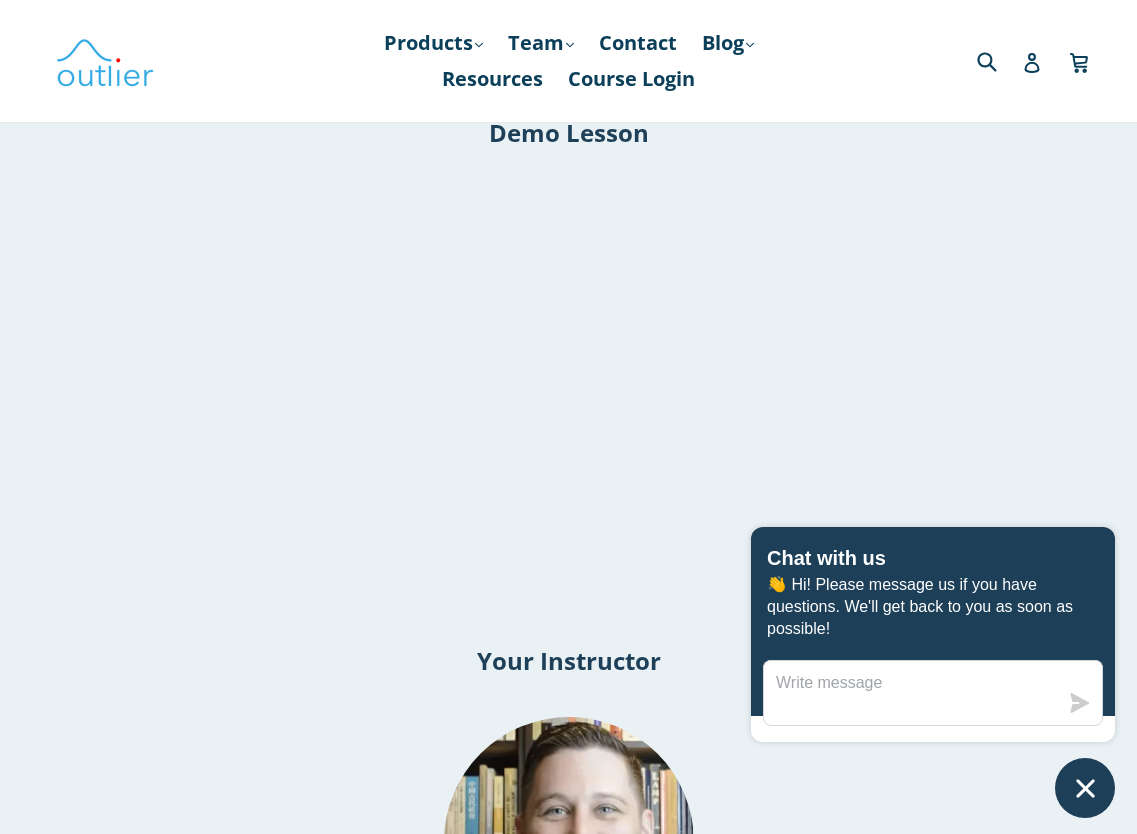 click at bounding box center (1052, 396) 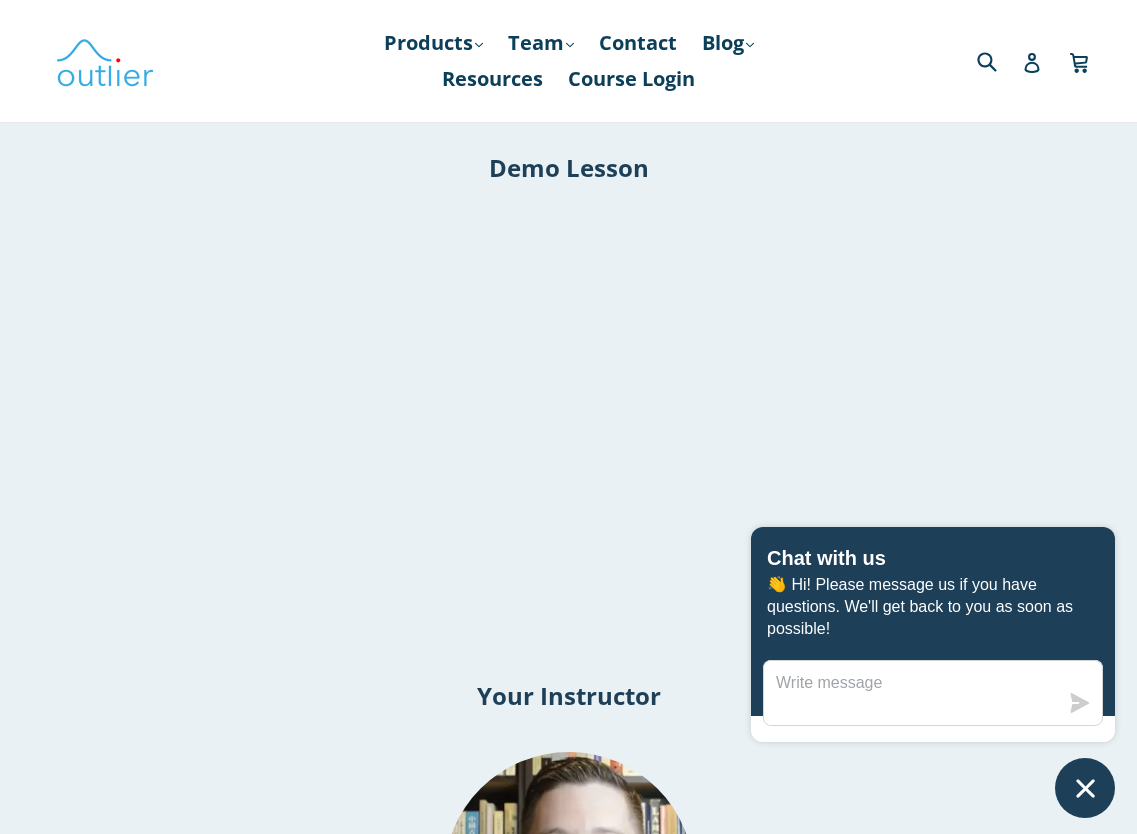 scroll, scrollTop: 3123, scrollLeft: 0, axis: vertical 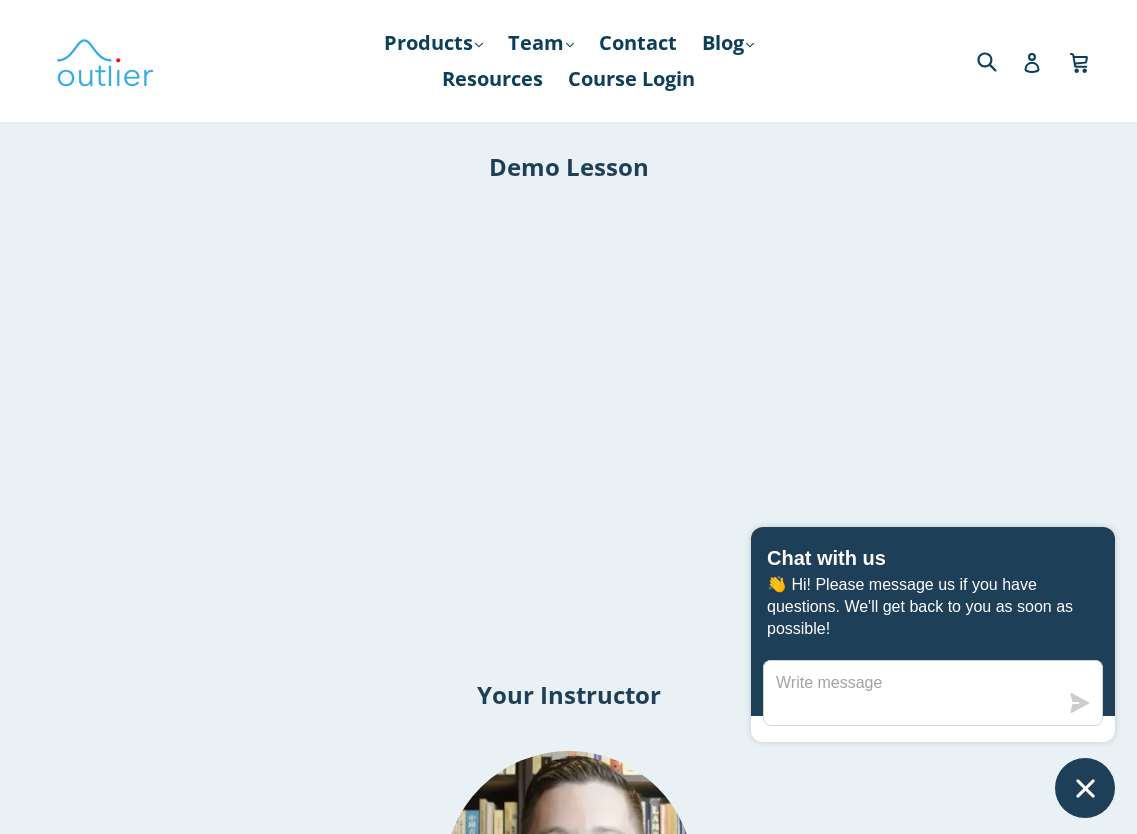 click at bounding box center (1052, 430) 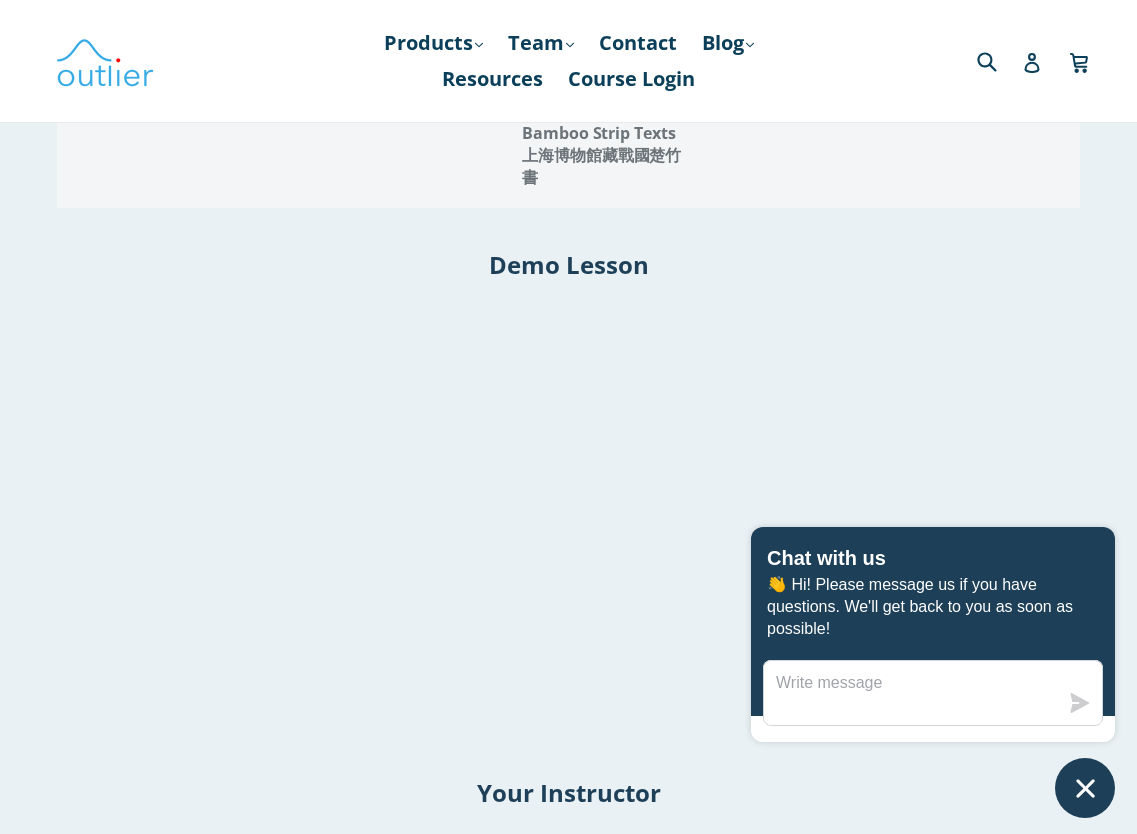 scroll, scrollTop: 3034, scrollLeft: 0, axis: vertical 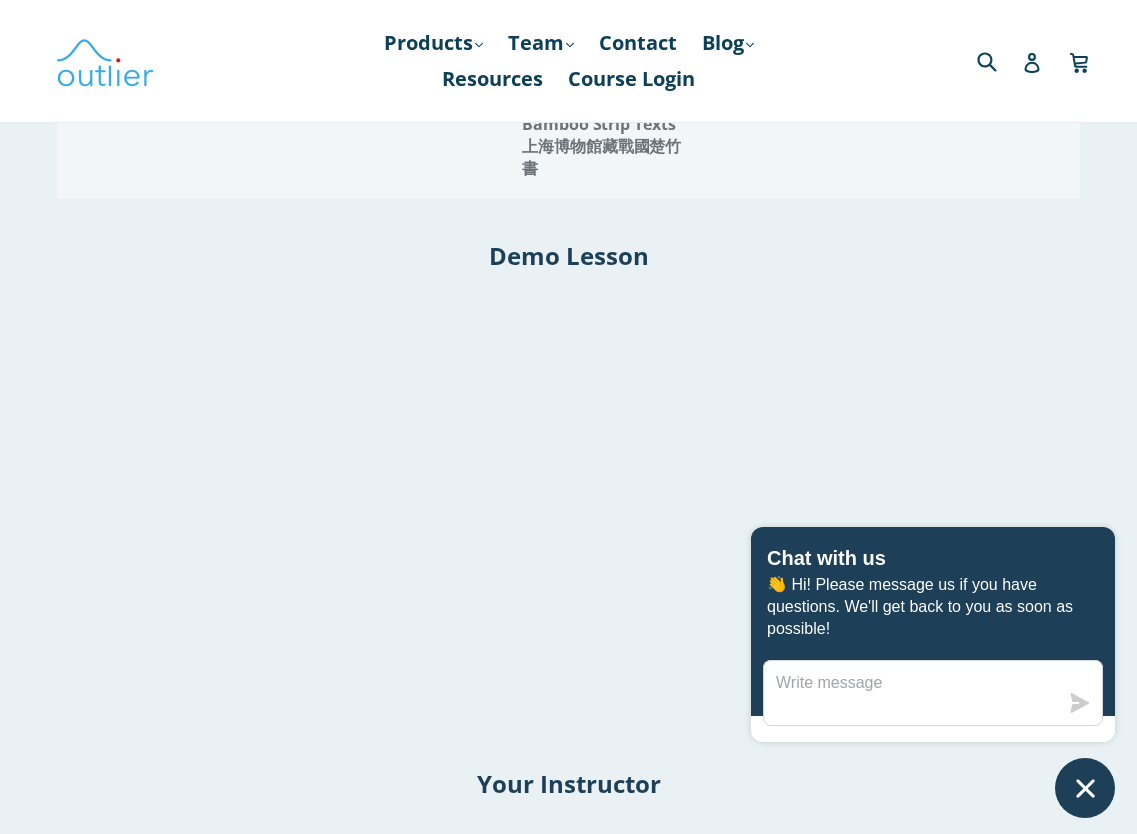 click 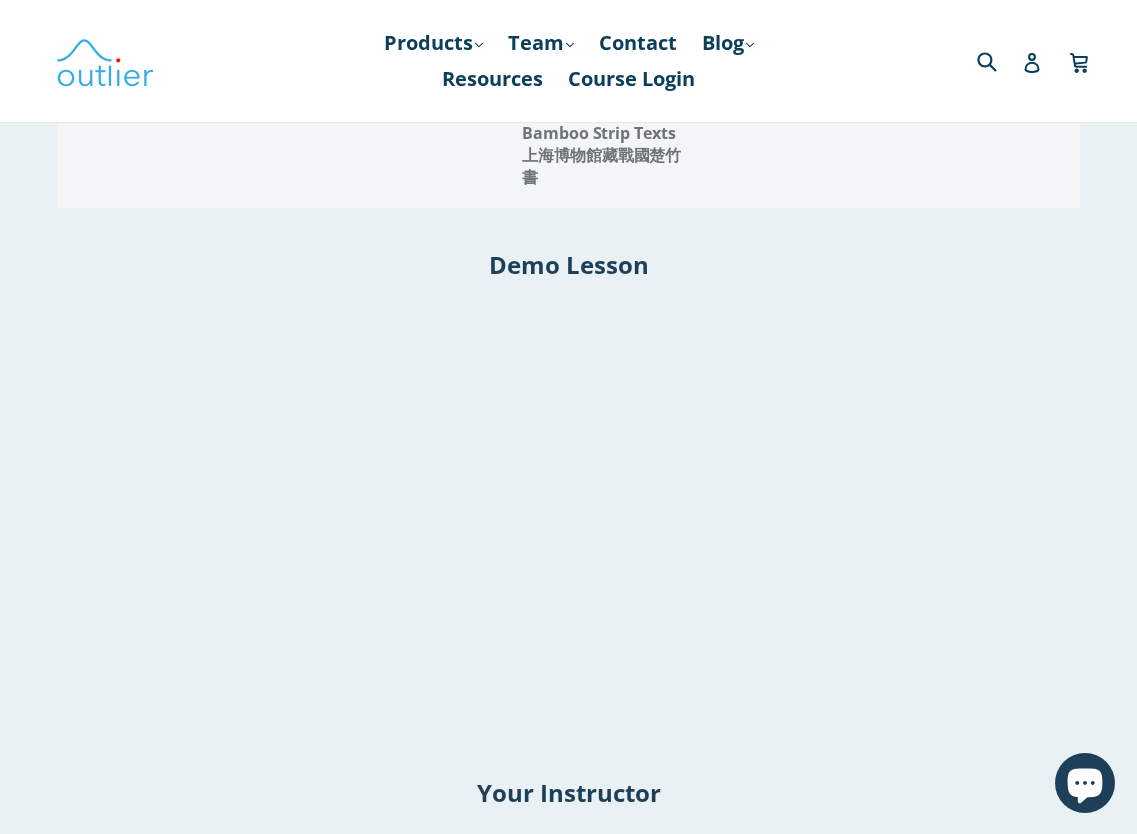 scroll, scrollTop: 3020, scrollLeft: 0, axis: vertical 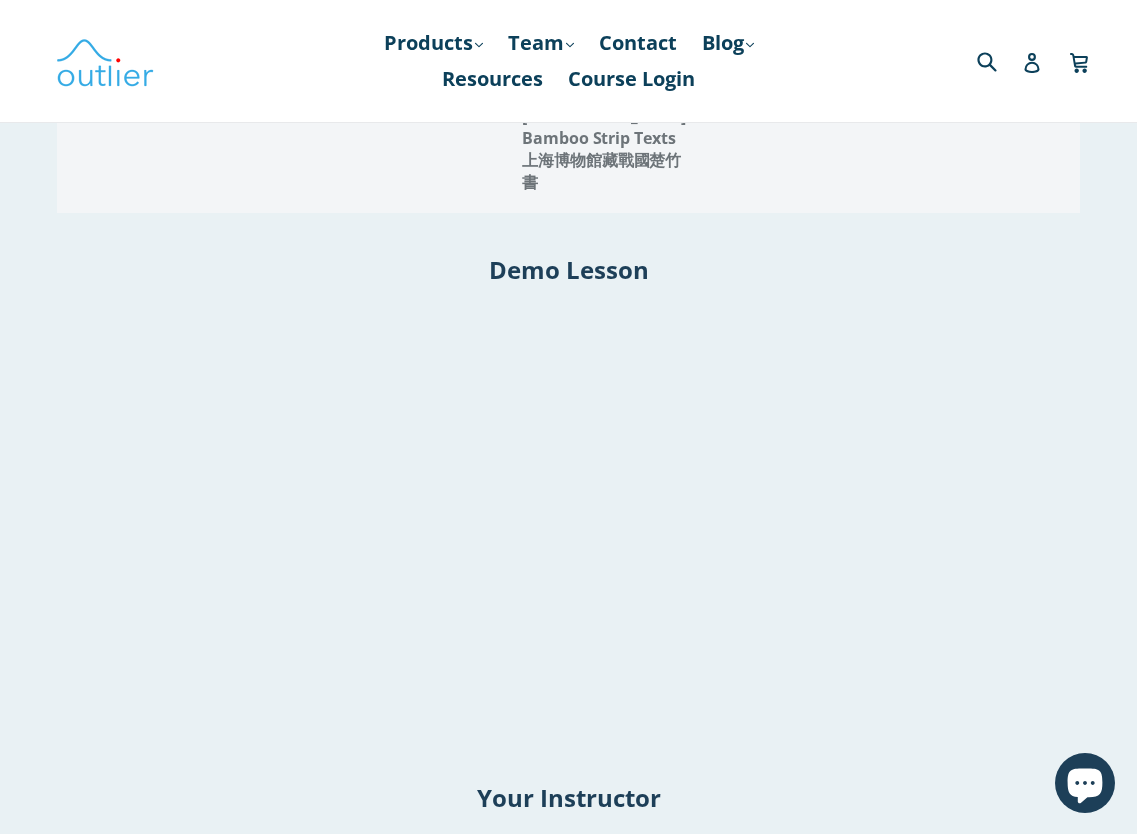 click at bounding box center (568, 979) 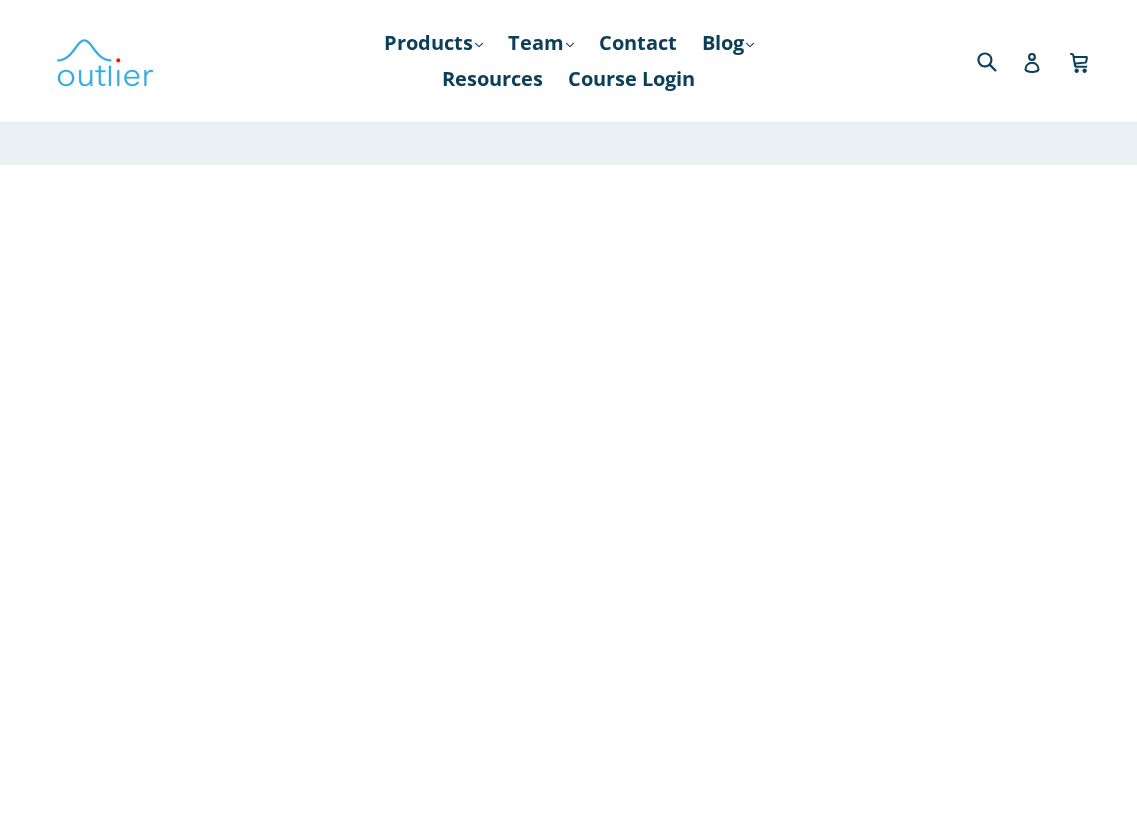 scroll, scrollTop: 0, scrollLeft: 0, axis: both 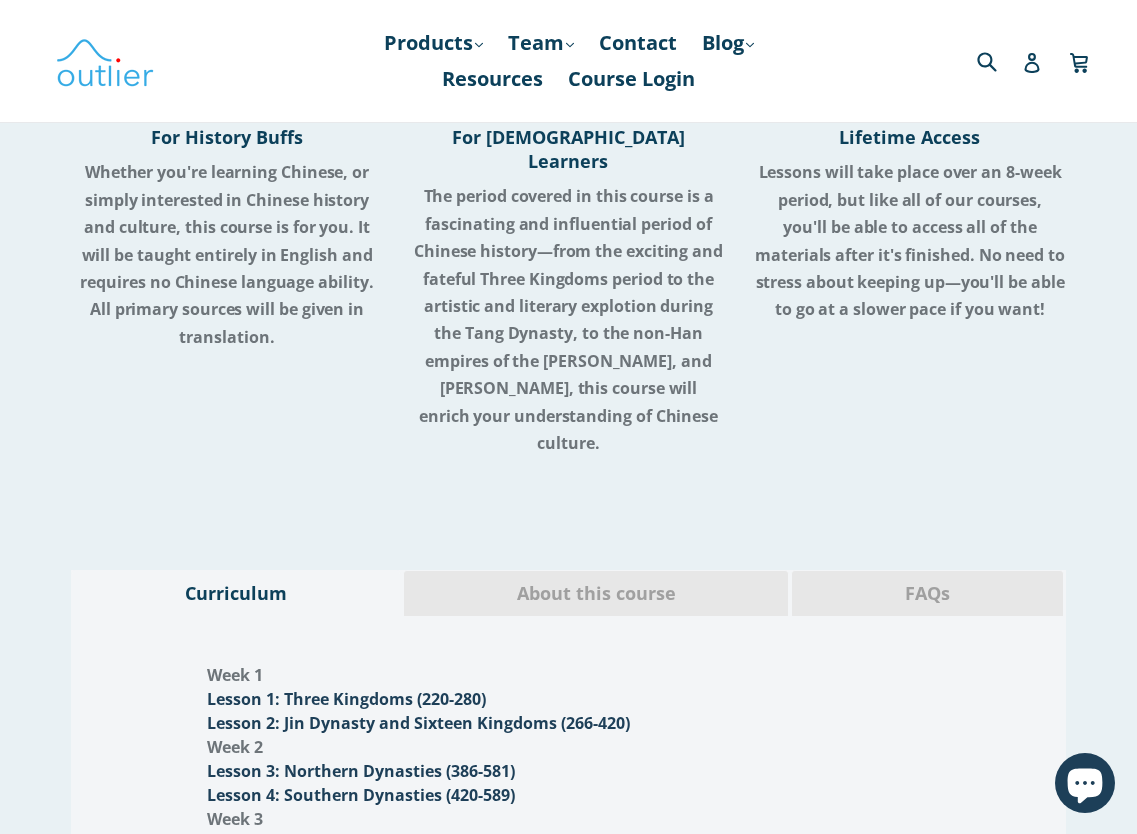 click on "FAQs" at bounding box center (927, 593) 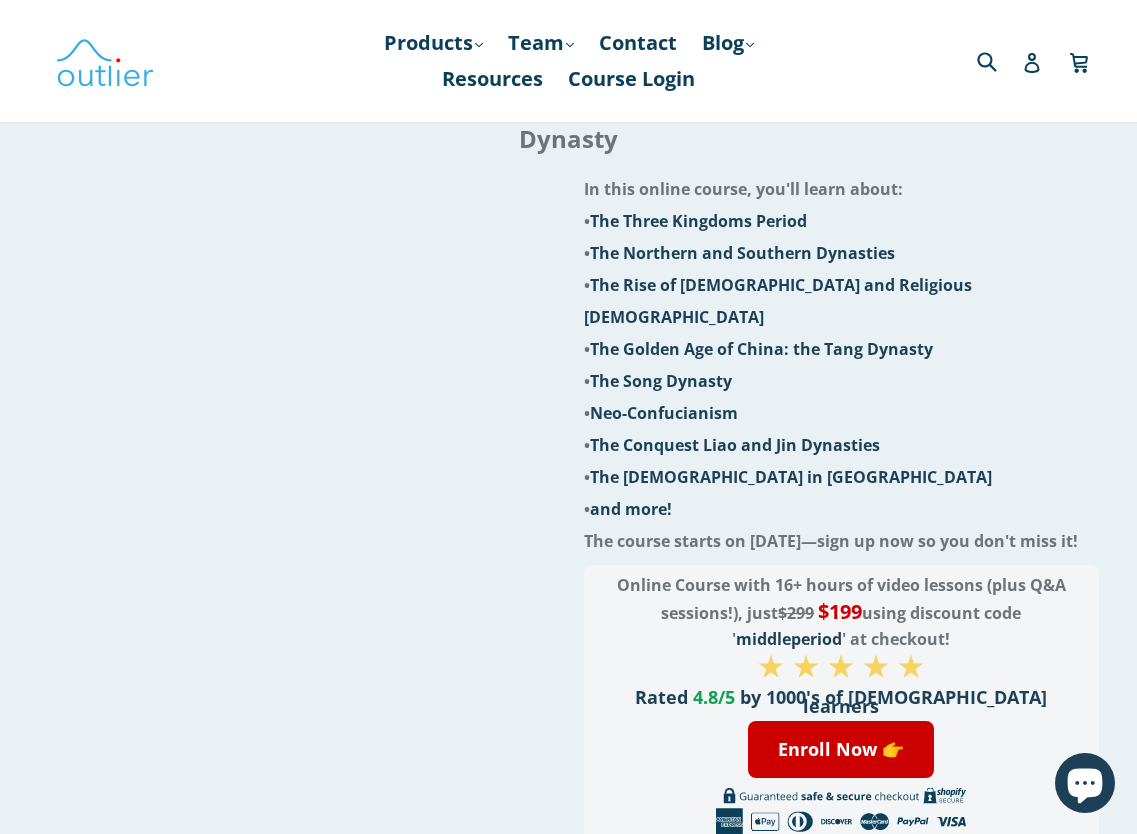 scroll, scrollTop: 0, scrollLeft: 0, axis: both 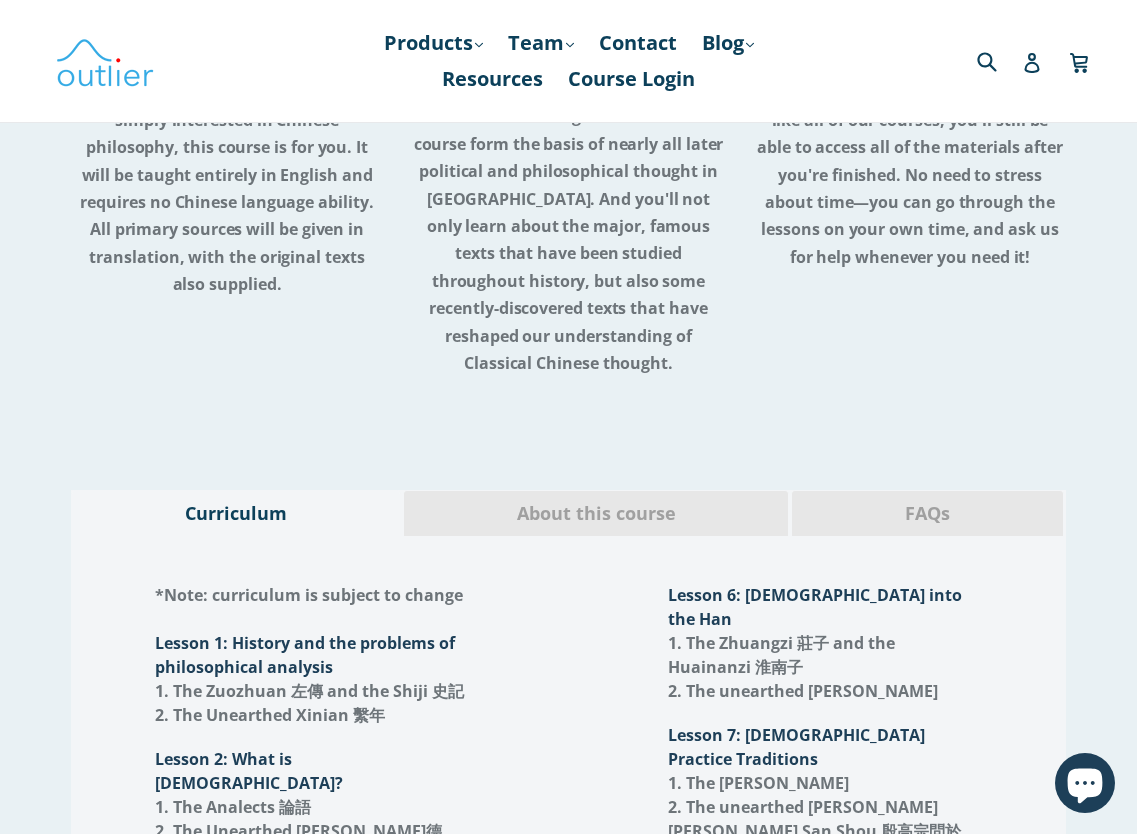 click on "FAQs" at bounding box center (927, 514) 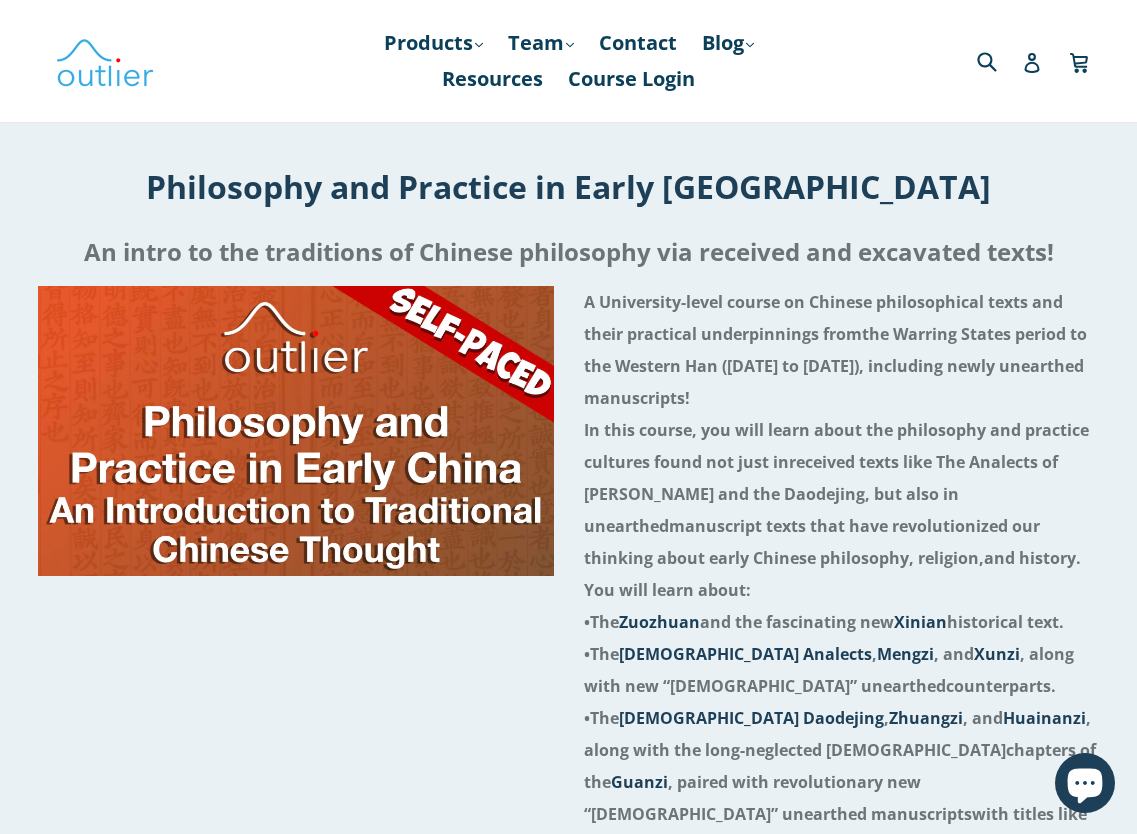scroll, scrollTop: 0, scrollLeft: 0, axis: both 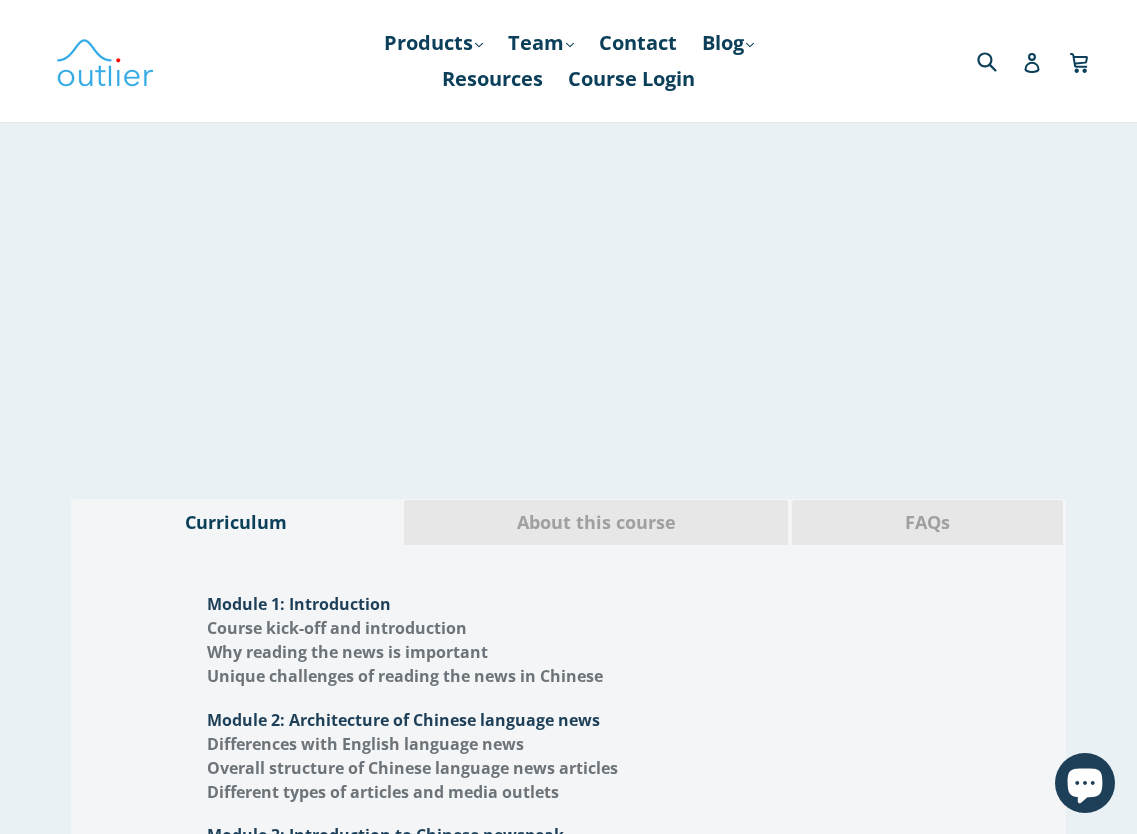 click on "FAQs" at bounding box center (927, 523) 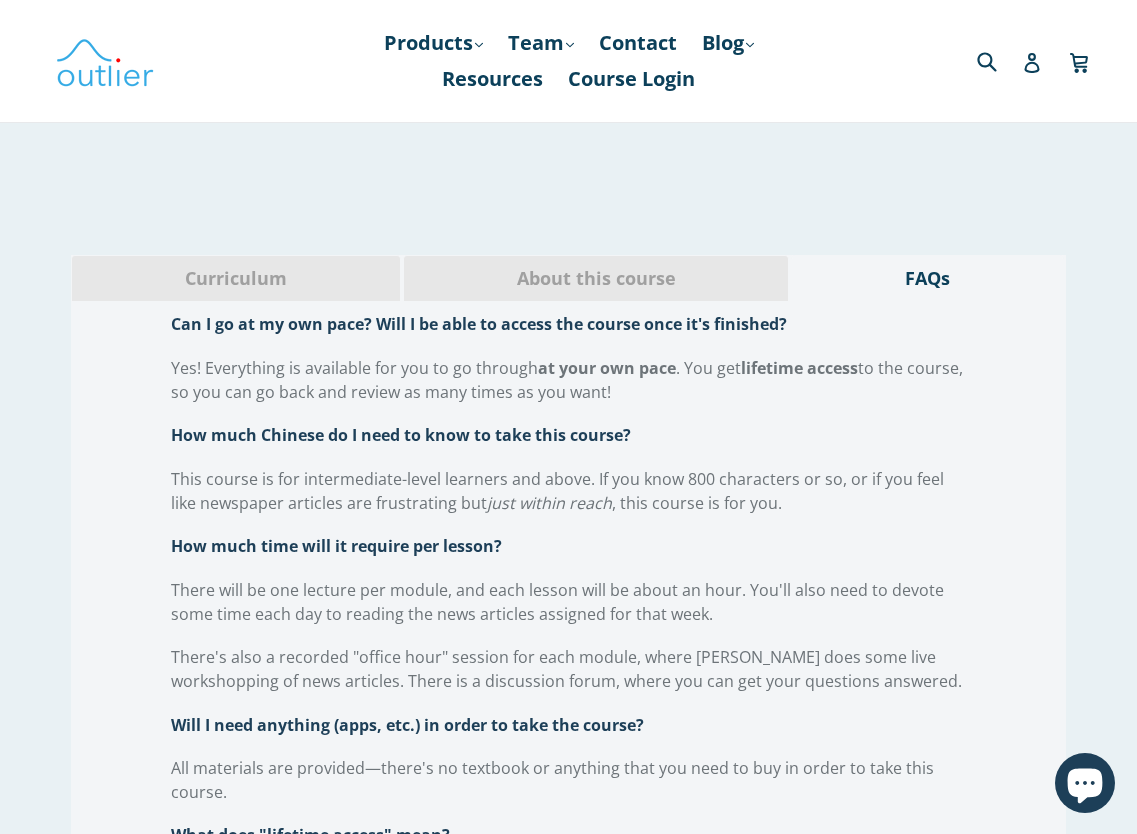 scroll, scrollTop: 2574, scrollLeft: 0, axis: vertical 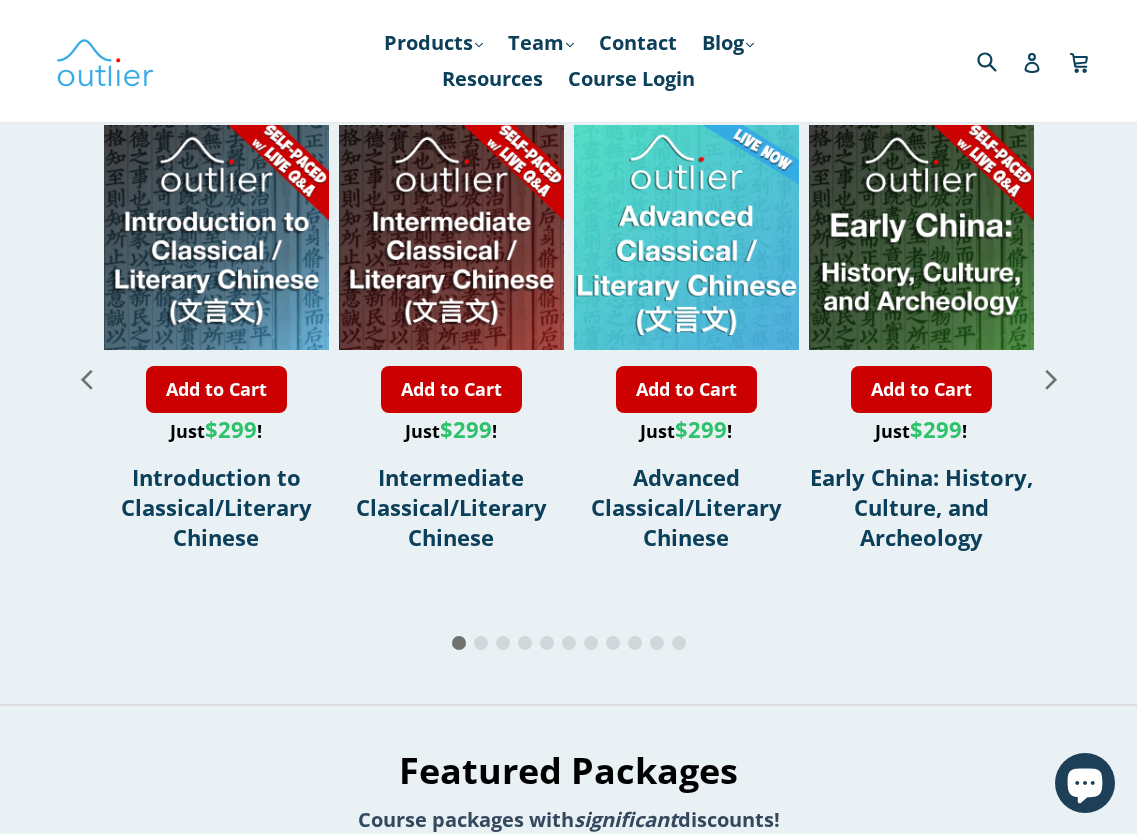 click 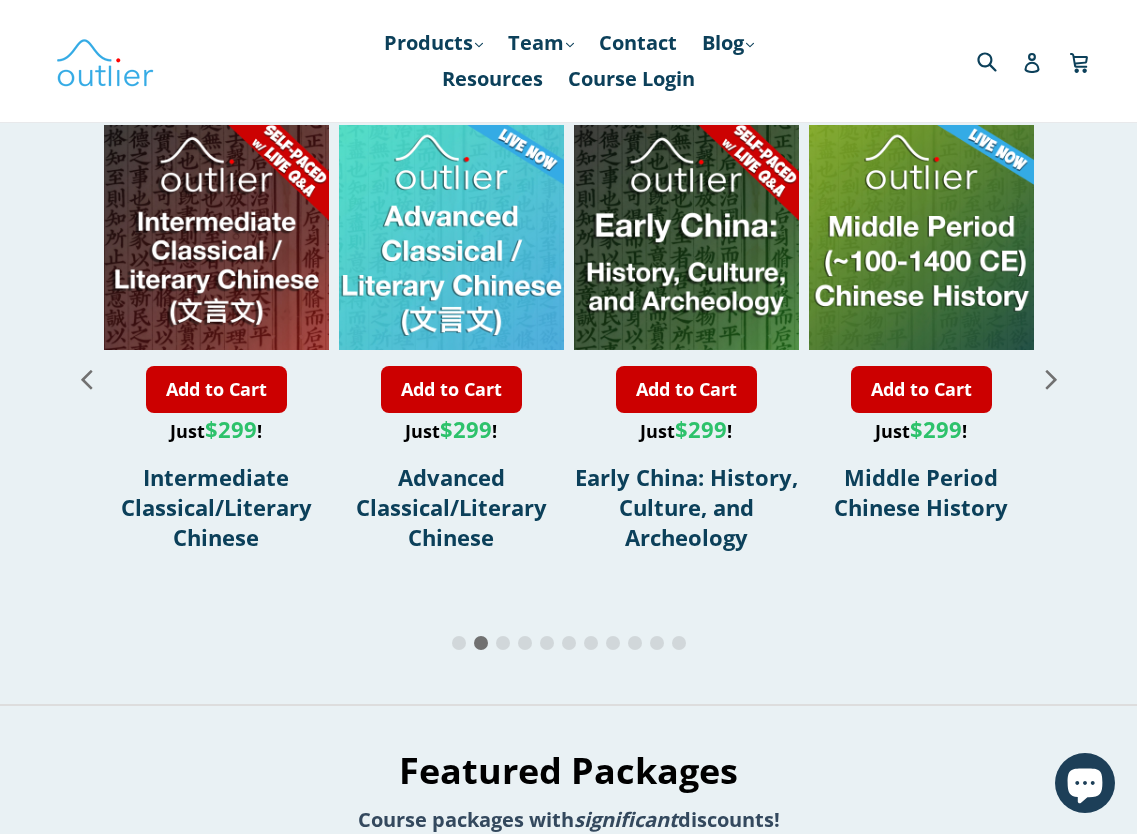 click 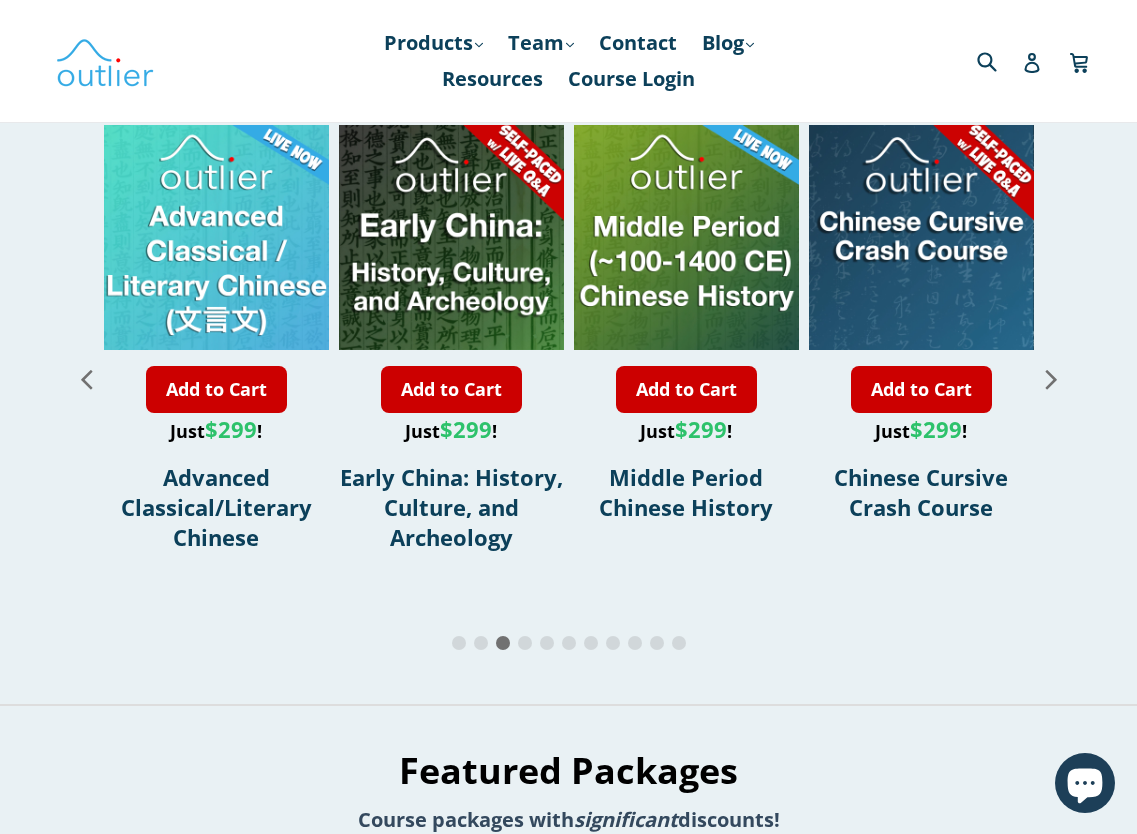 click 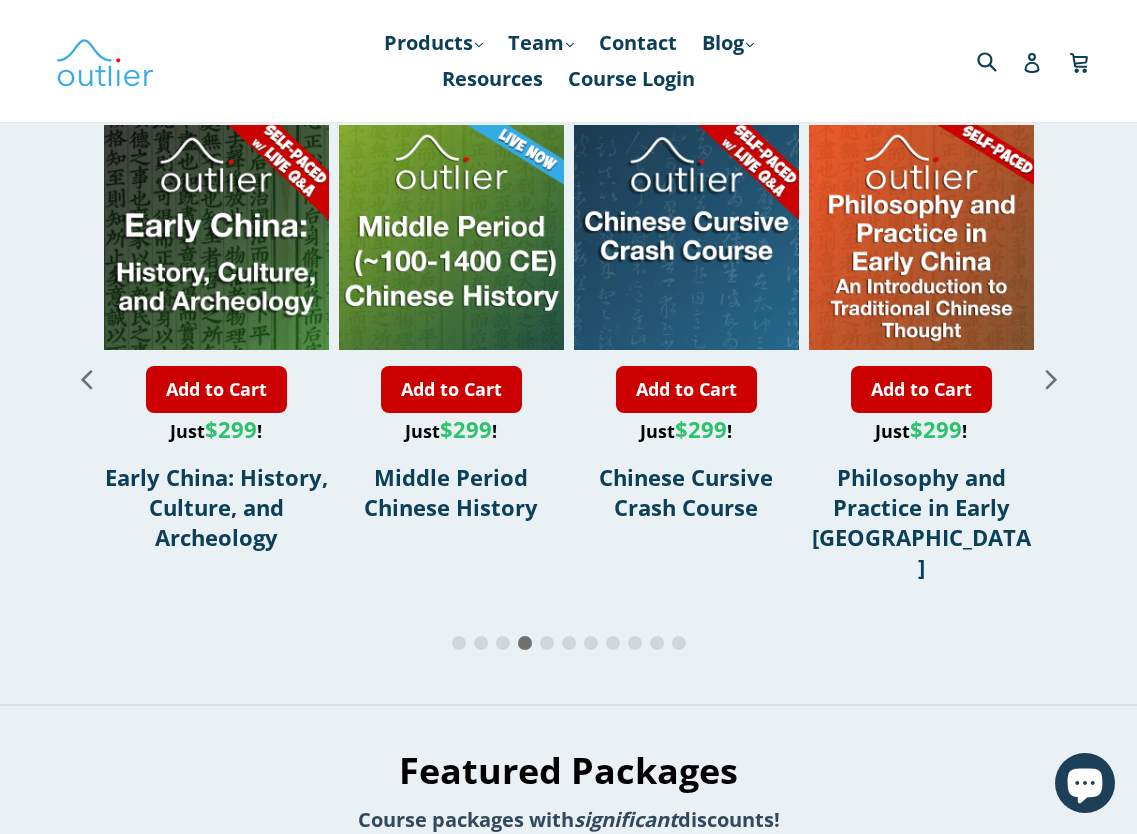 click 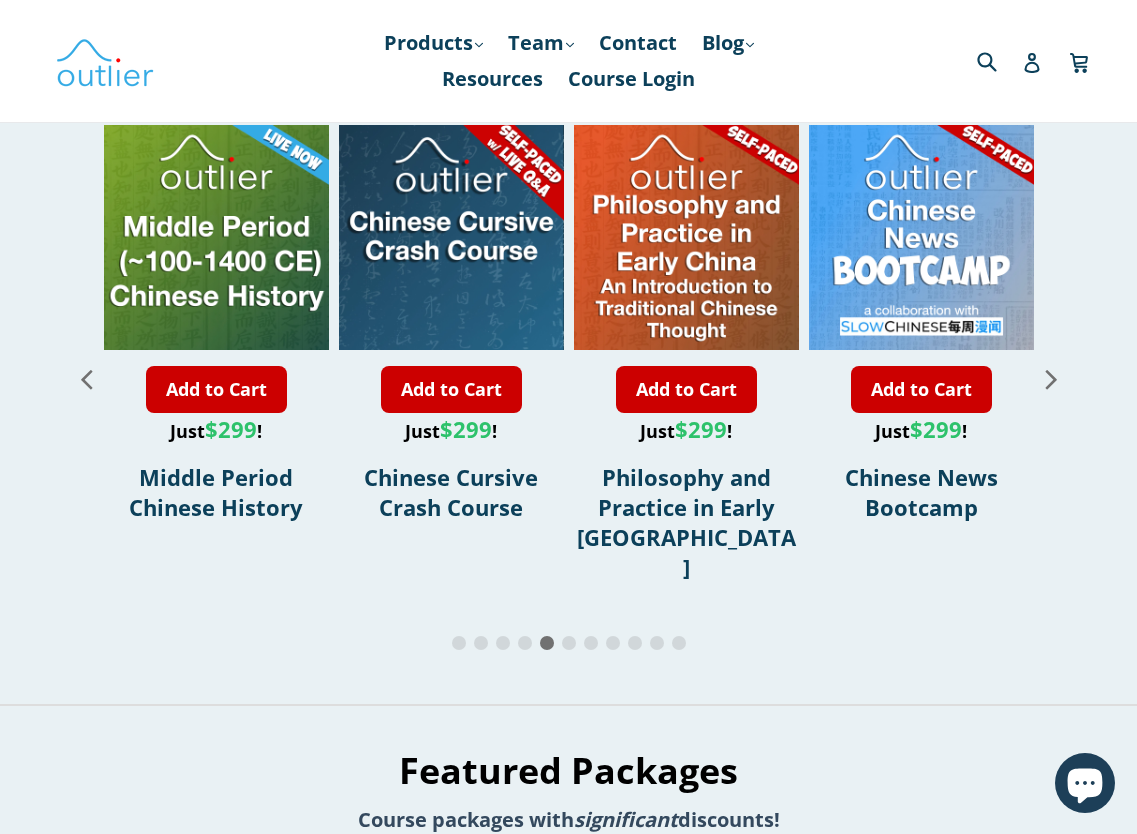 click 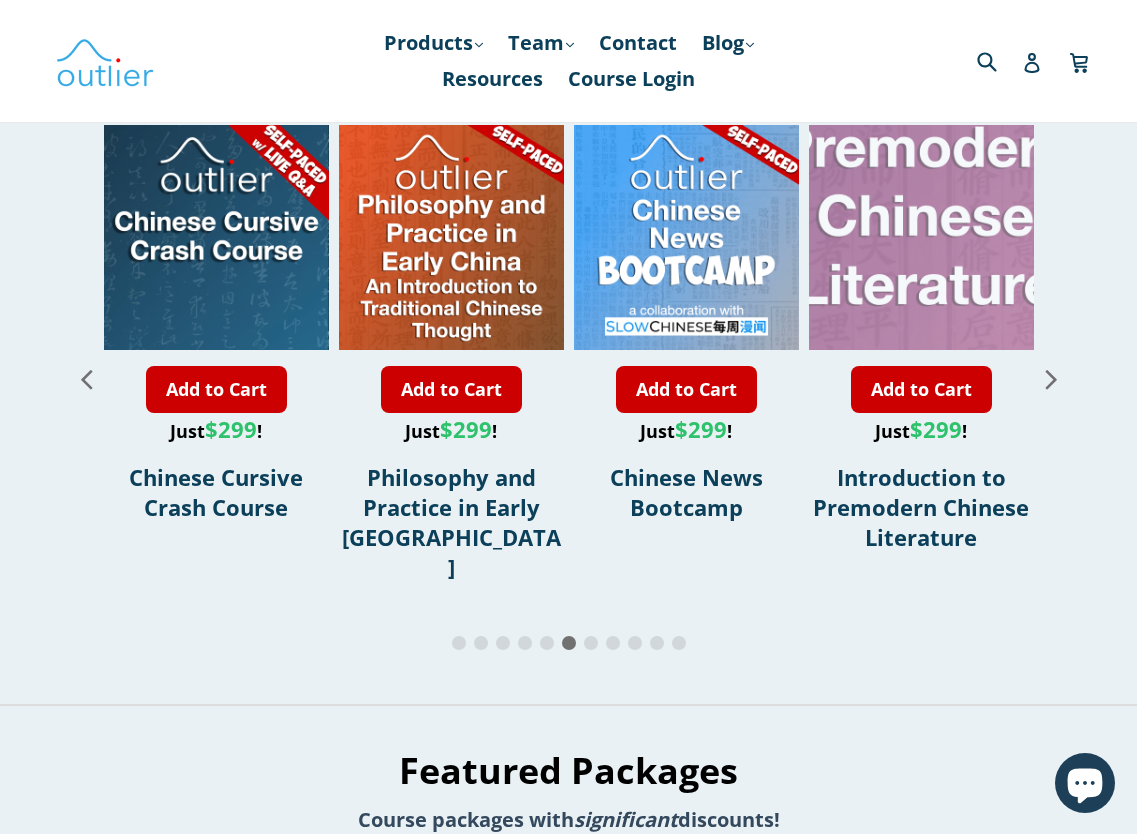 click at bounding box center (925, 125) 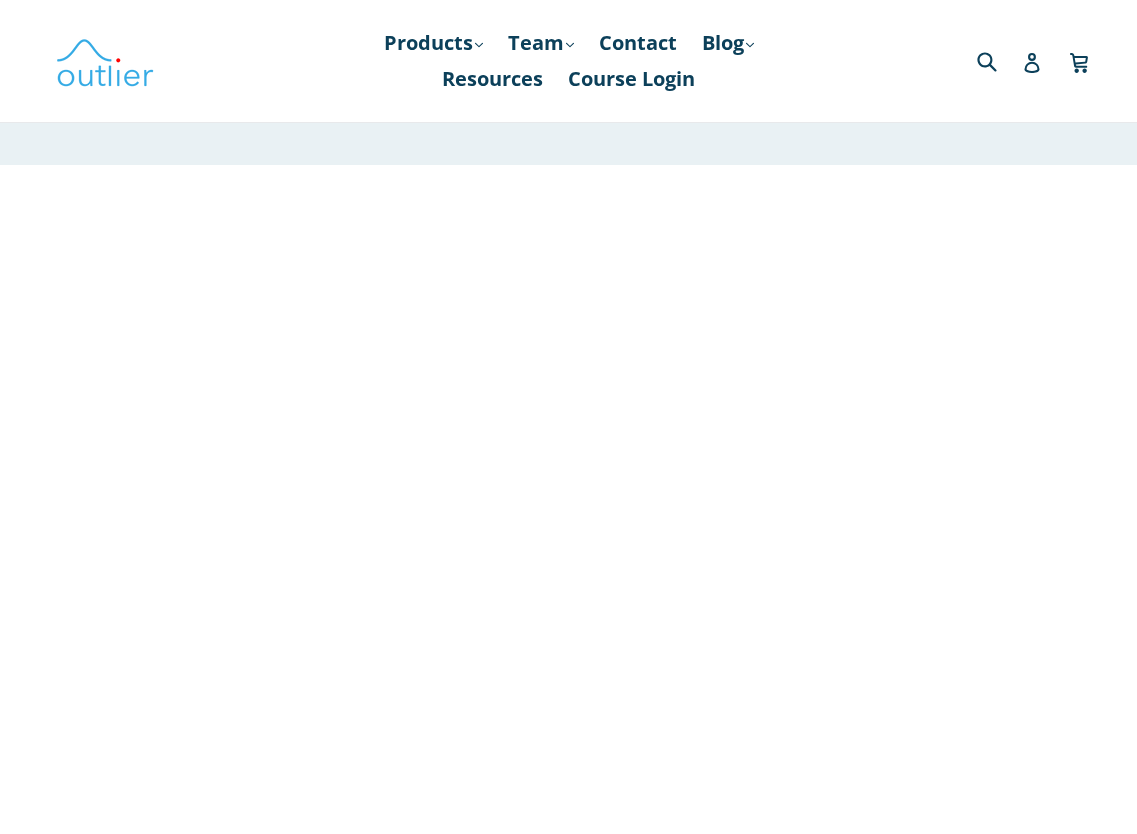 scroll, scrollTop: 0, scrollLeft: 0, axis: both 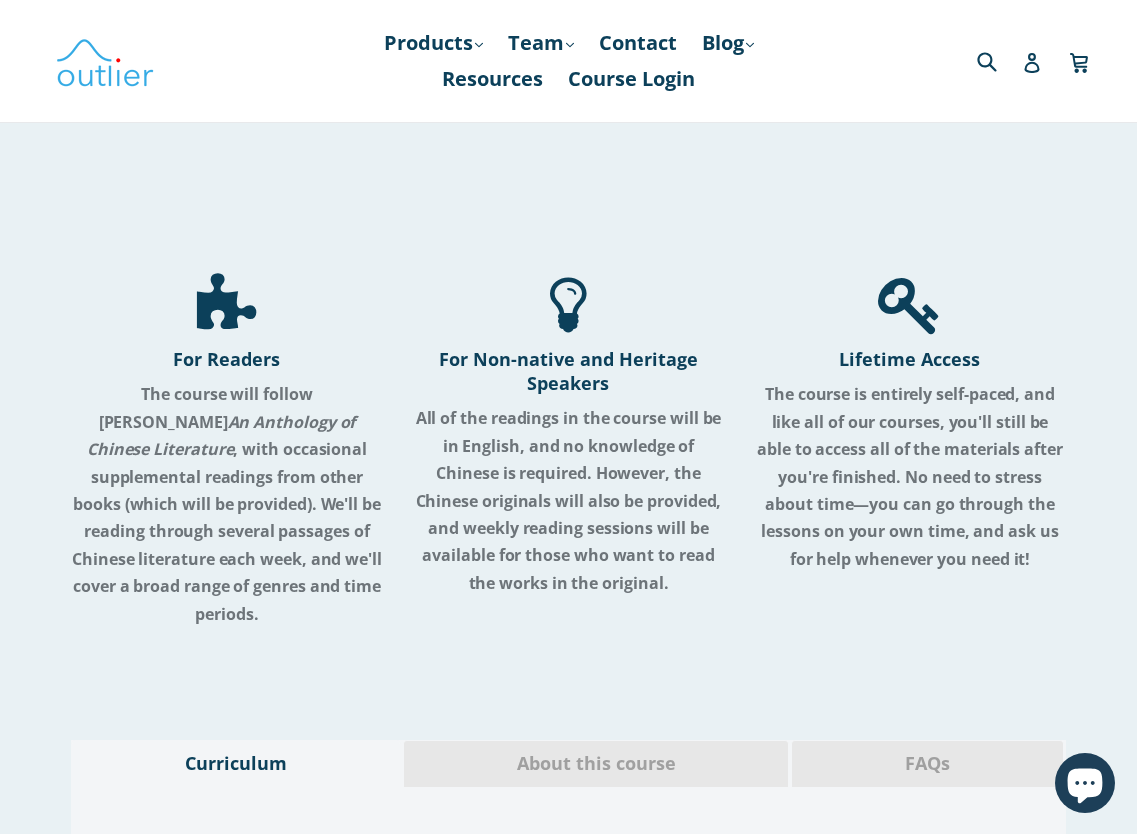 click on "FAQs" at bounding box center [927, 764] 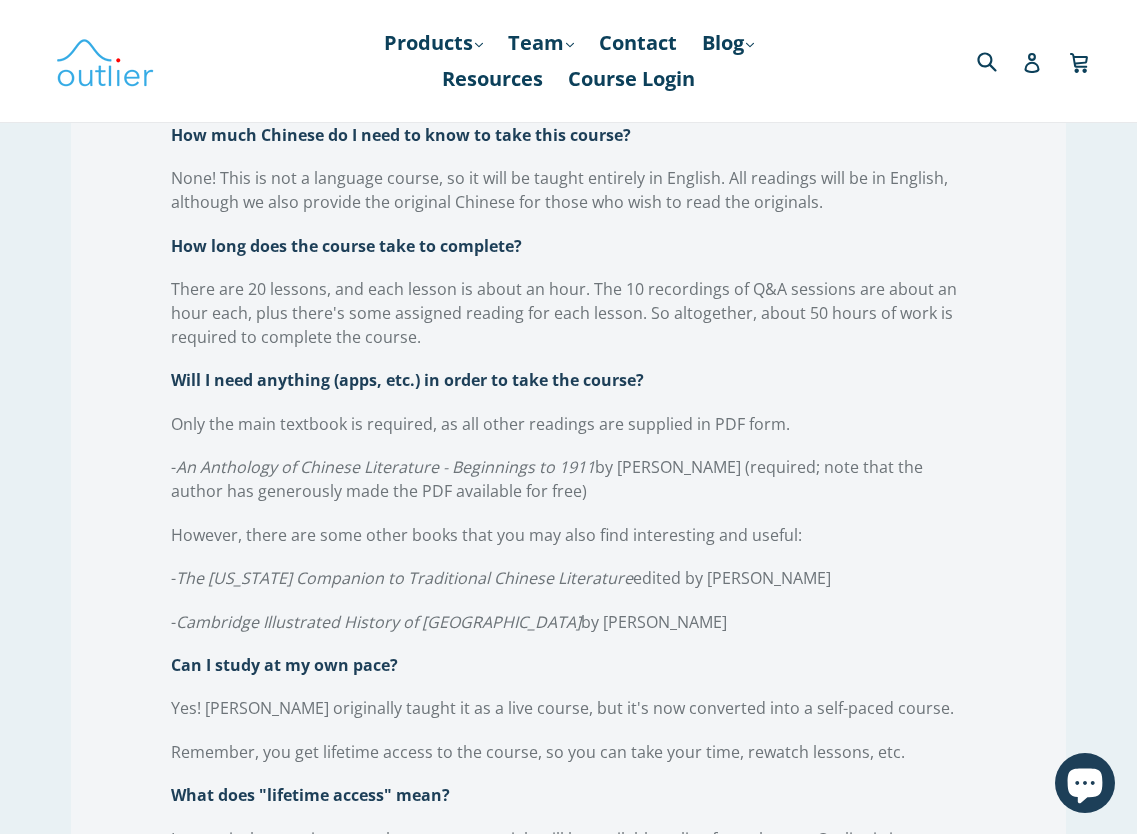 scroll, scrollTop: 2048, scrollLeft: 0, axis: vertical 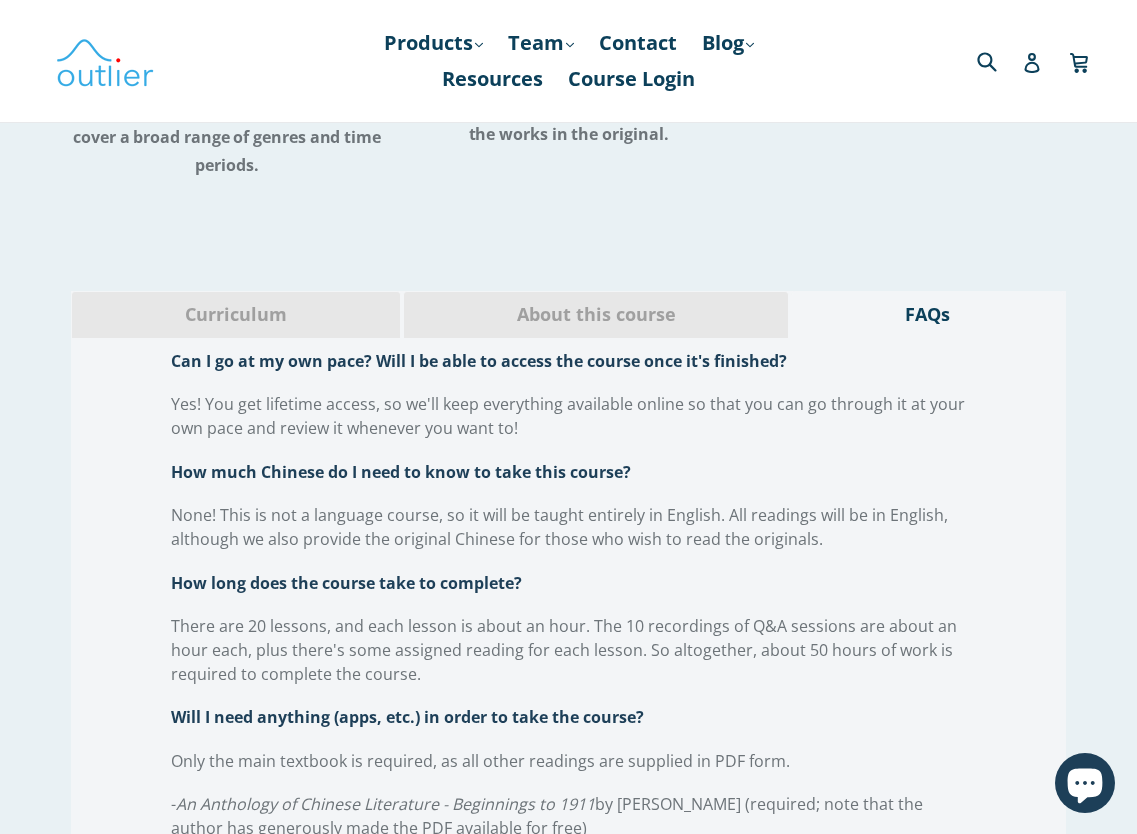 click on "About this course" at bounding box center [596, 315] 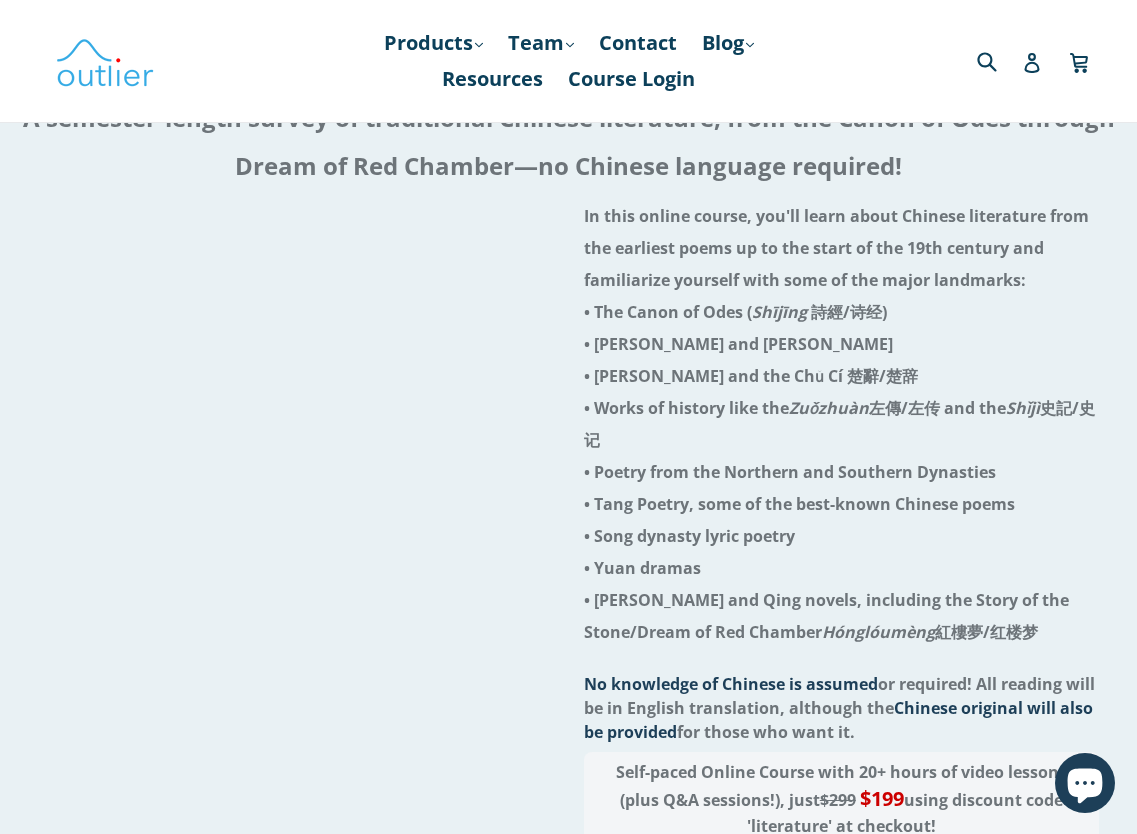 scroll, scrollTop: 0, scrollLeft: 0, axis: both 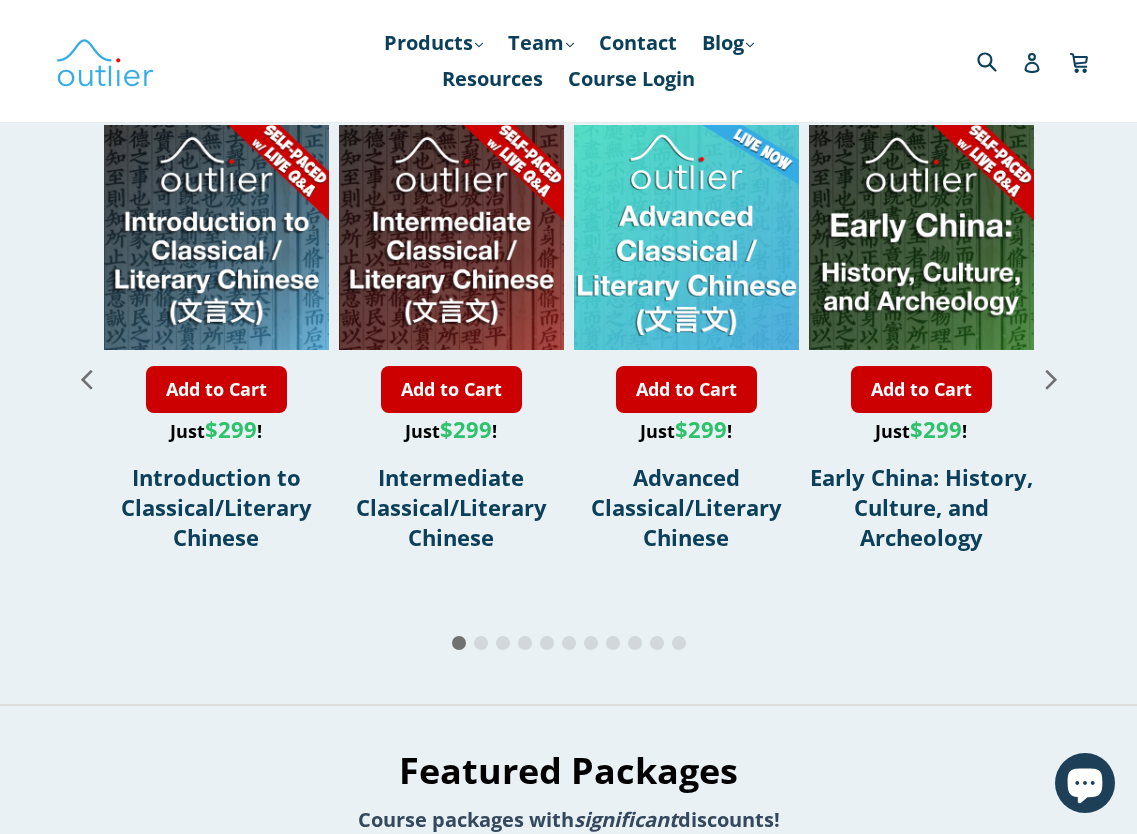 click 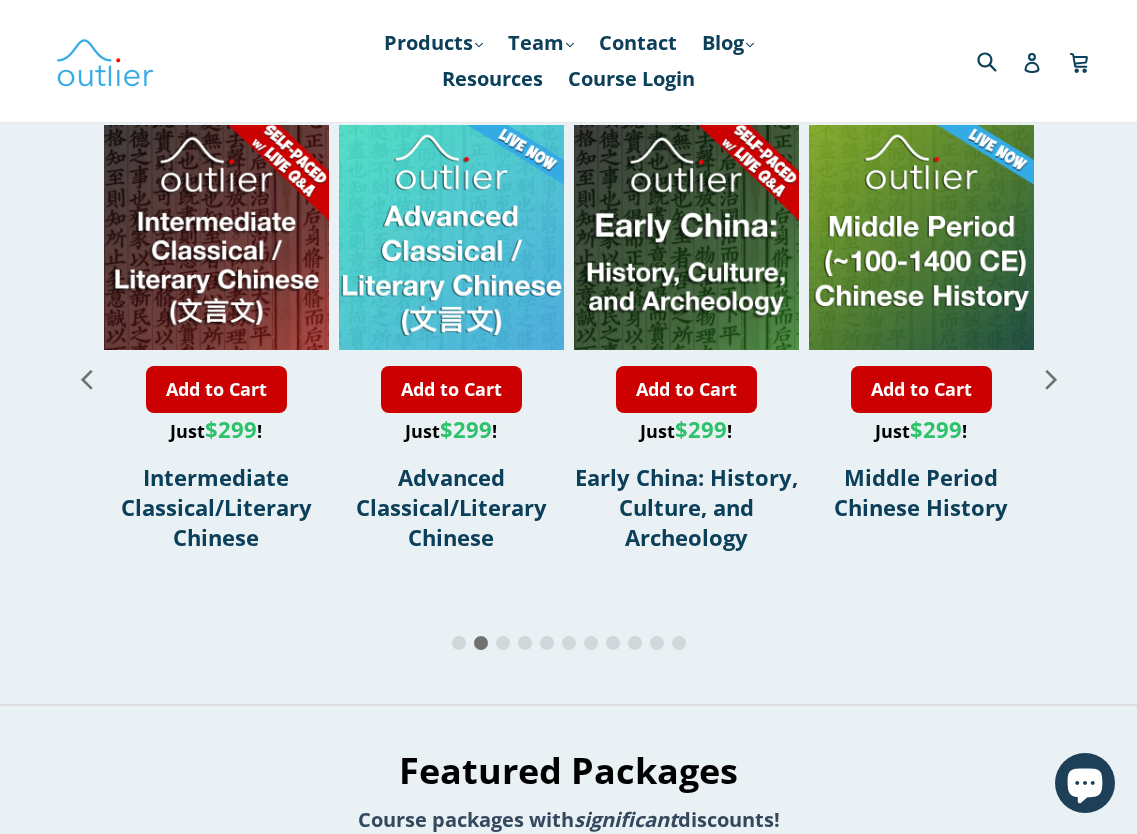 click 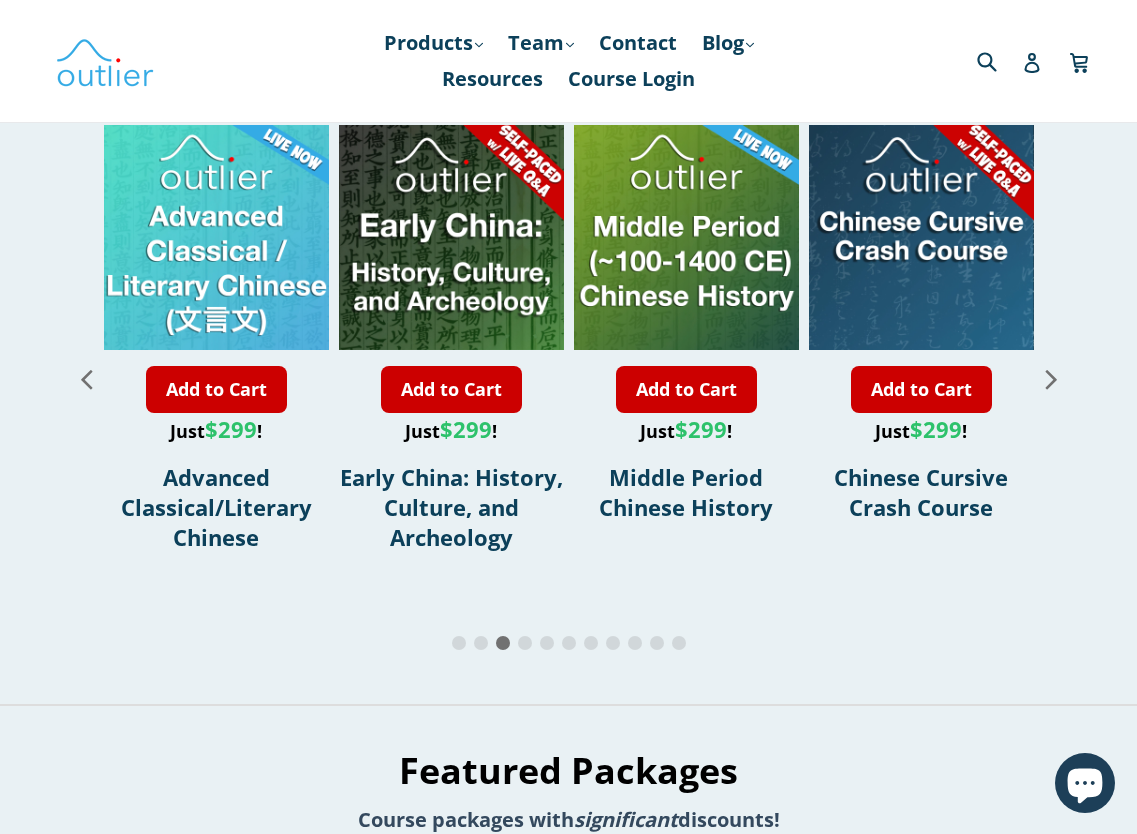 click 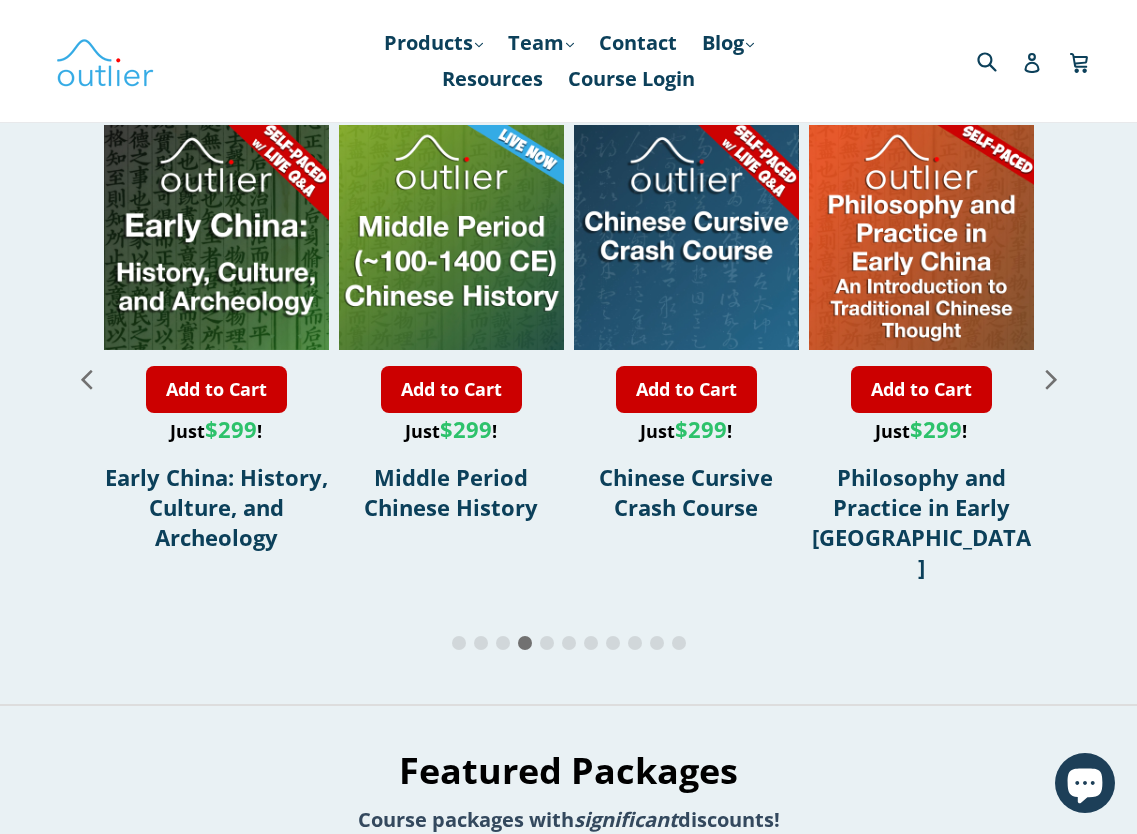 click 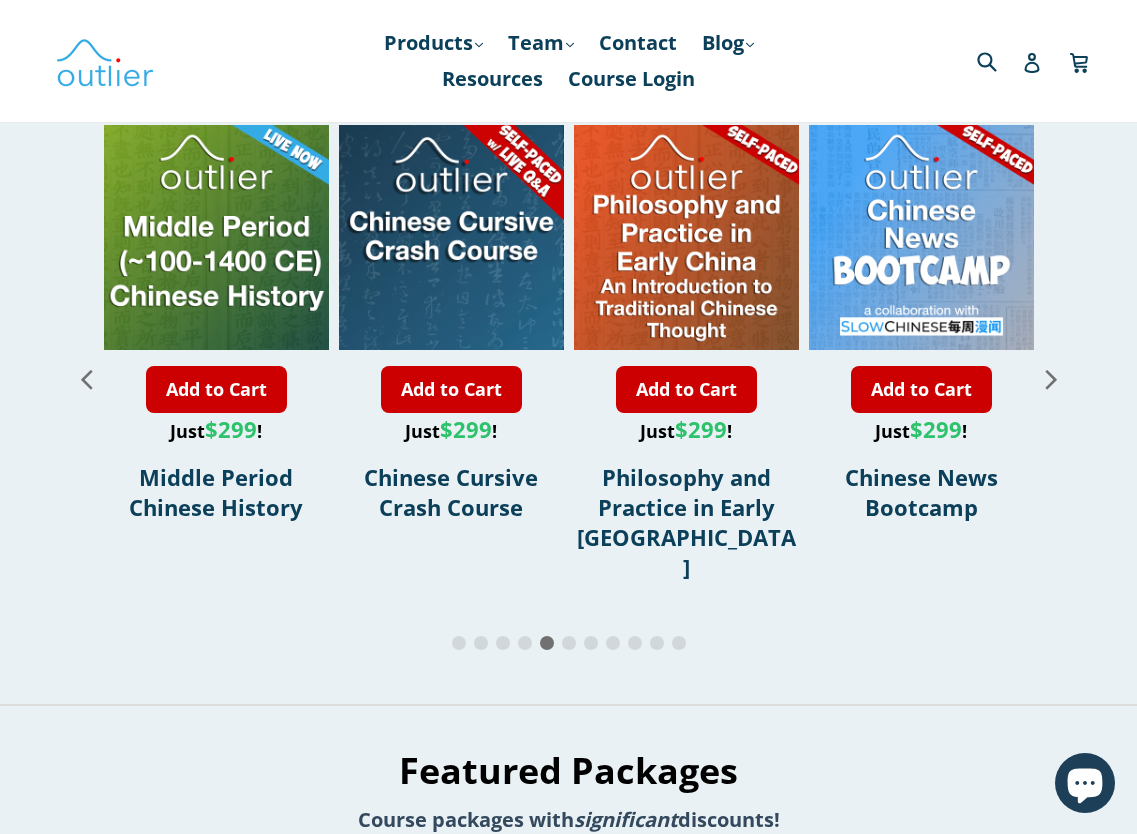 click 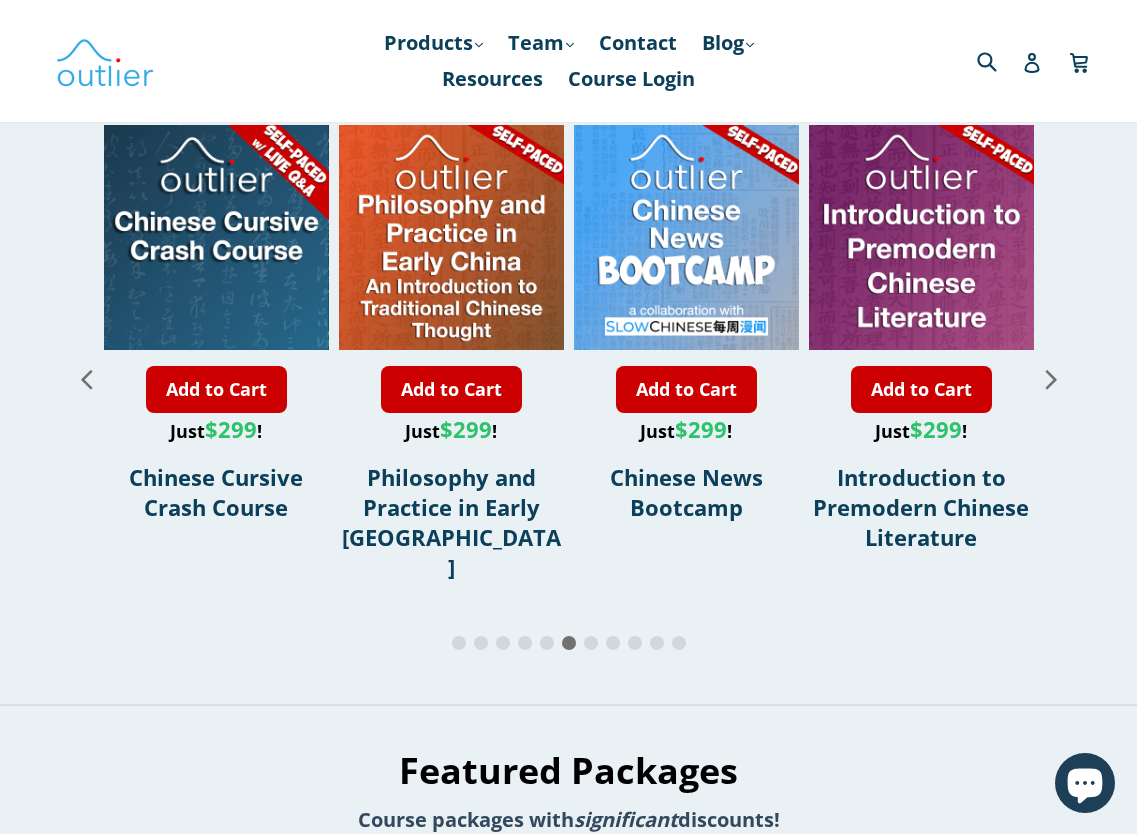 click 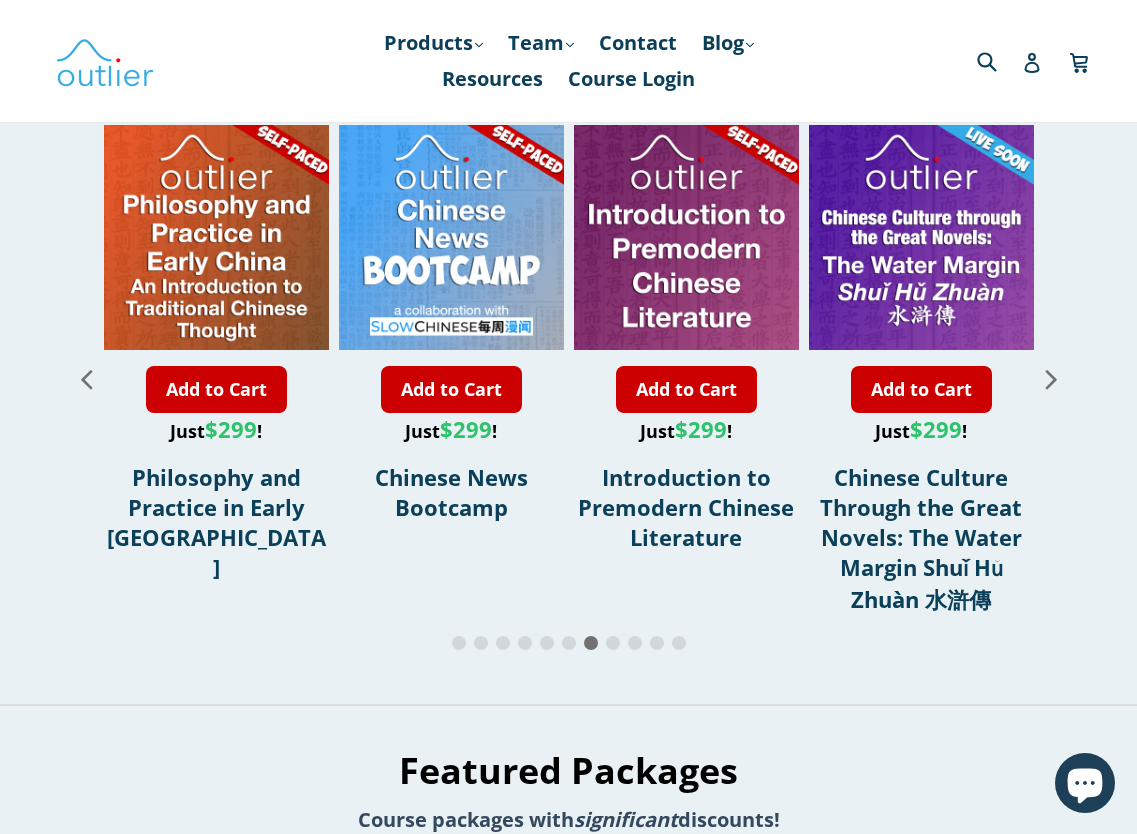 click 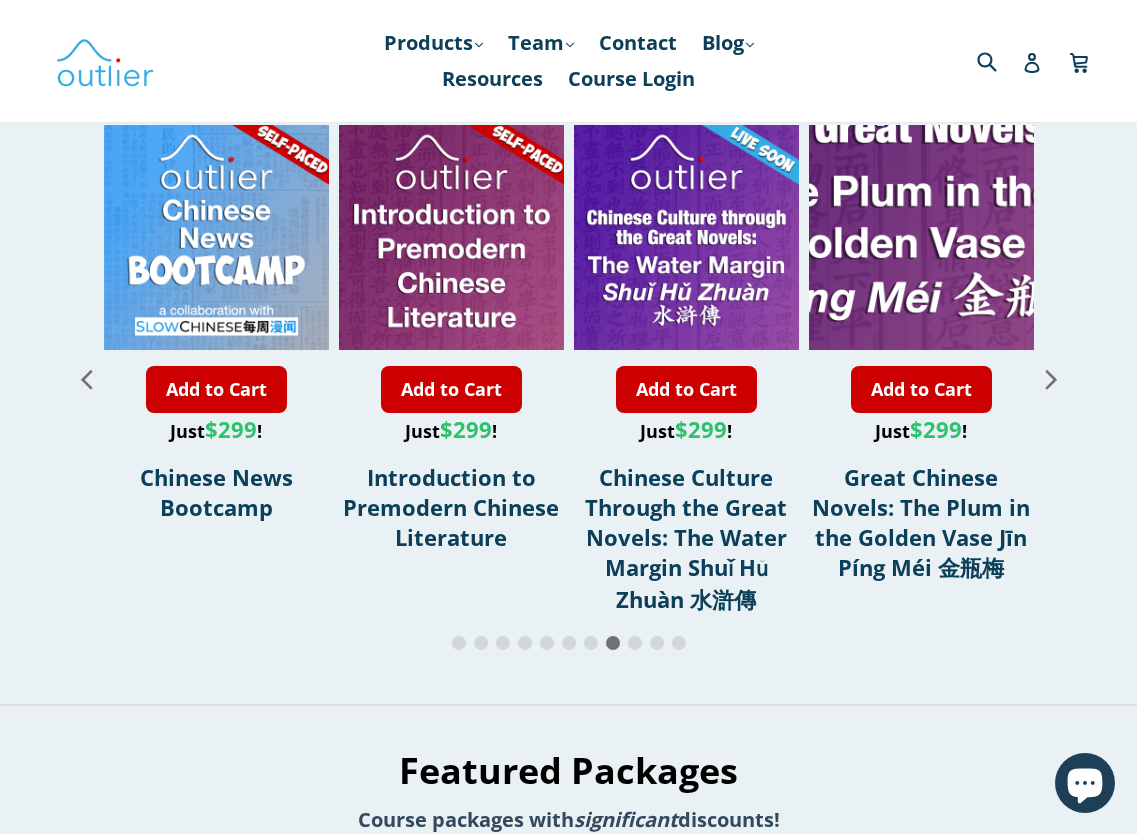 click at bounding box center [900, 125] 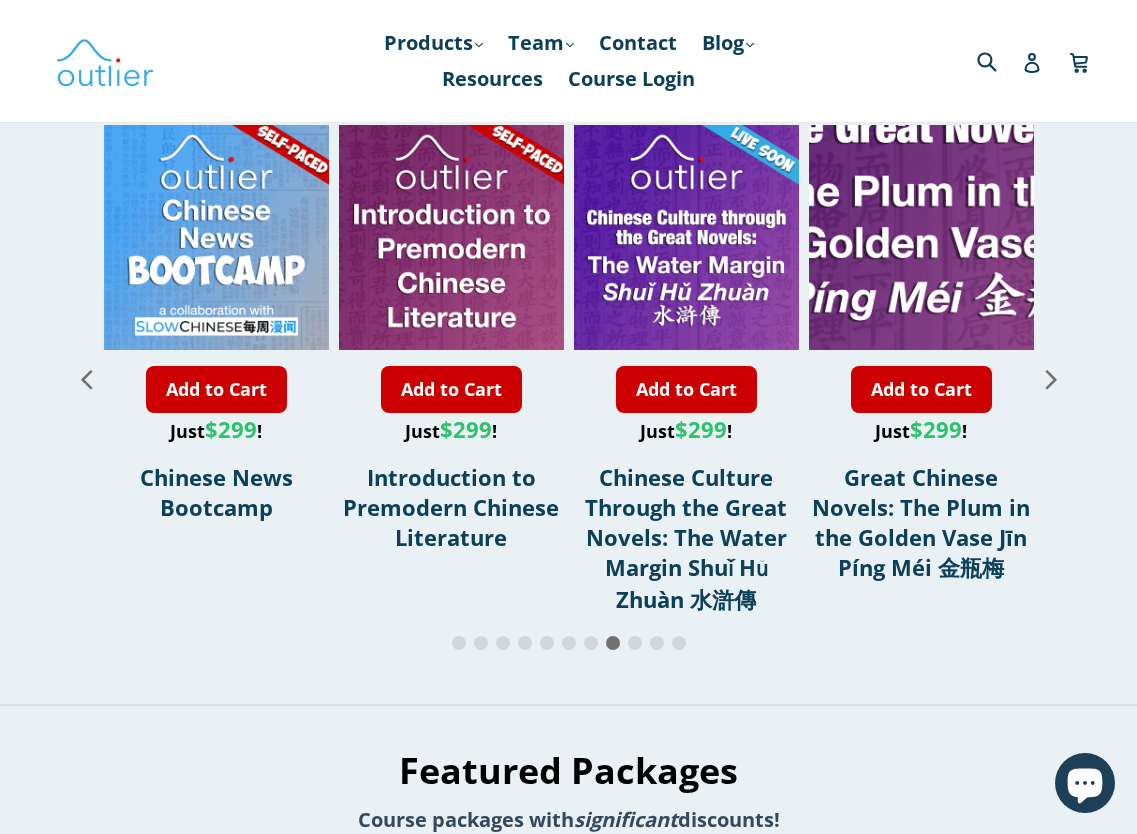 click at bounding box center [921, 125] 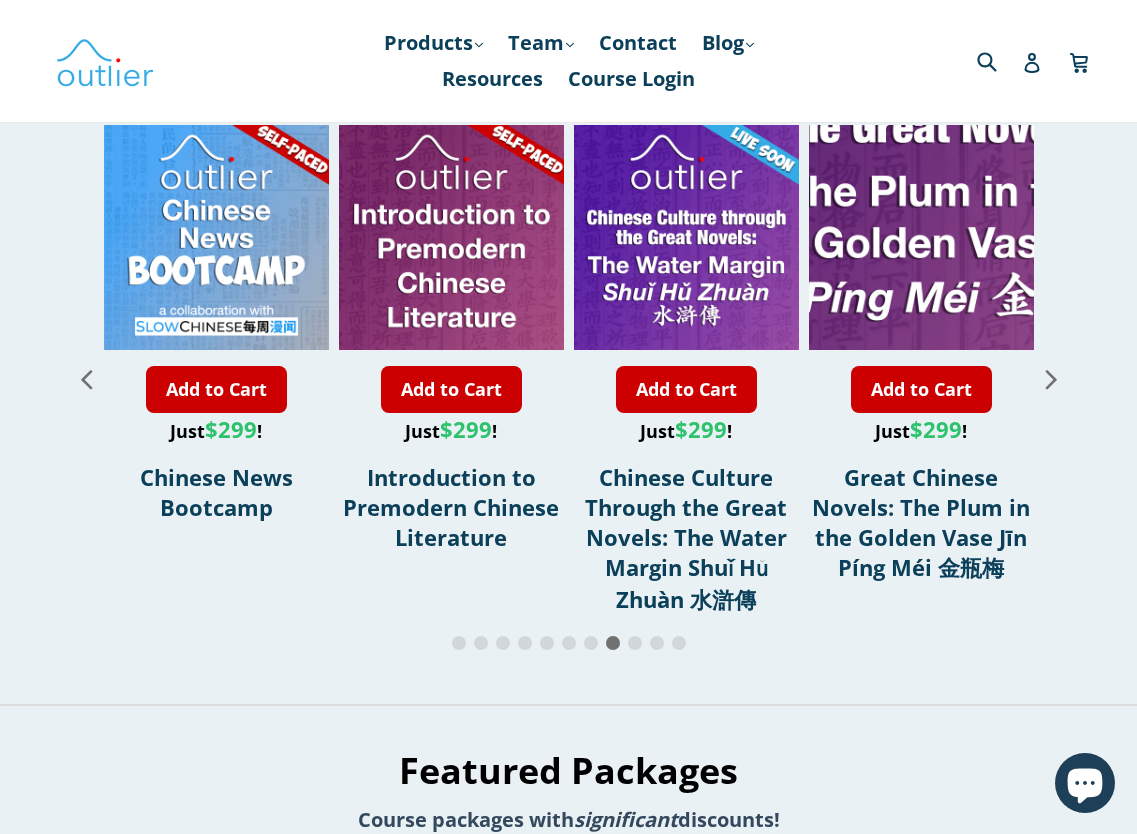 click at bounding box center [938, 125] 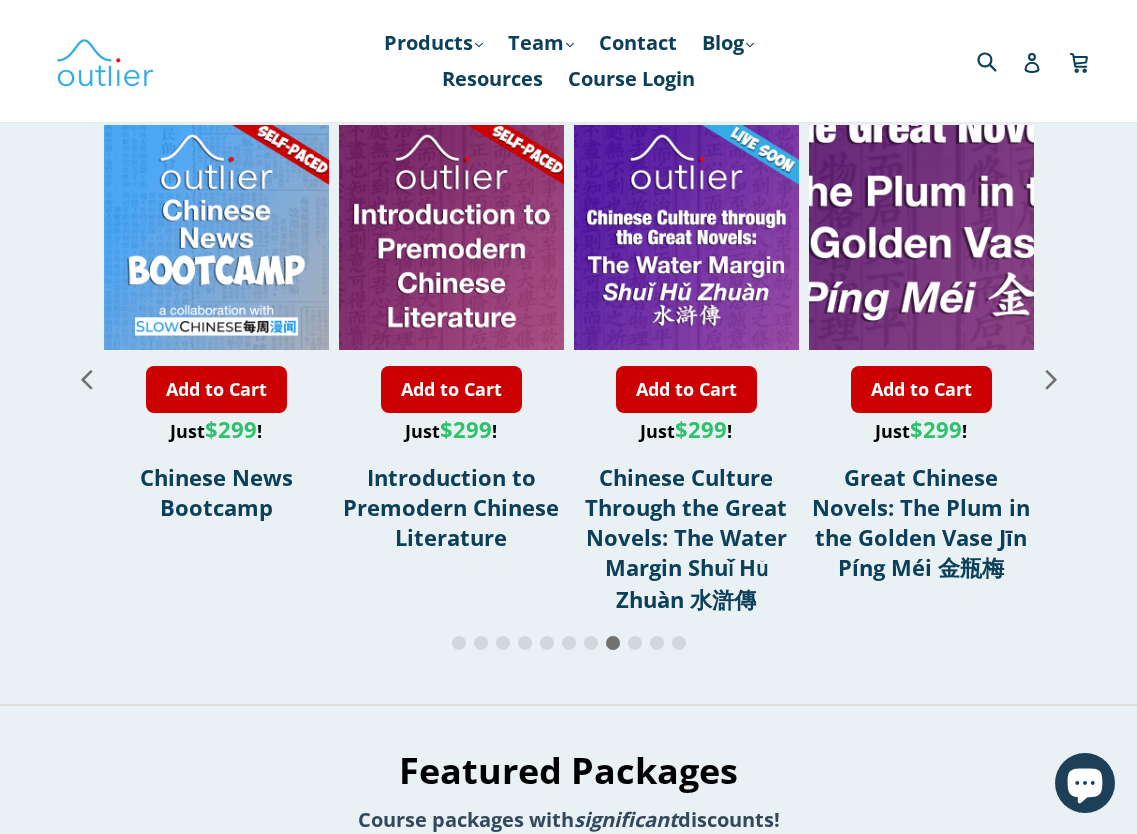 click at bounding box center (934, 125) 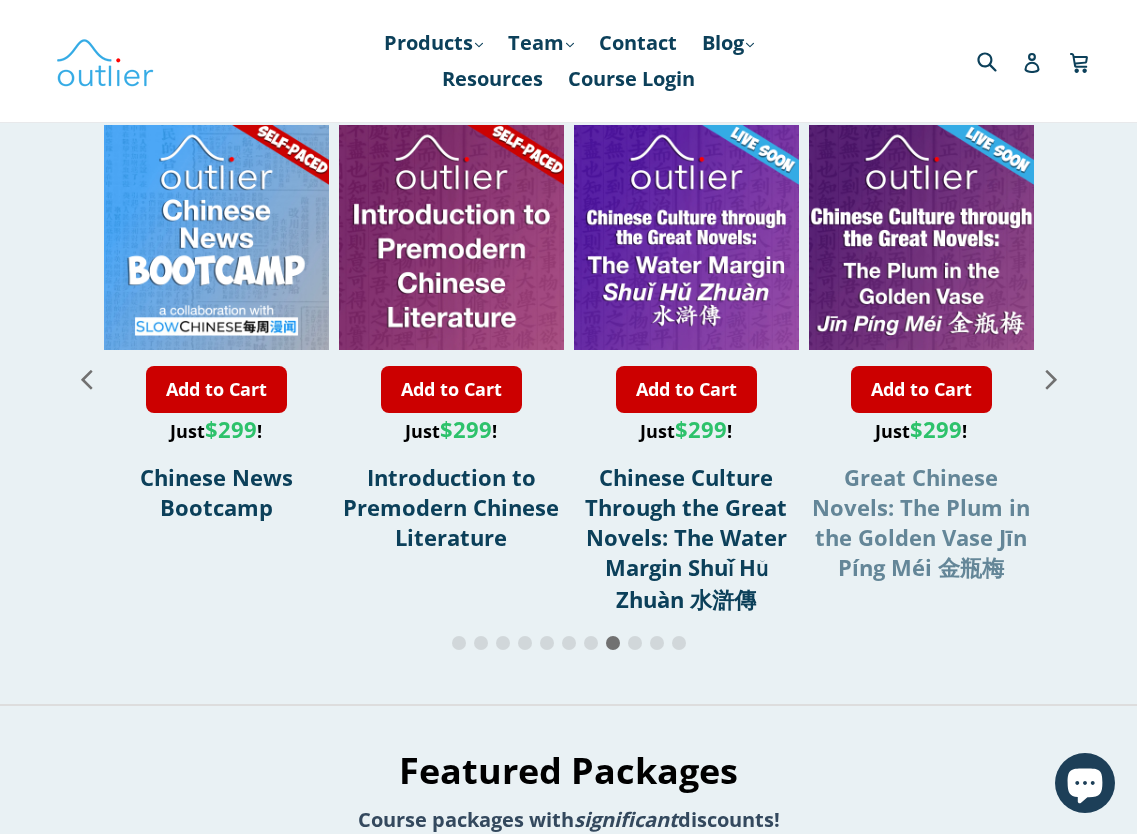 click on "Great Chinese Novels: The Plum in the Golden Vase Jīn Píng Méi 金瓶梅" at bounding box center [921, 522] 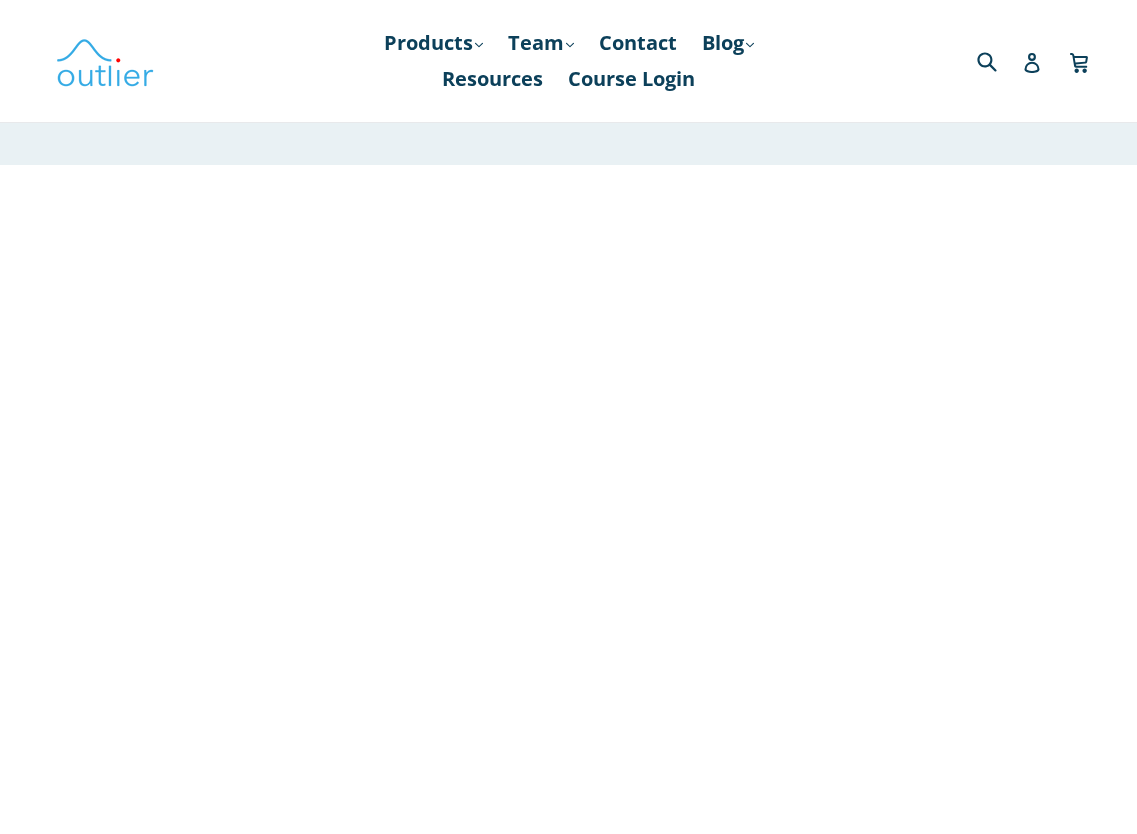 scroll, scrollTop: 0, scrollLeft: 0, axis: both 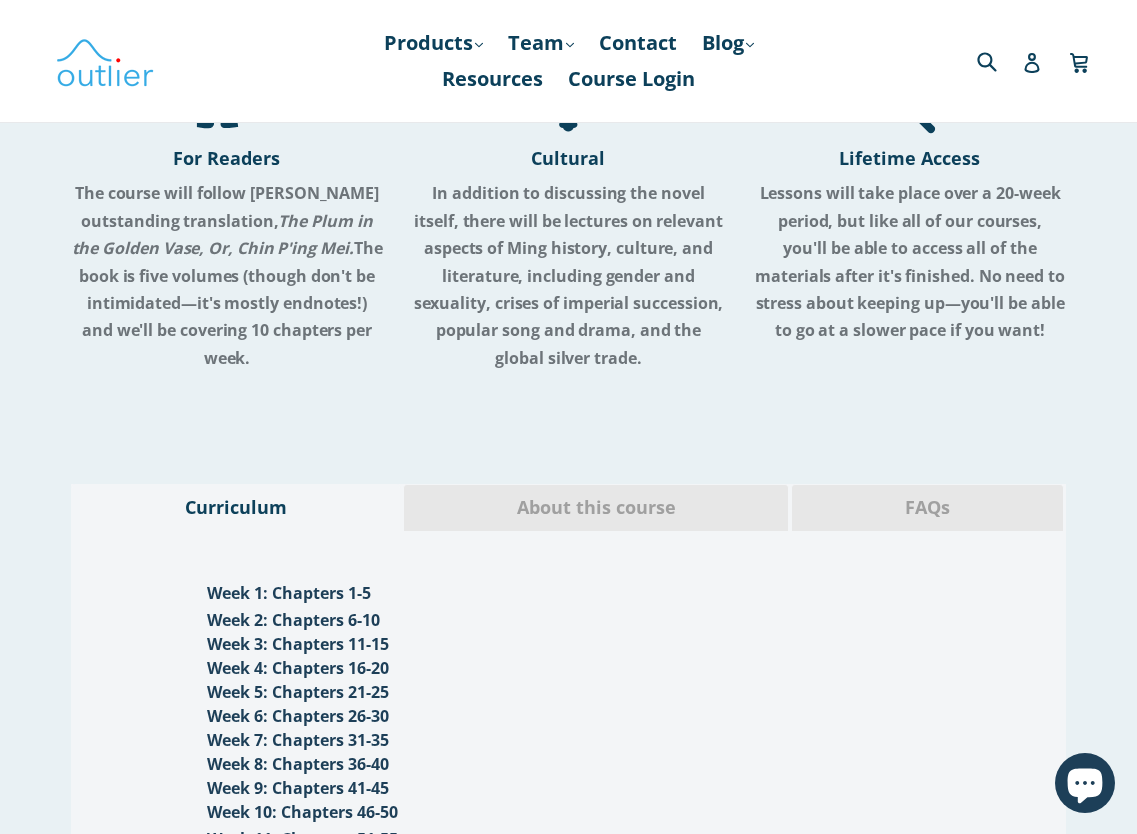 click on "FAQs" at bounding box center (927, 508) 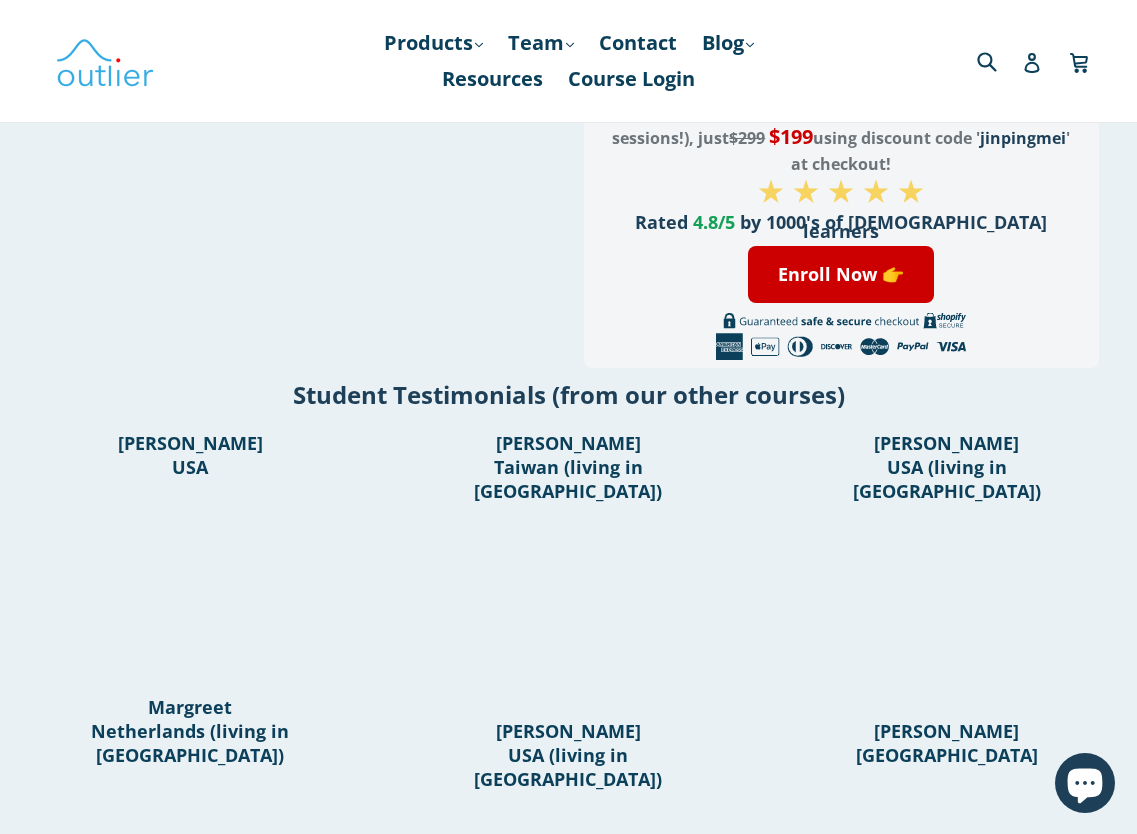 scroll, scrollTop: 698, scrollLeft: 0, axis: vertical 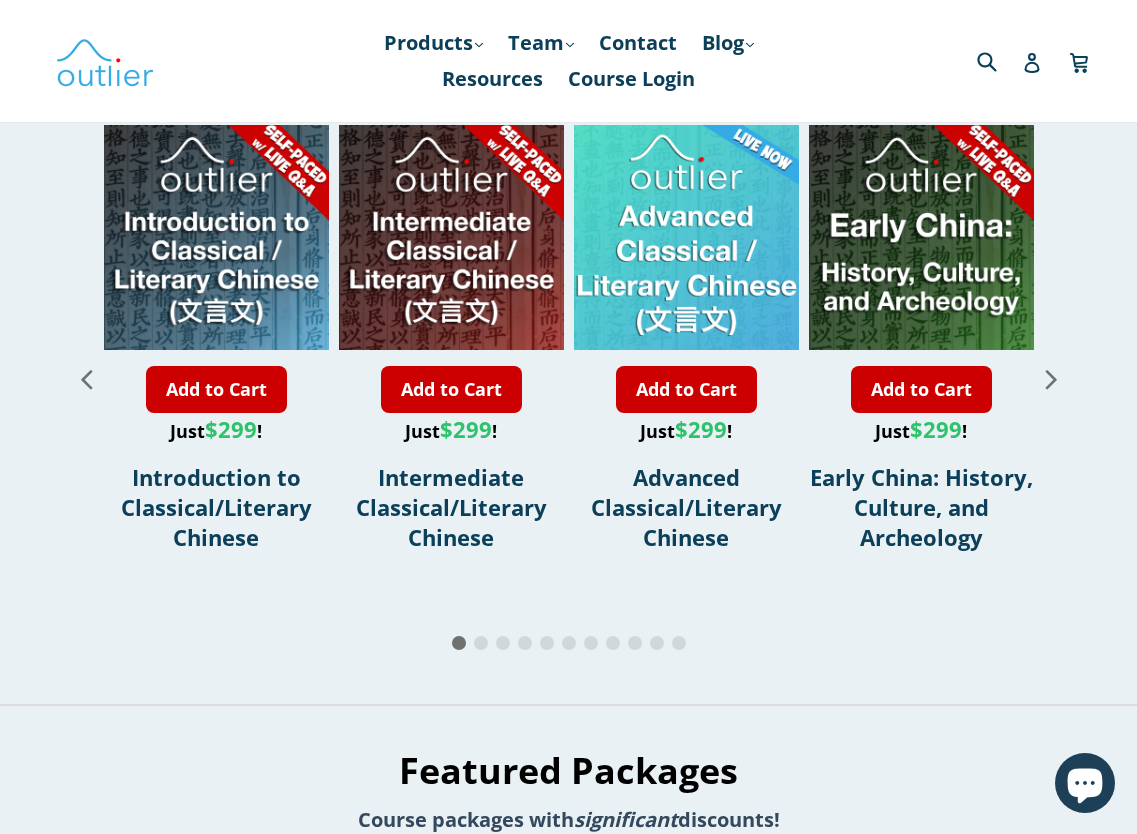 click 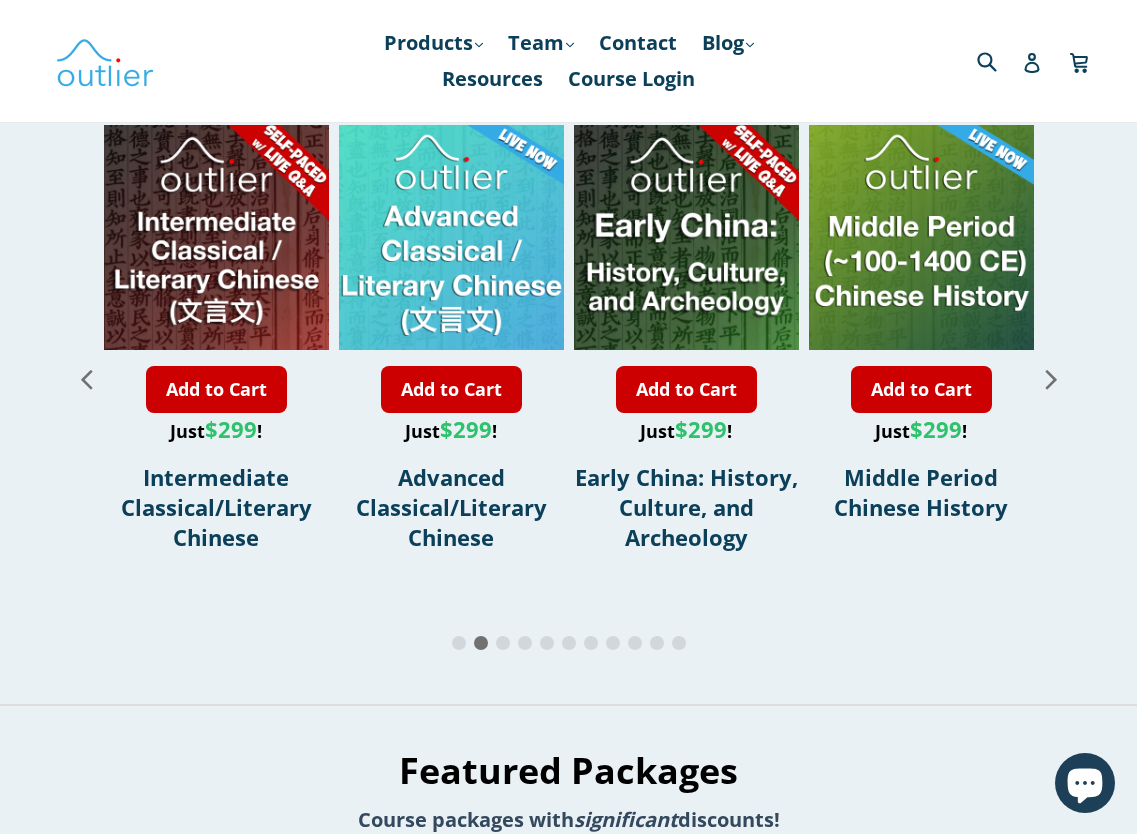 click 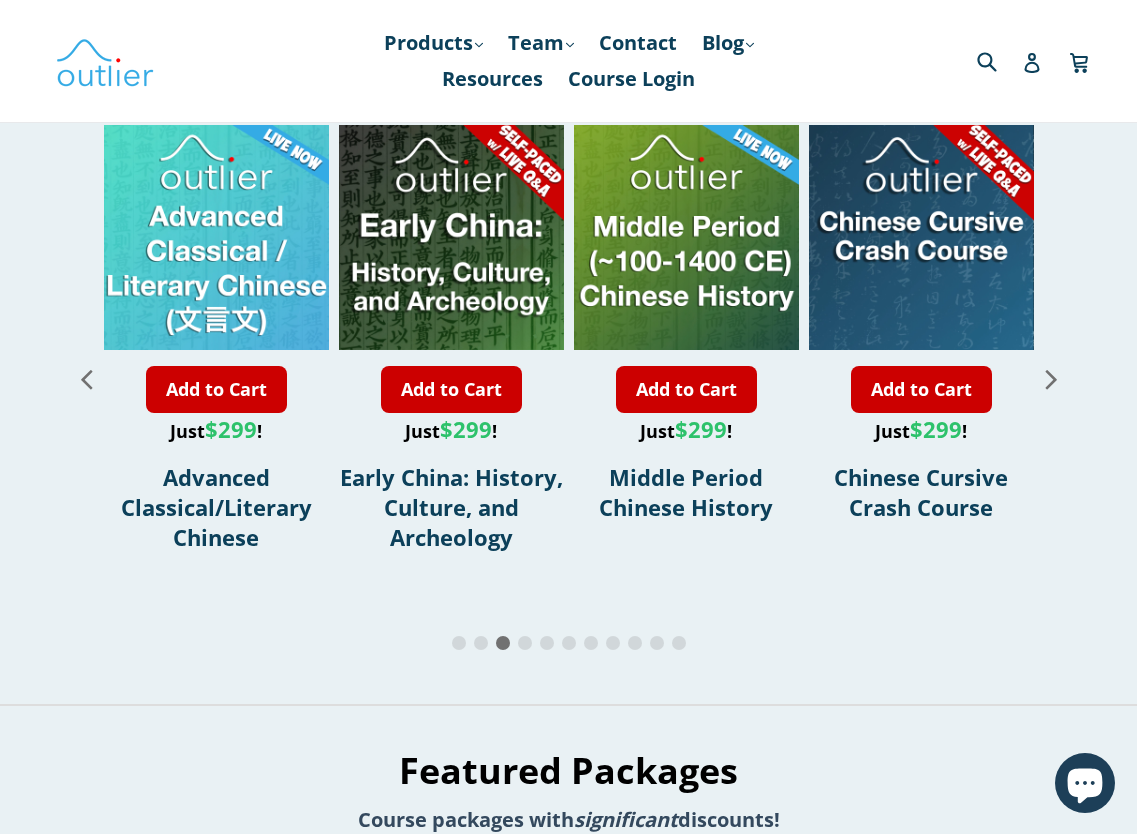 click 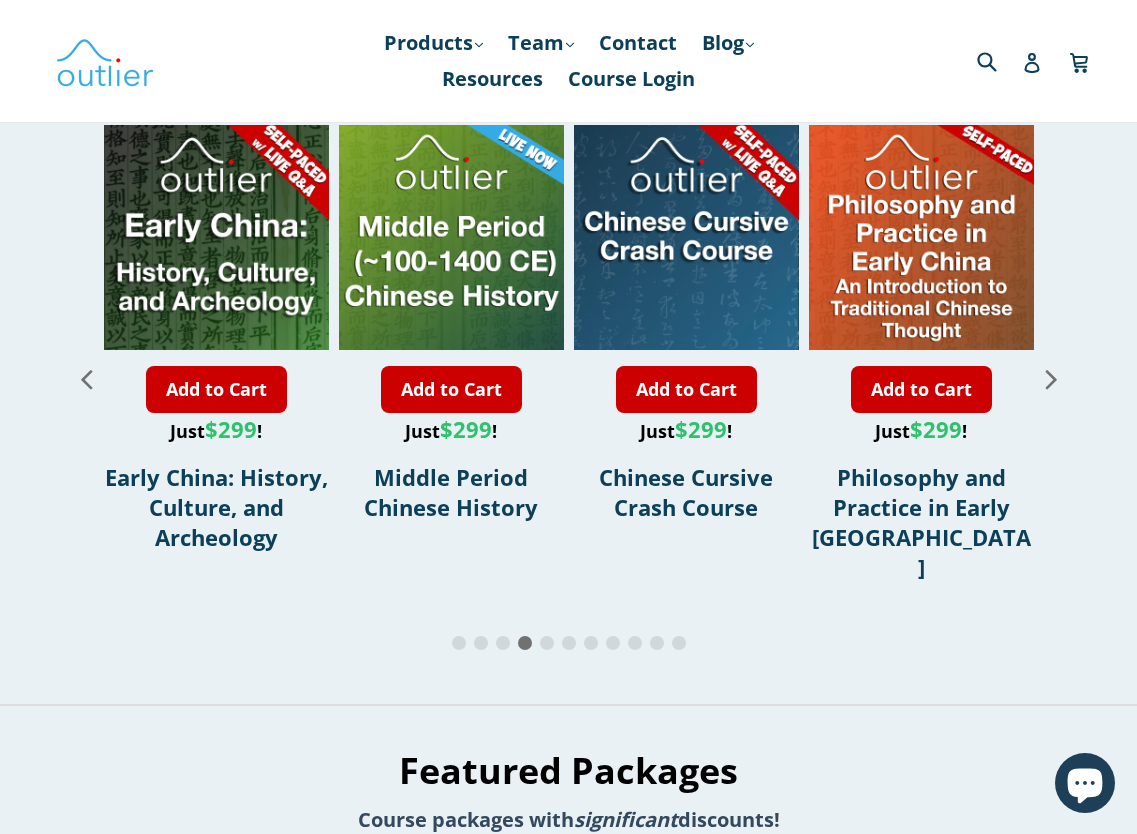 click at bounding box center [1051, 378] 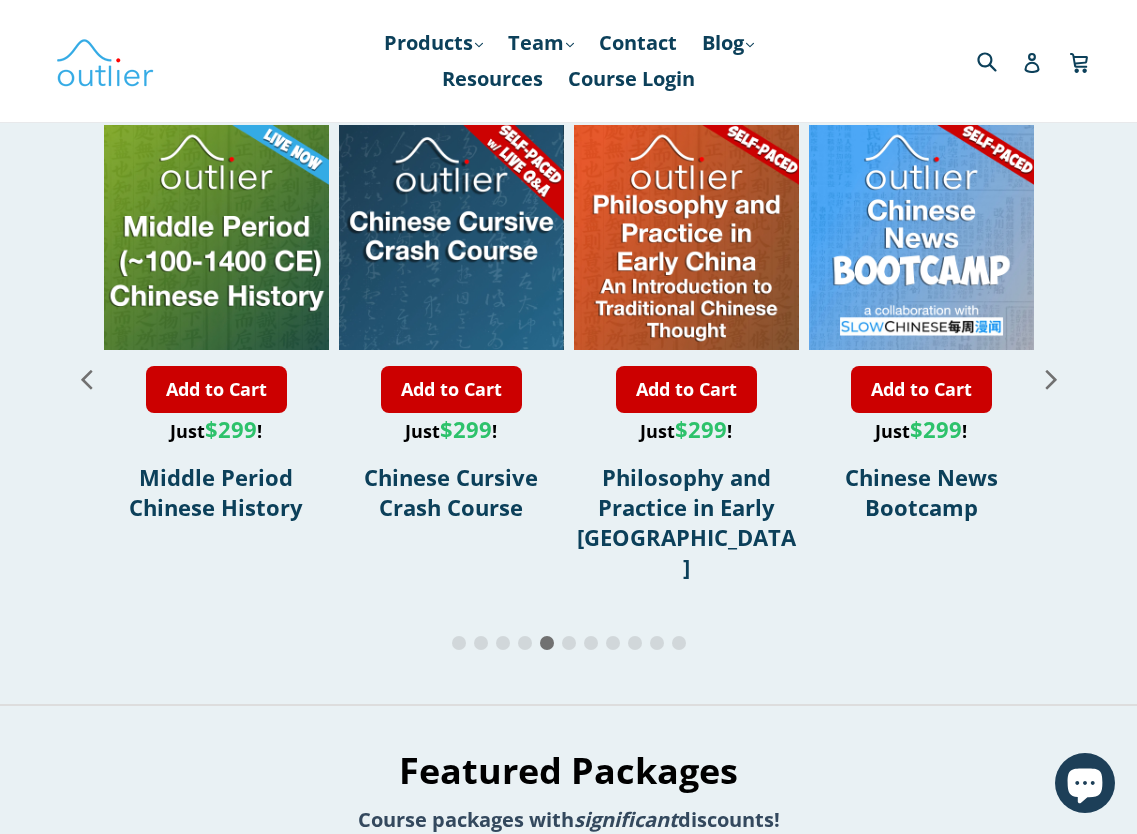 click at bounding box center (1051, 378) 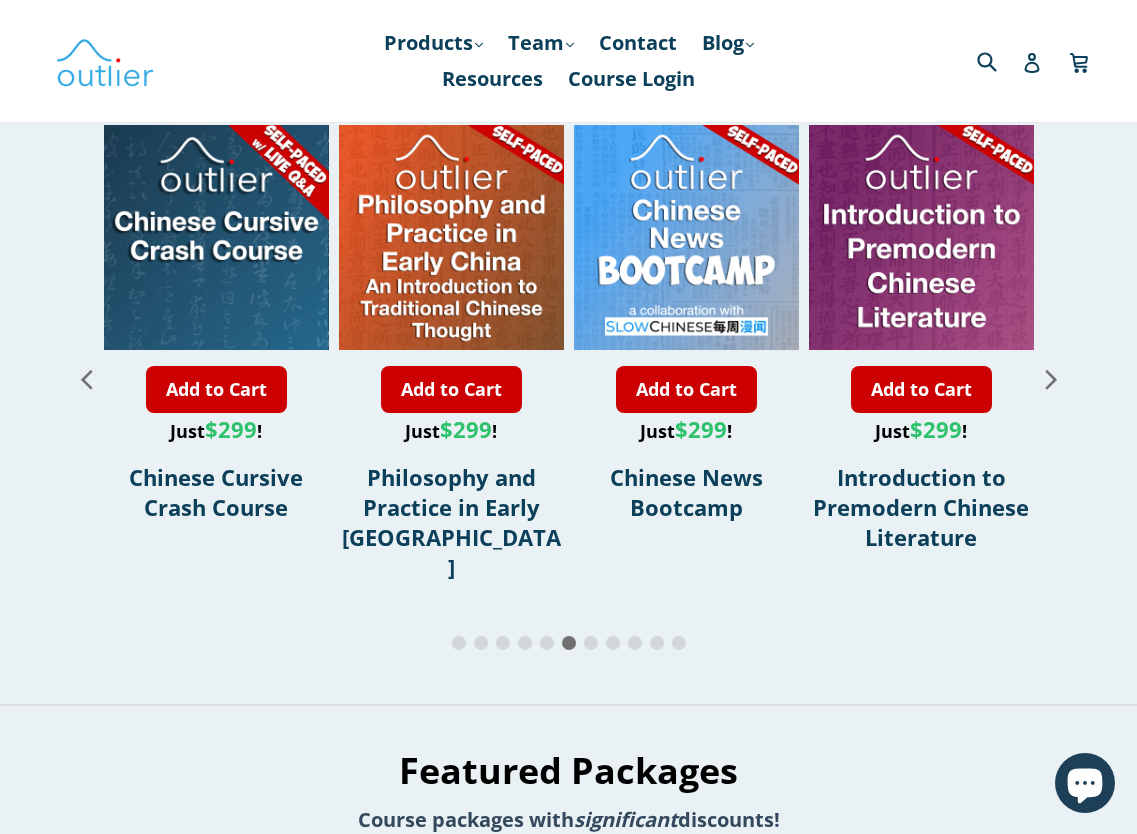 click at bounding box center [1051, 378] 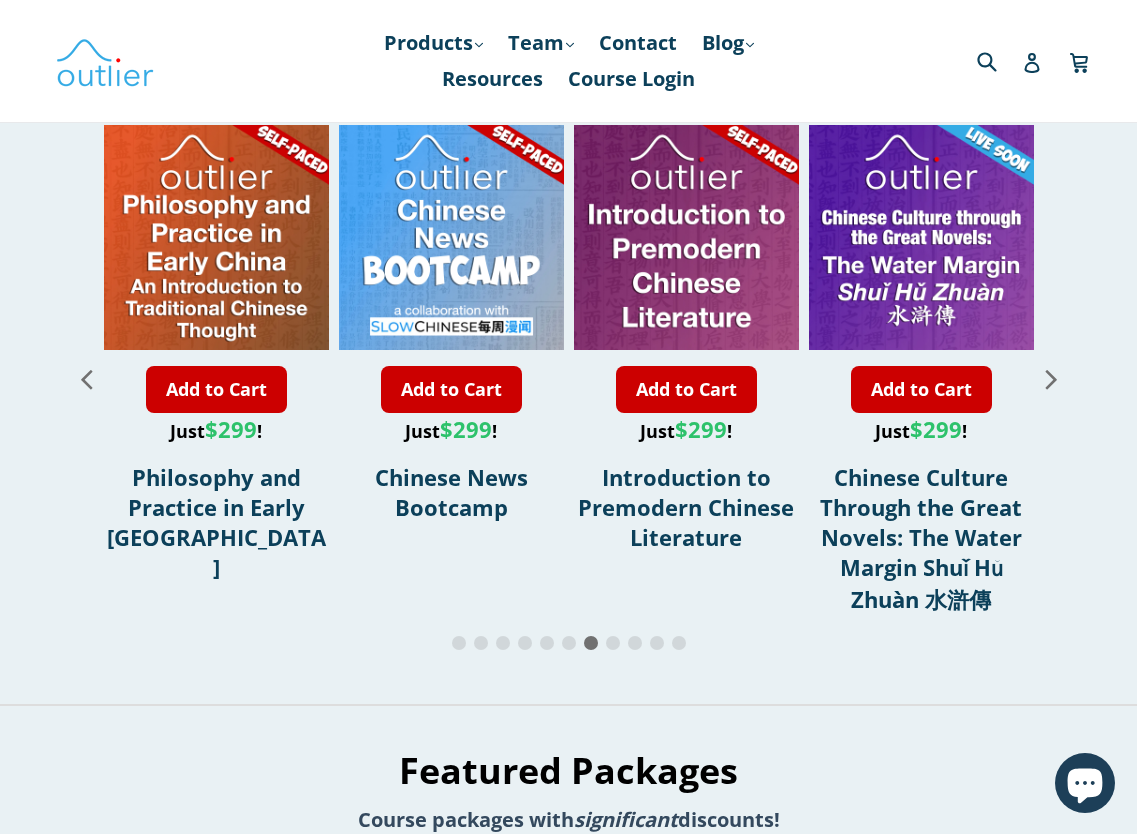 click at bounding box center [1051, 378] 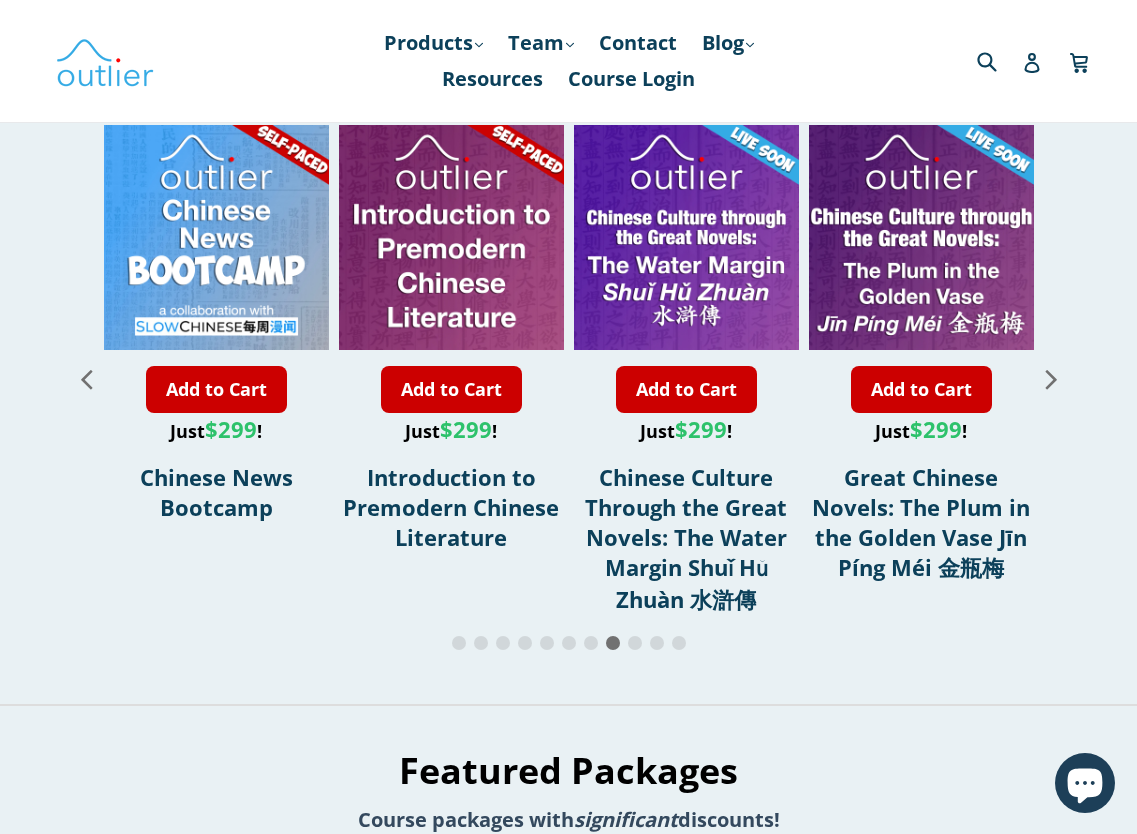 click at bounding box center [1051, 378] 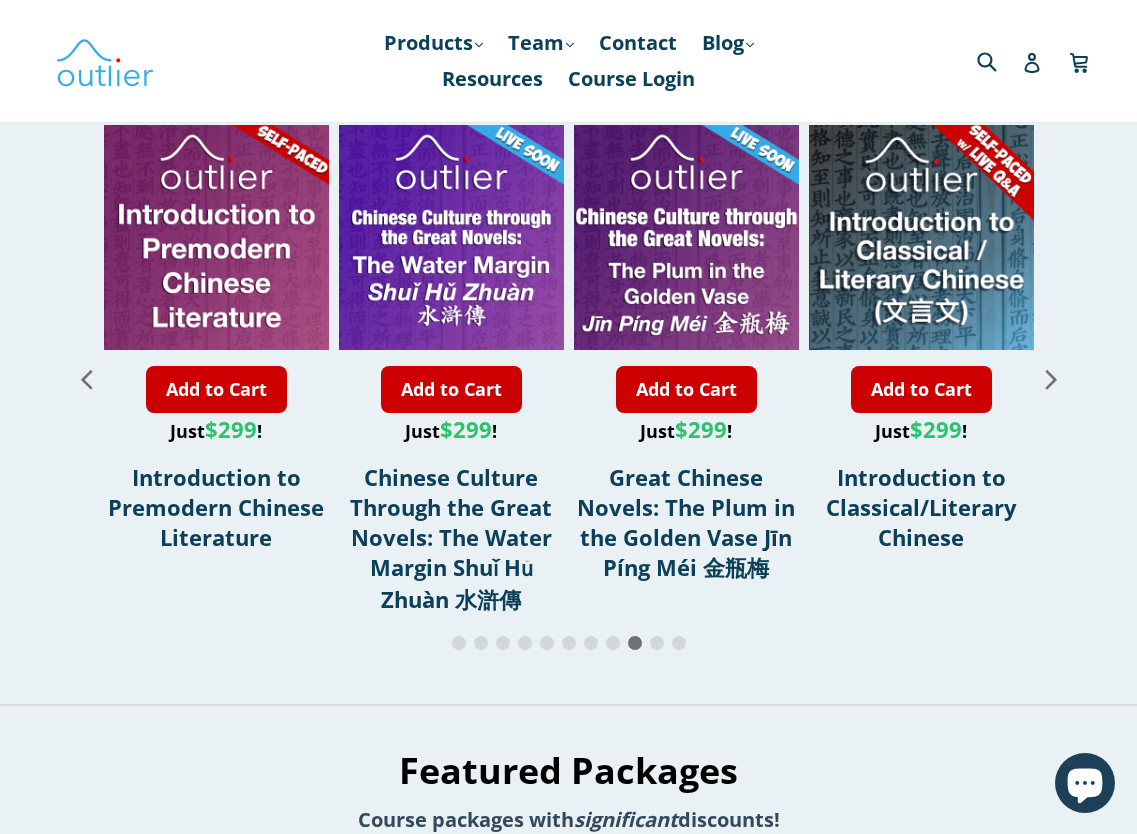 click at bounding box center [1051, 378] 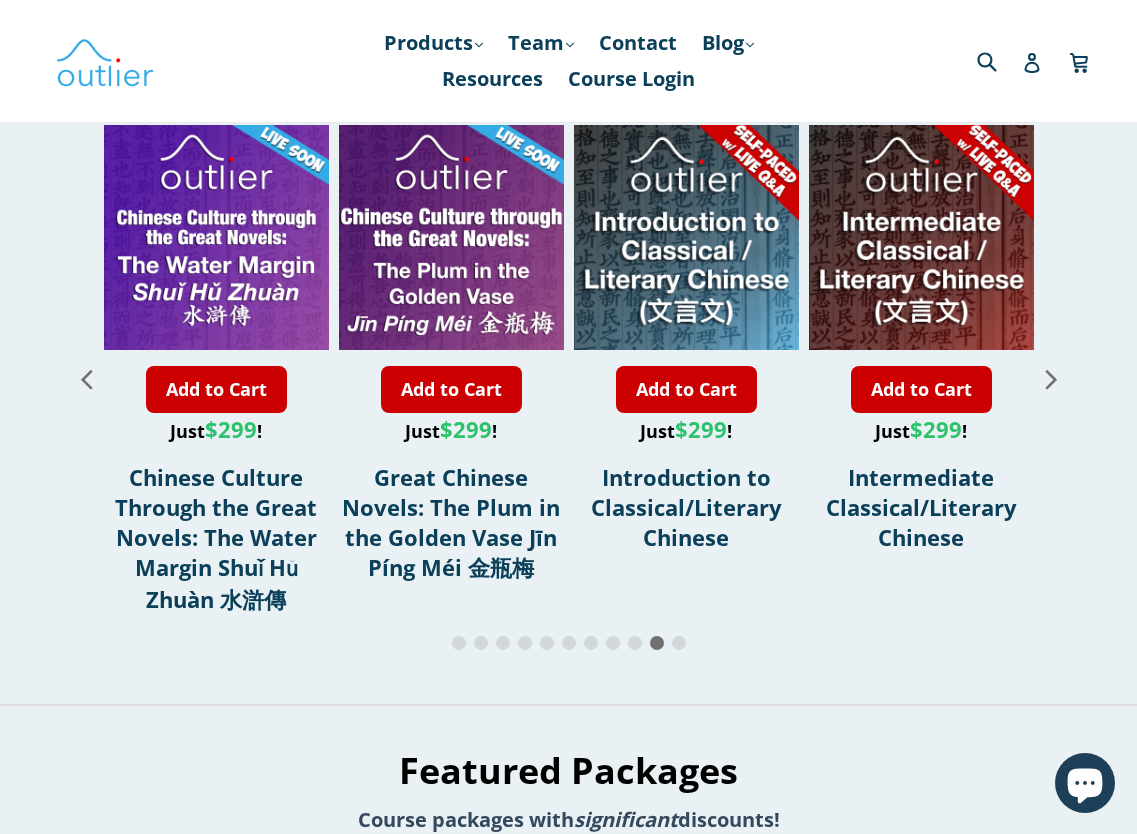 click at bounding box center (1051, 378) 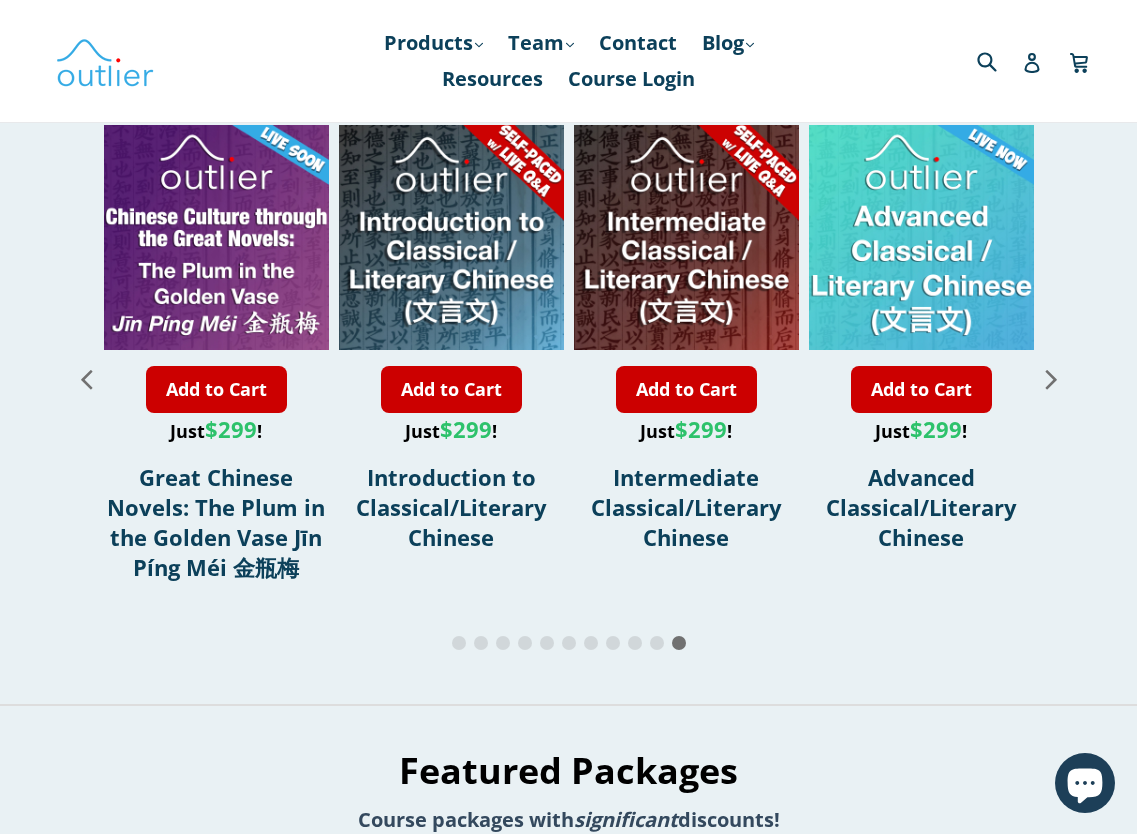 click at bounding box center [1051, 378] 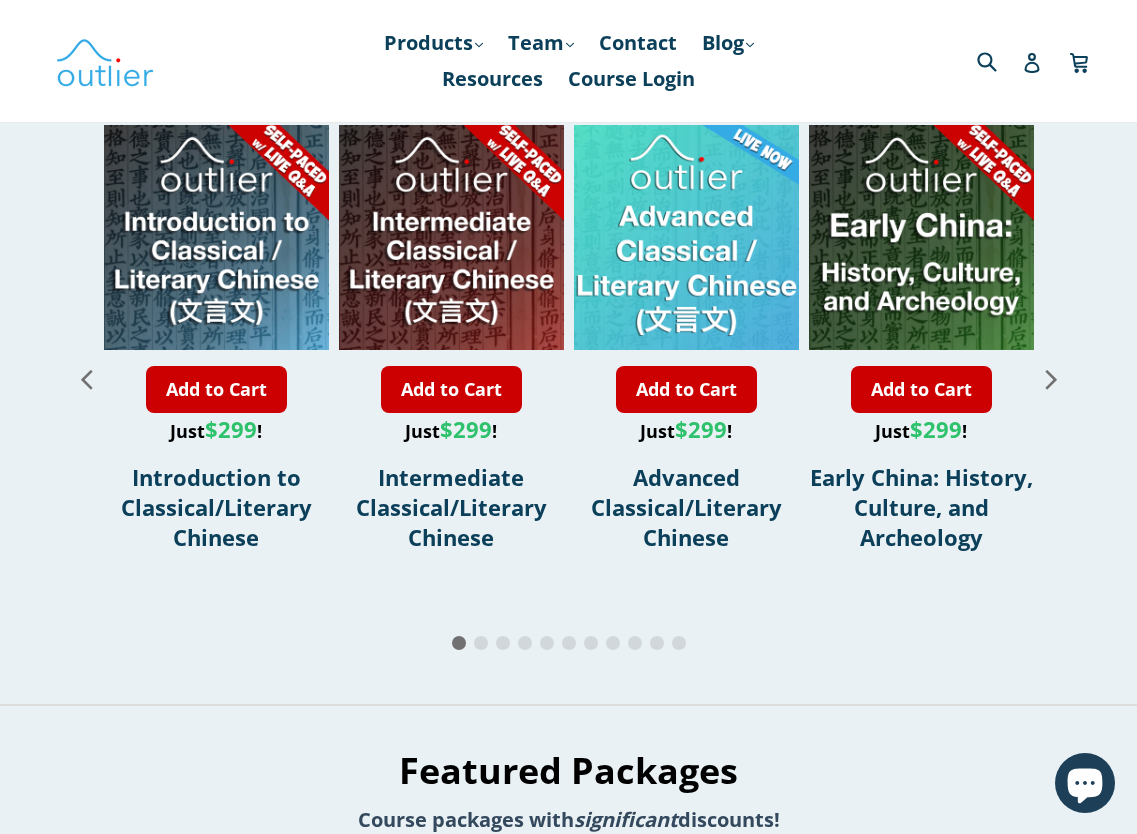 click at bounding box center [1051, 378] 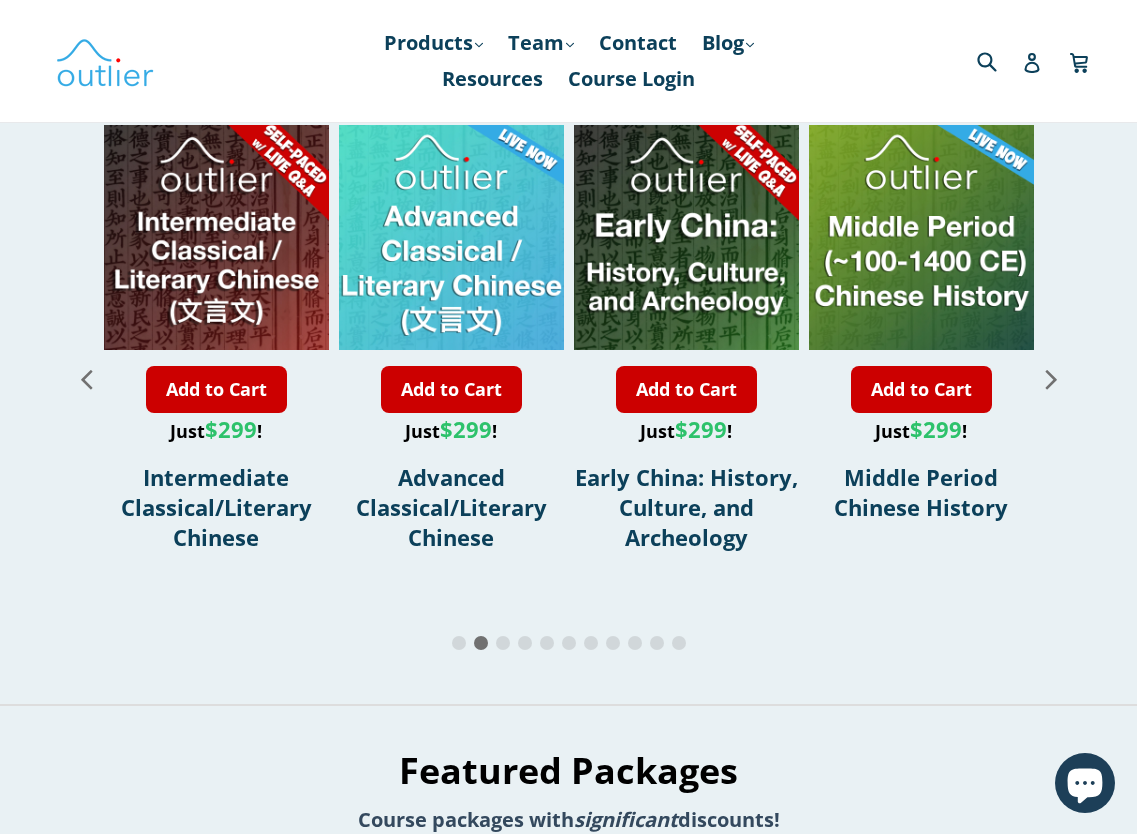 click at bounding box center [1051, 378] 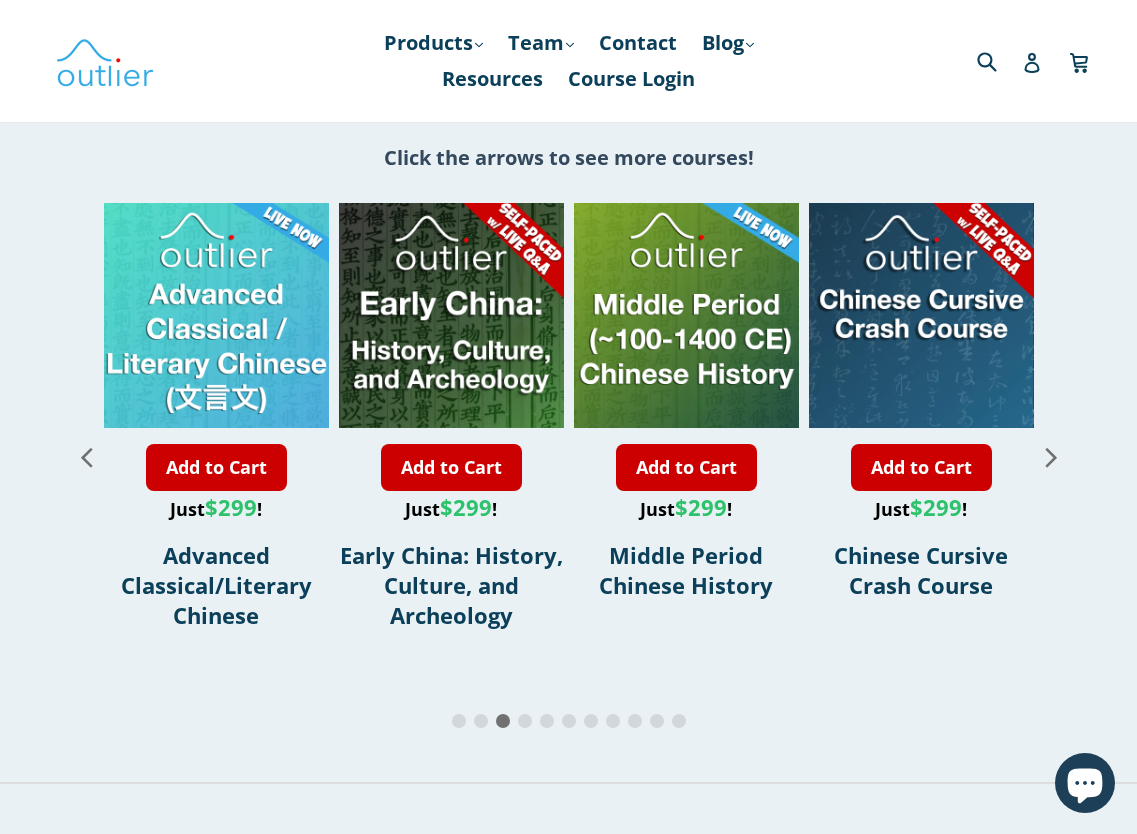 scroll, scrollTop: 2289, scrollLeft: 0, axis: vertical 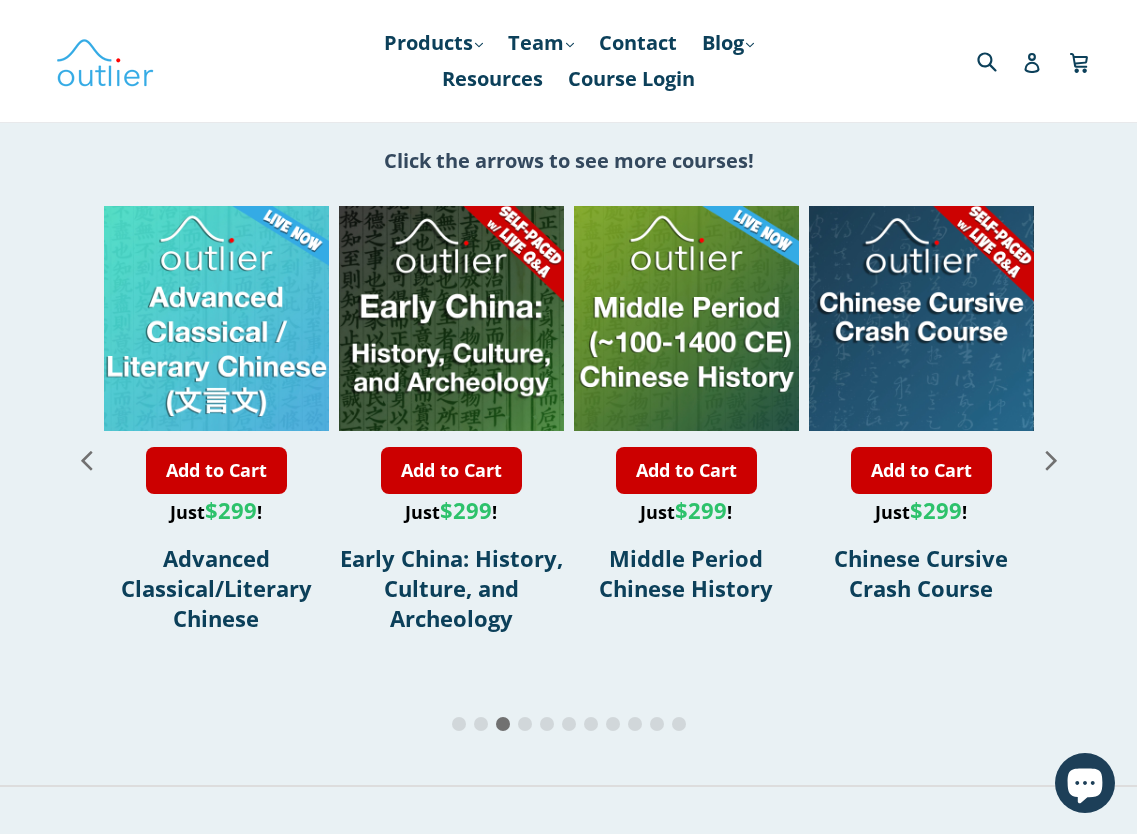 click 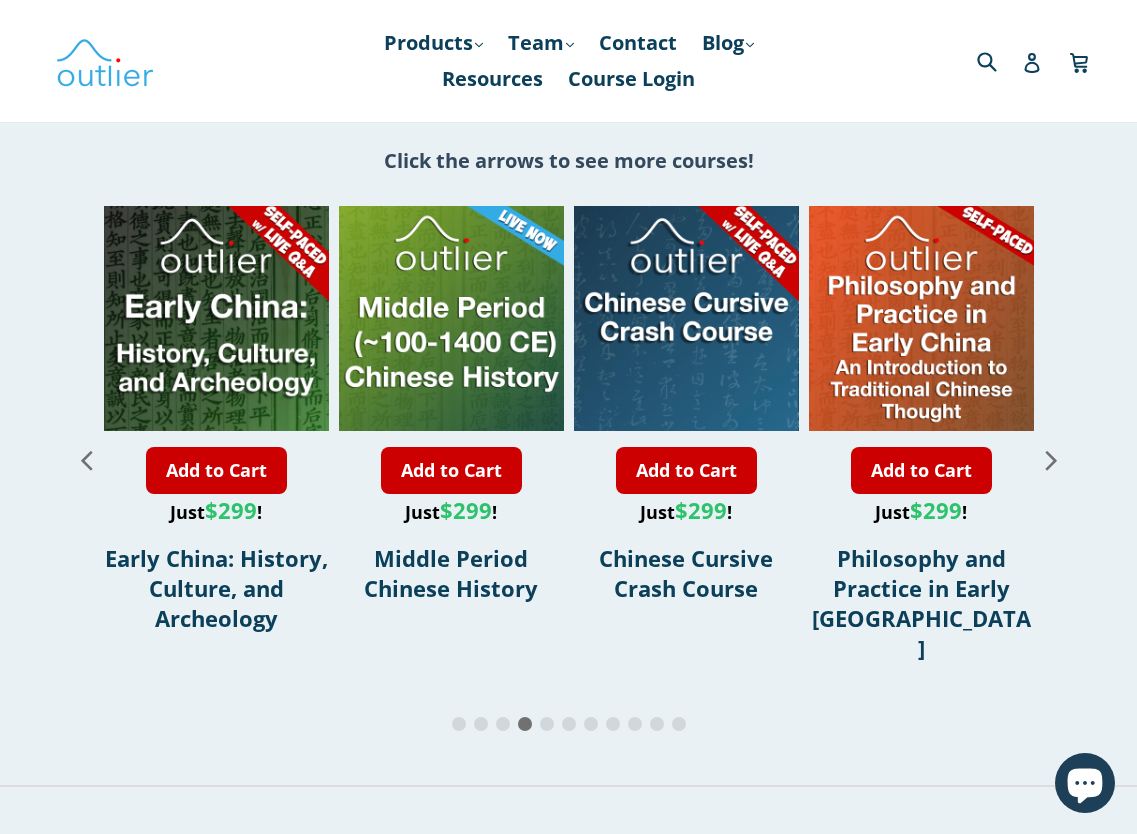 click 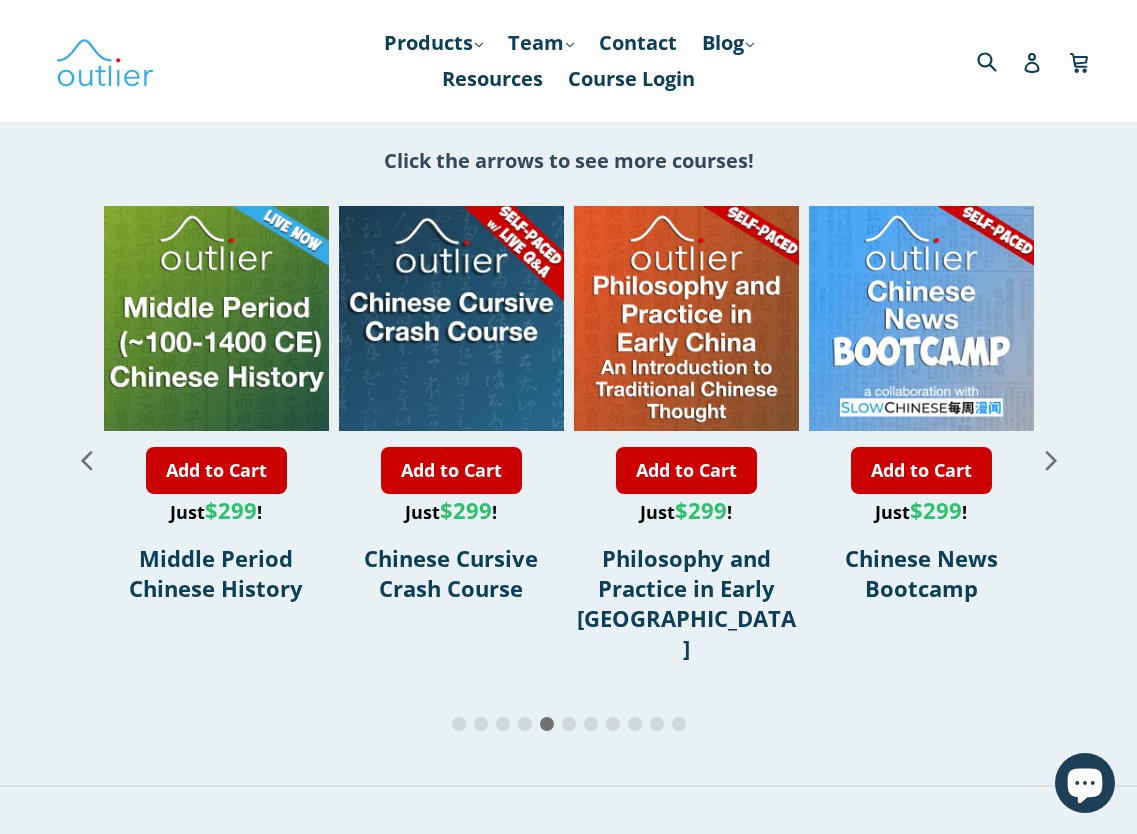 click 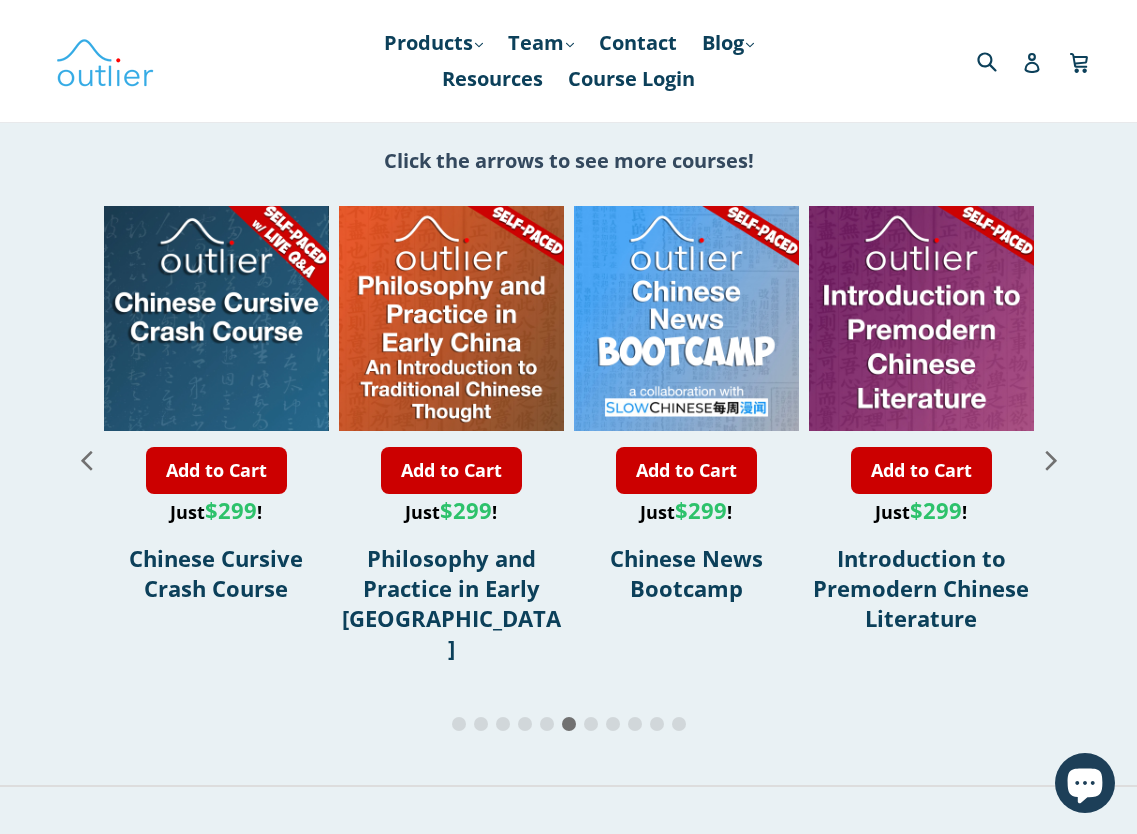 click 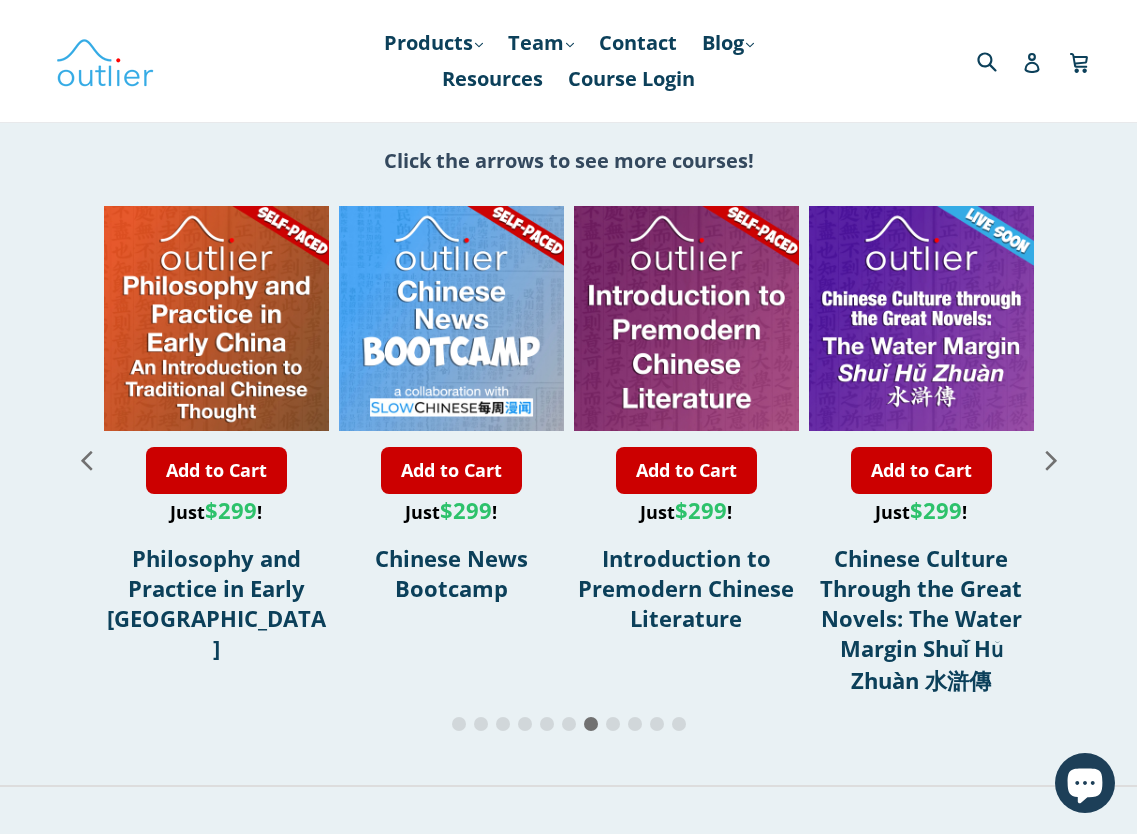 click 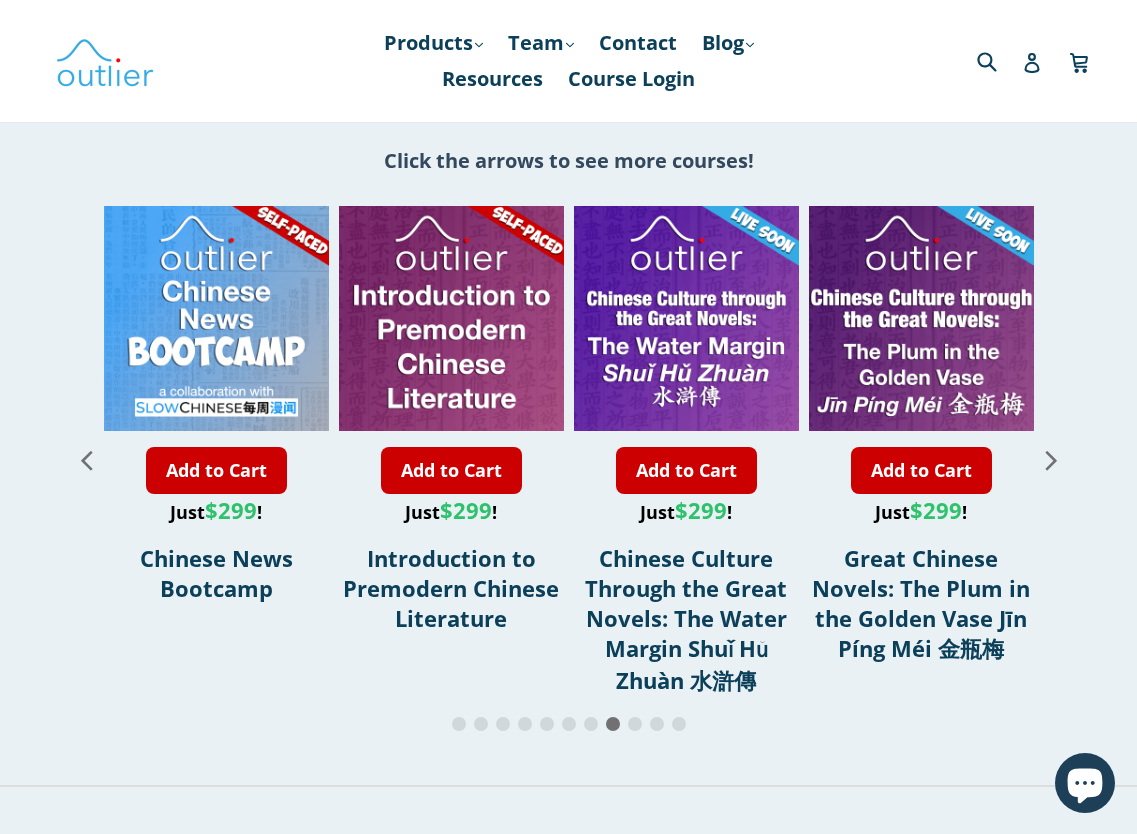 click 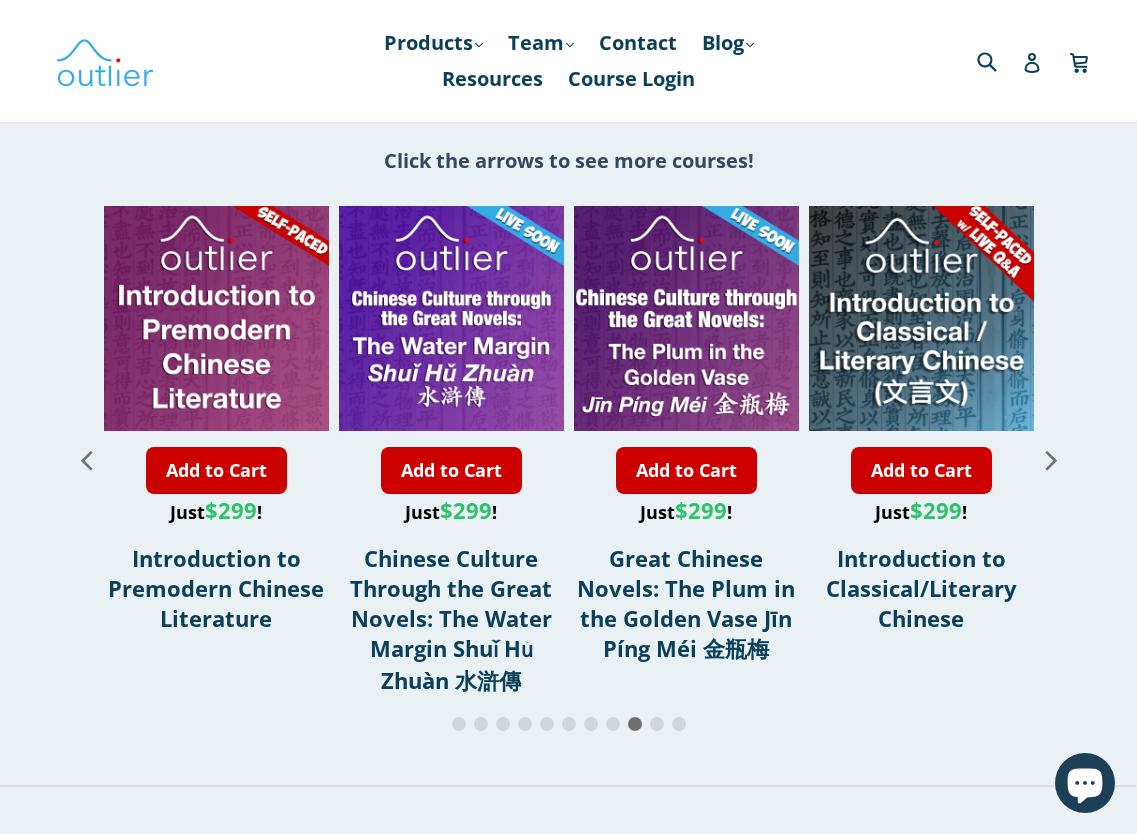 click 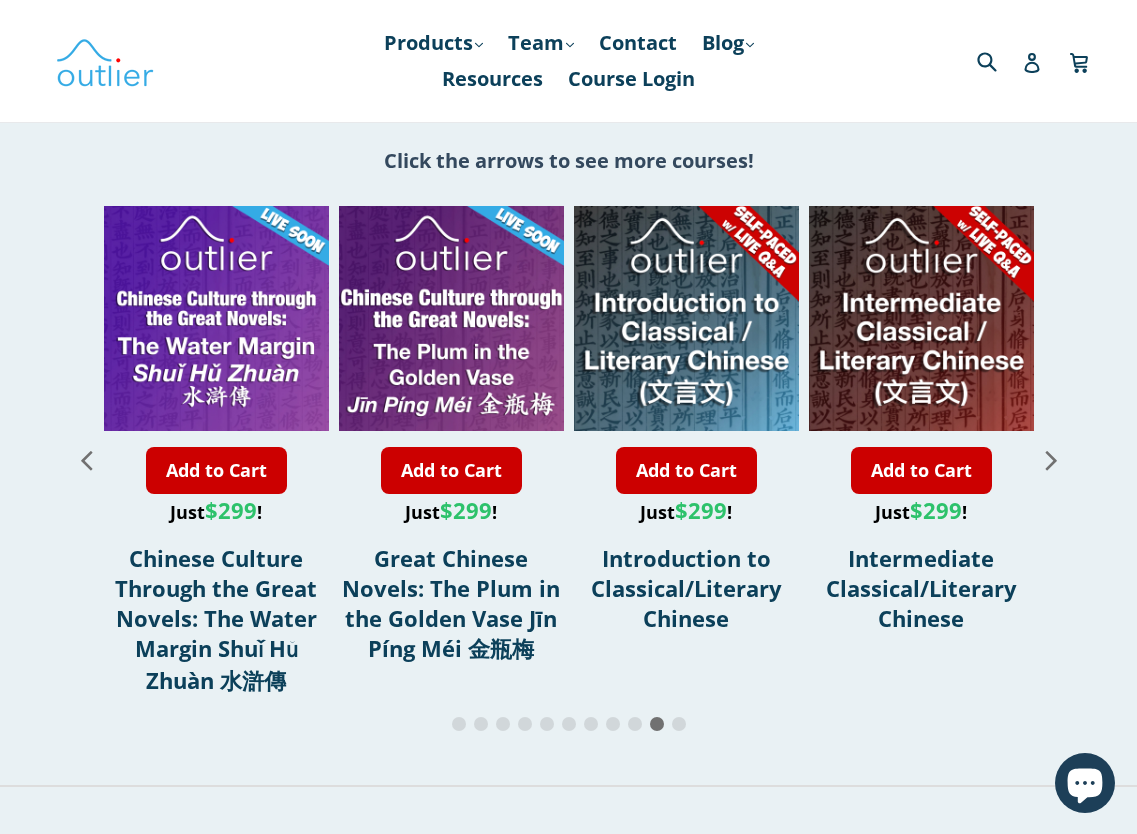 click 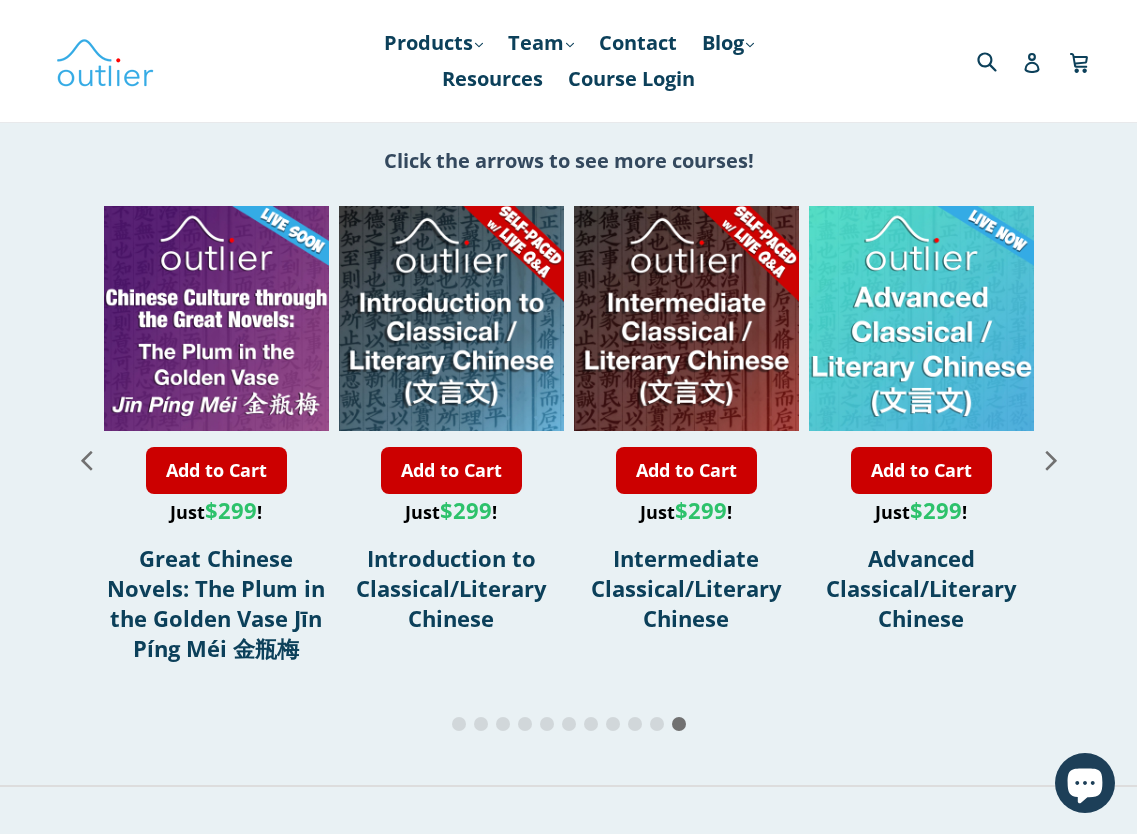 click 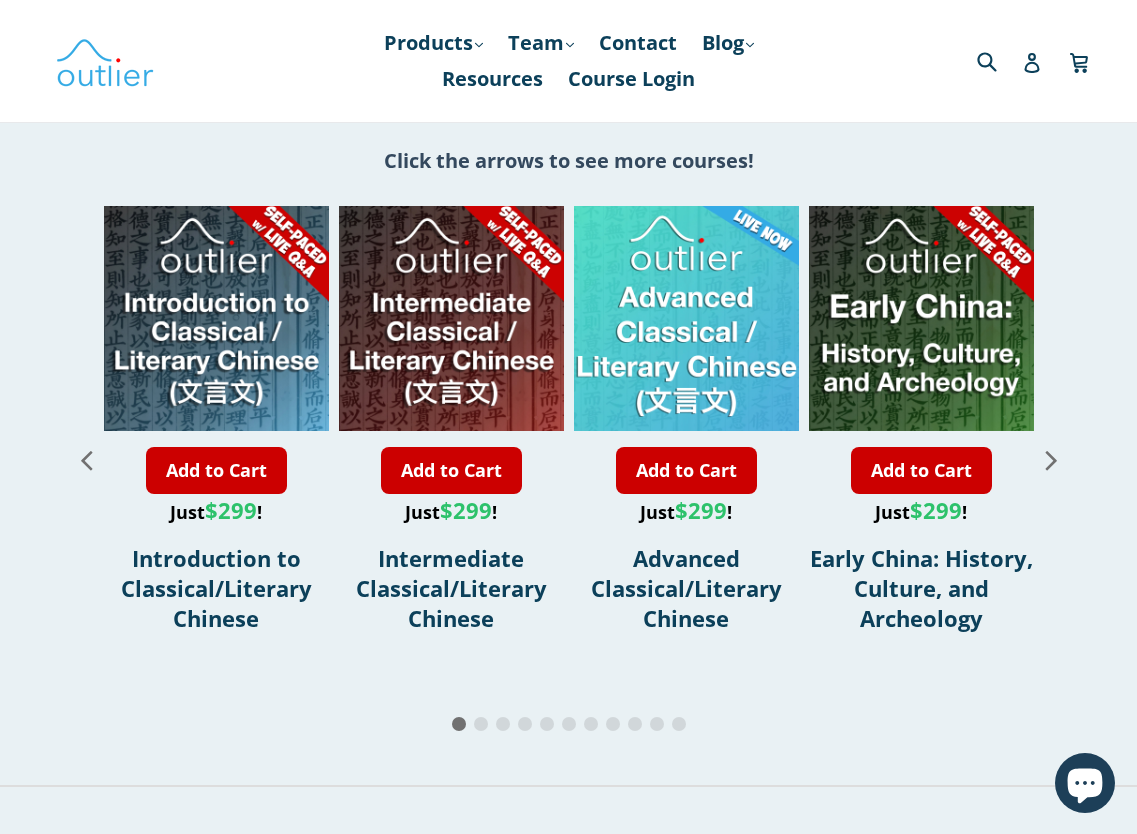 click 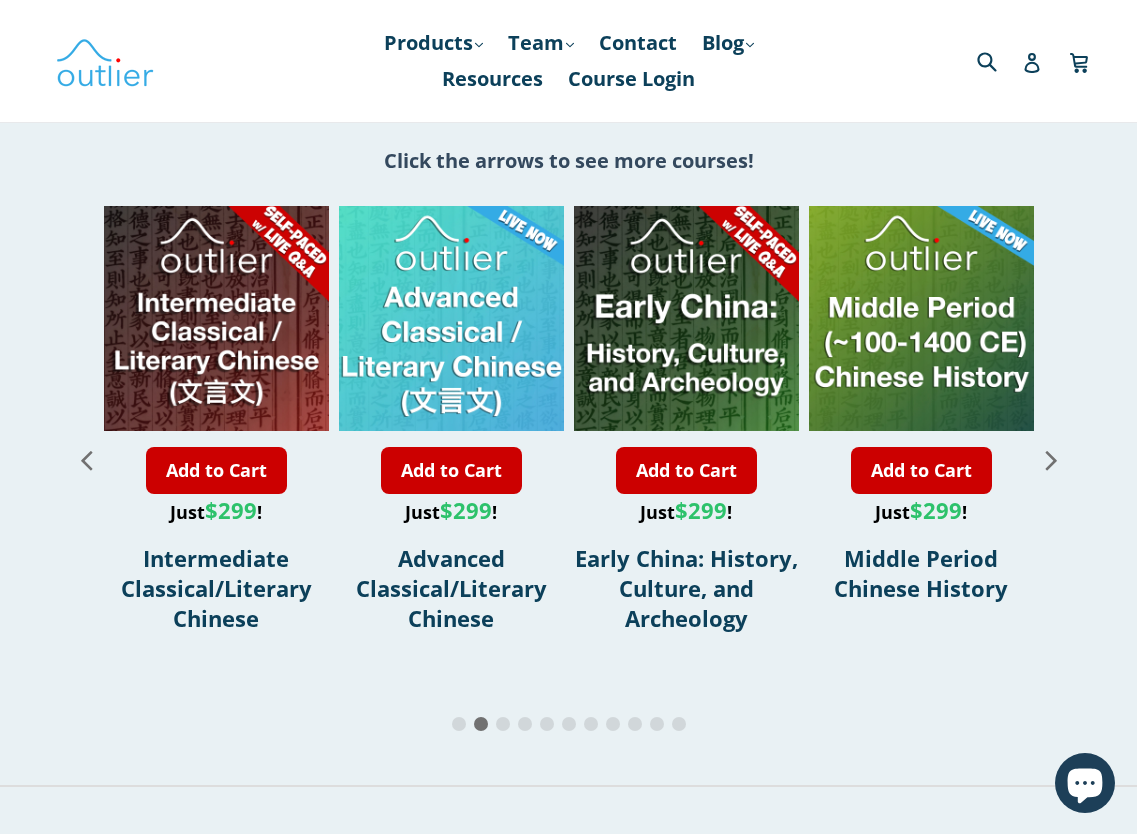 click 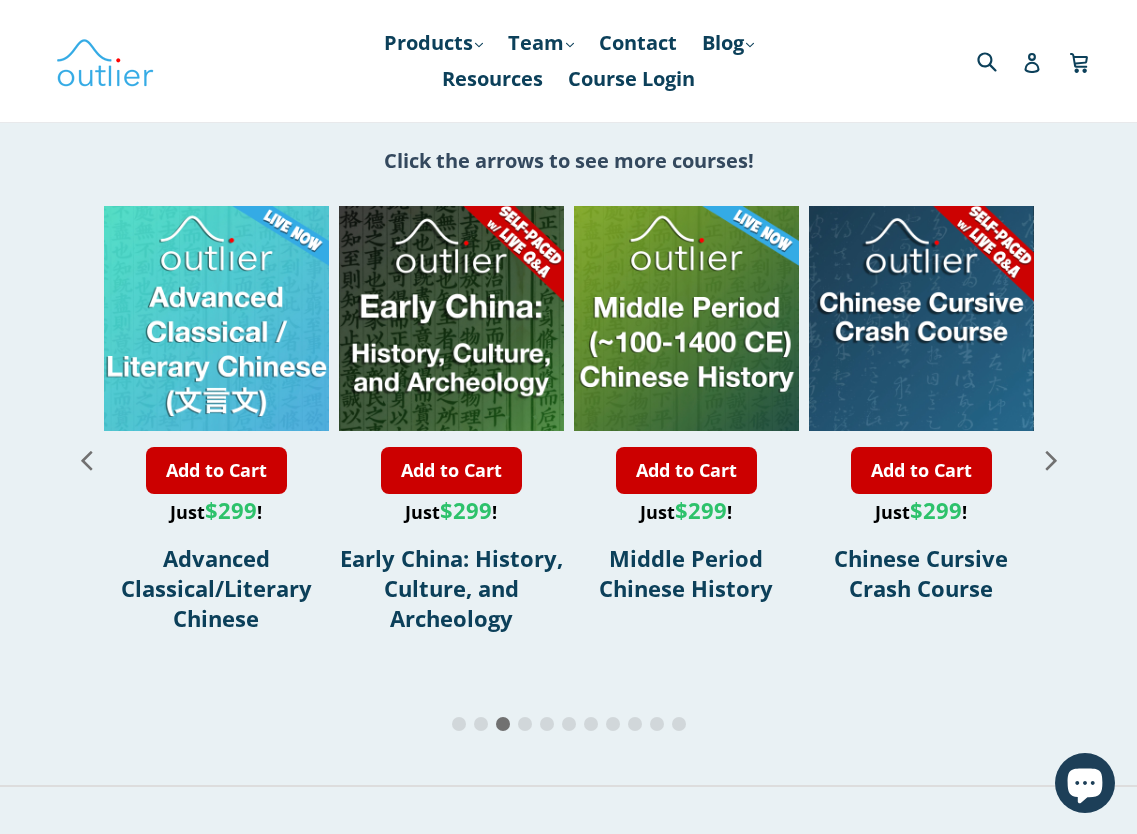 click 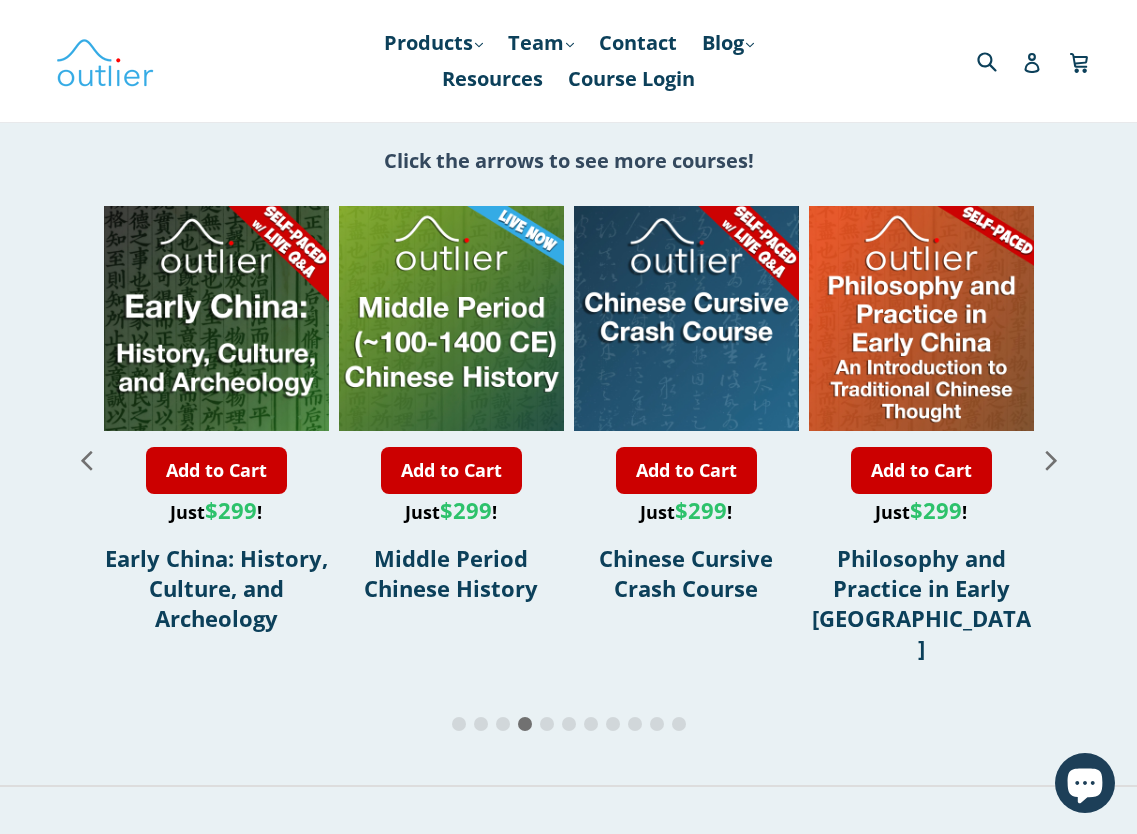 click 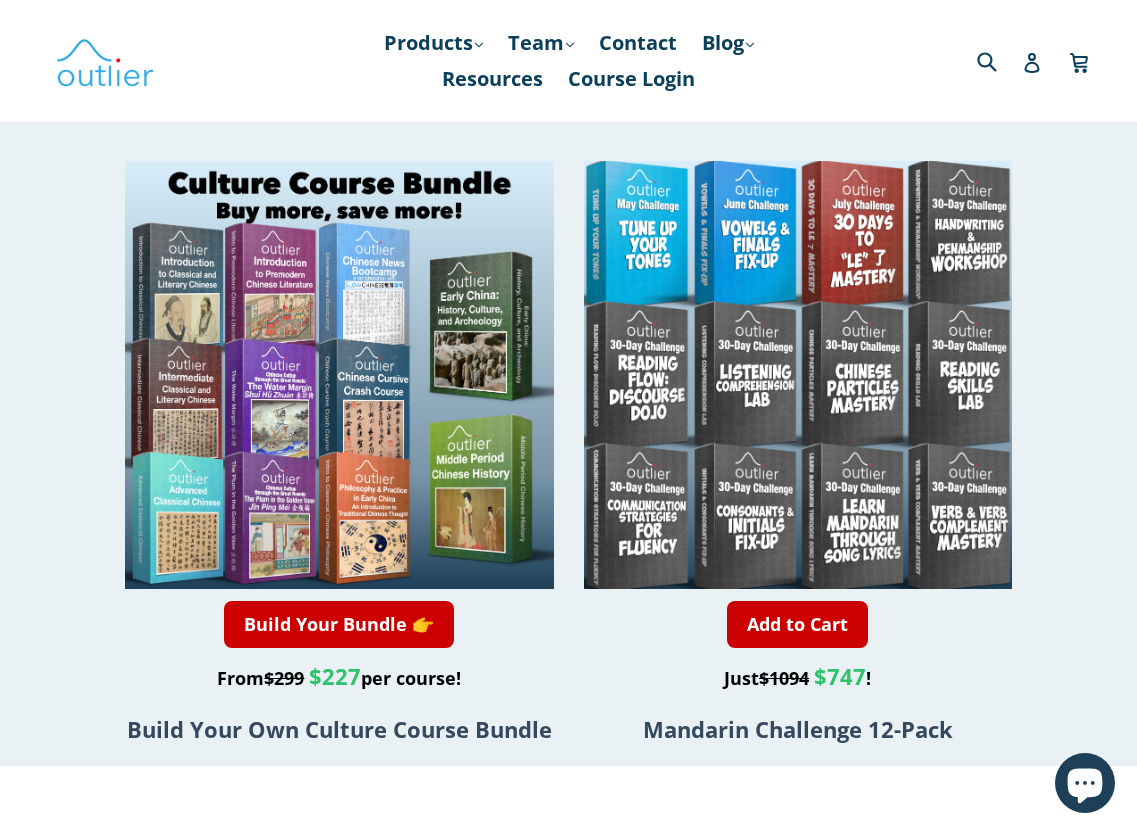 scroll, scrollTop: 3775, scrollLeft: 0, axis: vertical 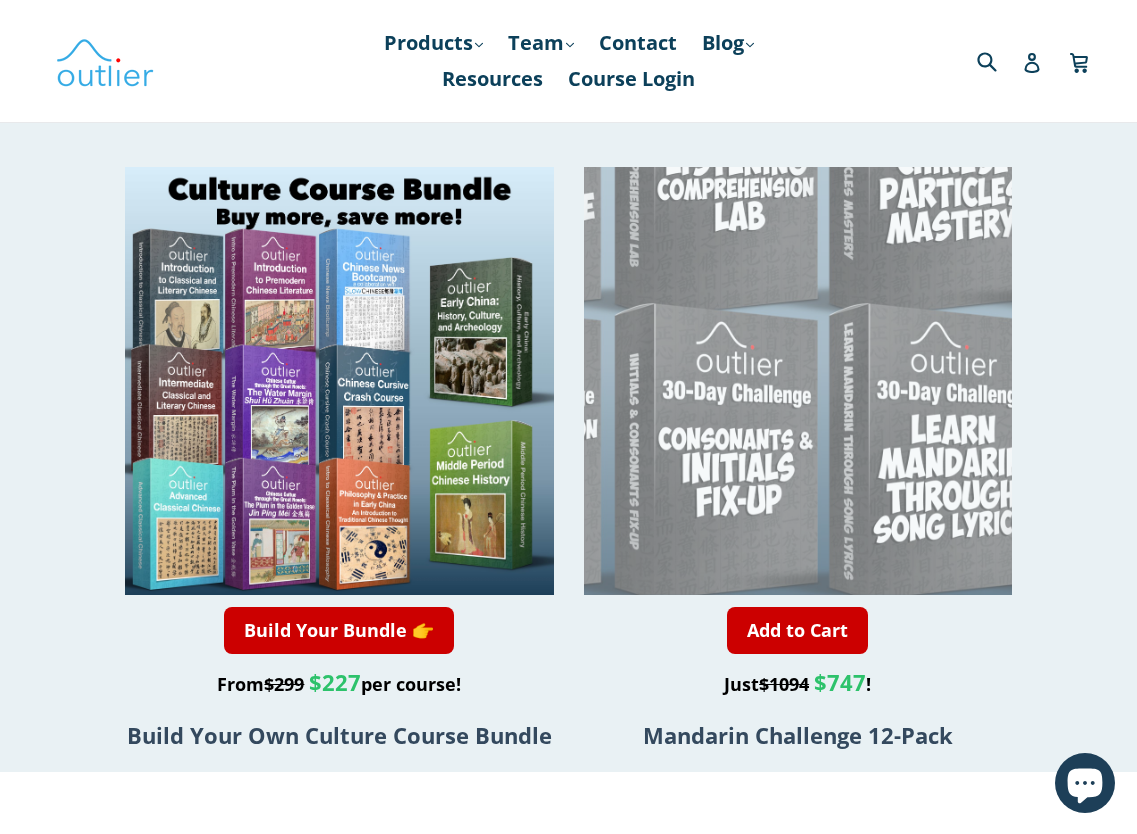 click at bounding box center (821, 166) 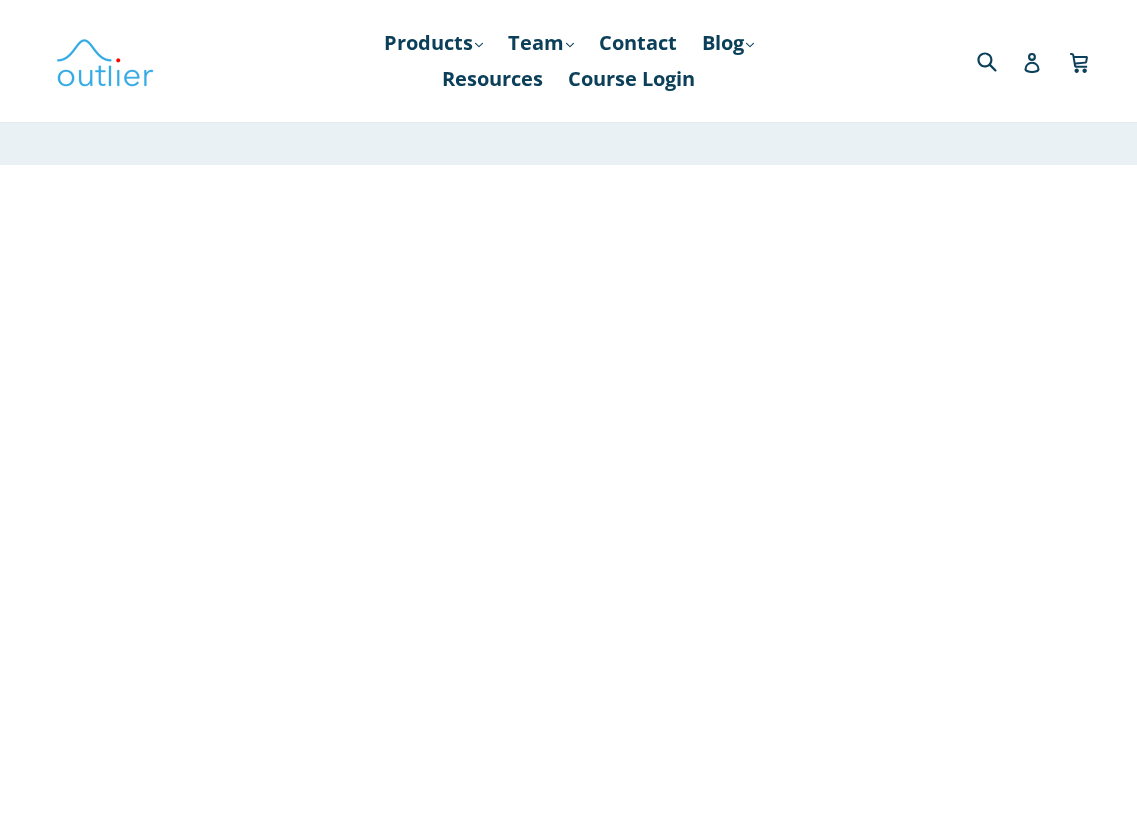 scroll, scrollTop: 0, scrollLeft: 0, axis: both 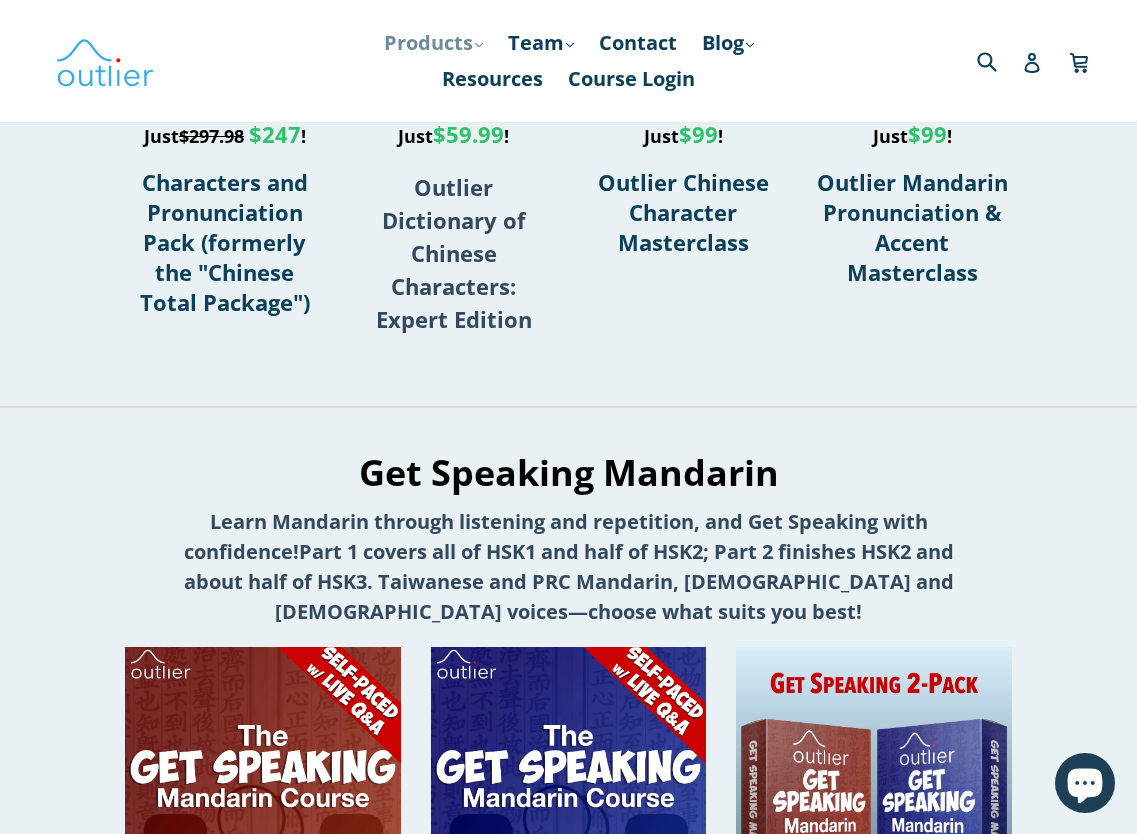 click on "Products
.cls-1{fill:#231f20}
expand" at bounding box center (433, 43) 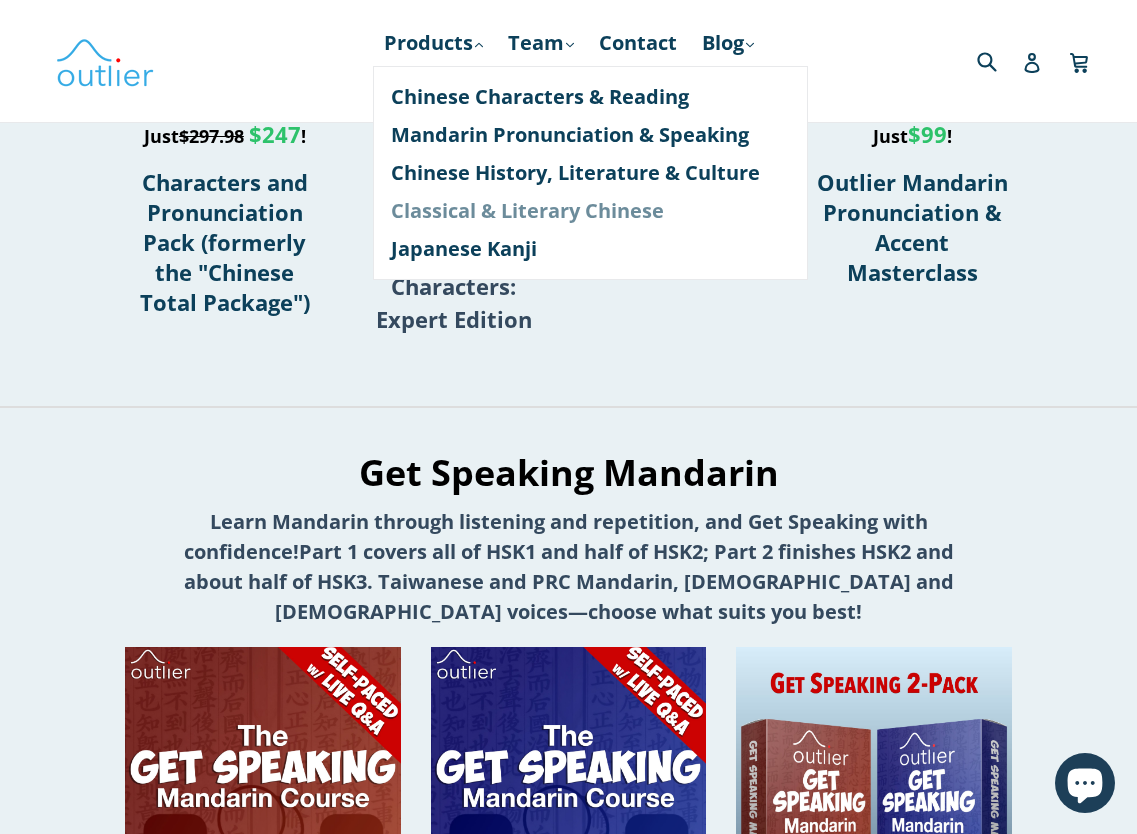 click on "Classical & Literary Chinese" at bounding box center [590, 211] 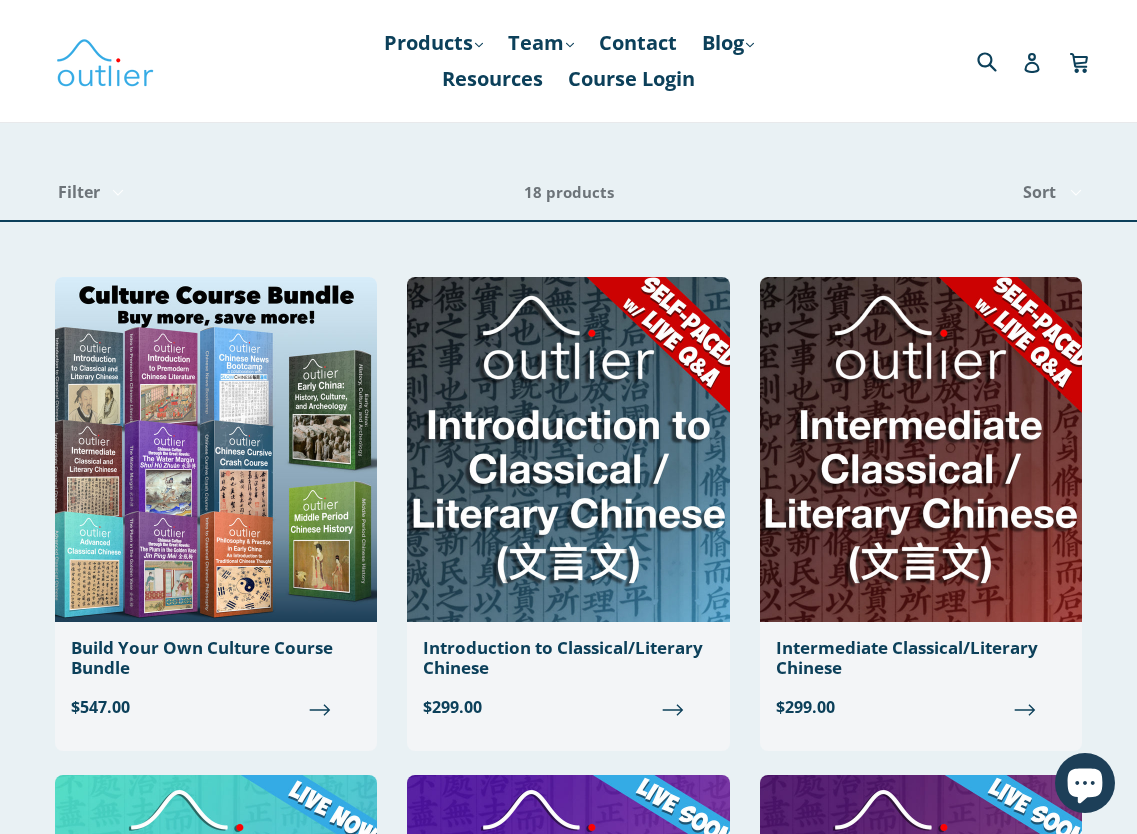 scroll, scrollTop: 0, scrollLeft: 0, axis: both 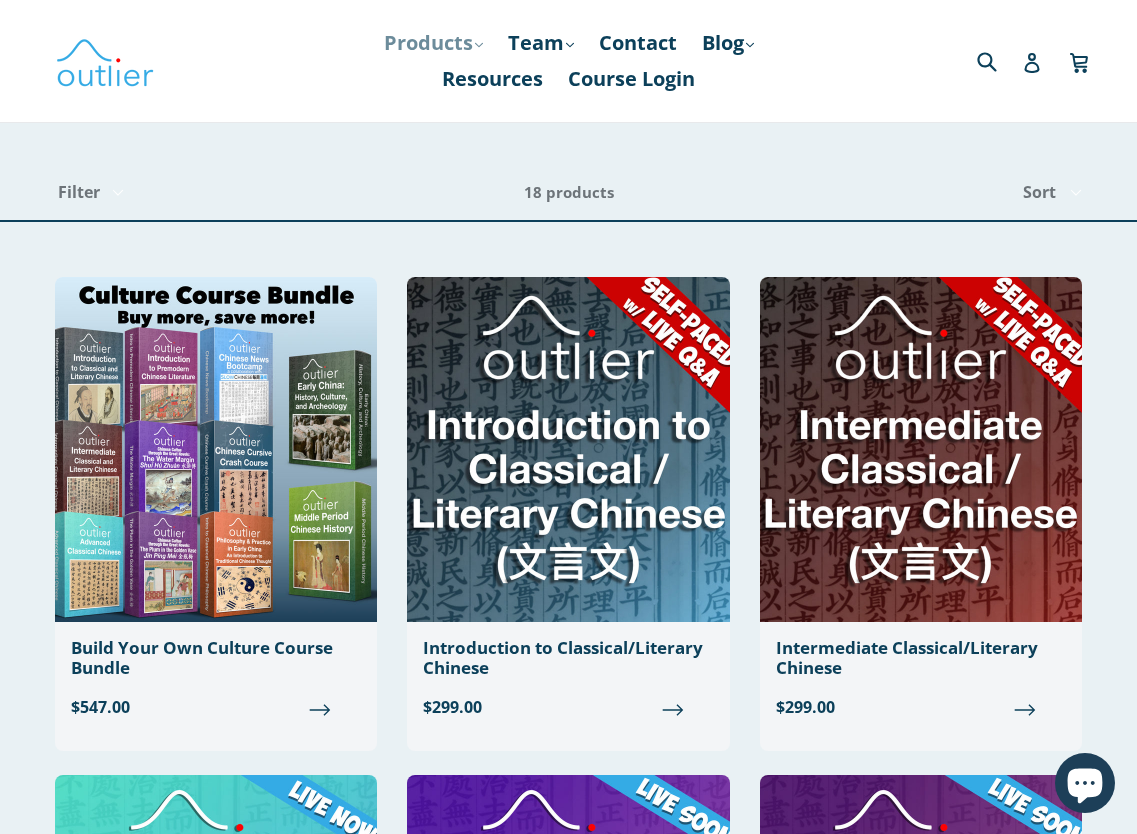 click on "Products
.cls-1{fill:#231f20}
expand" at bounding box center [433, 43] 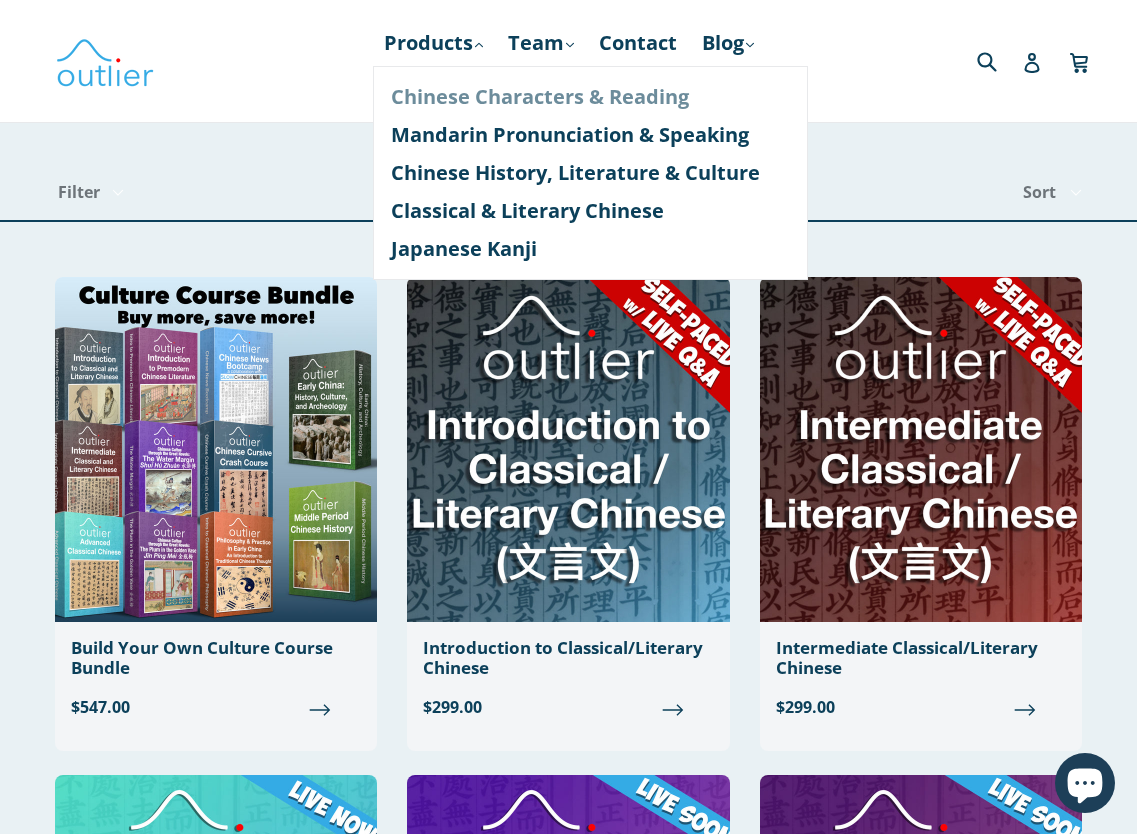 click on "Chinese Characters & Reading" at bounding box center (590, 97) 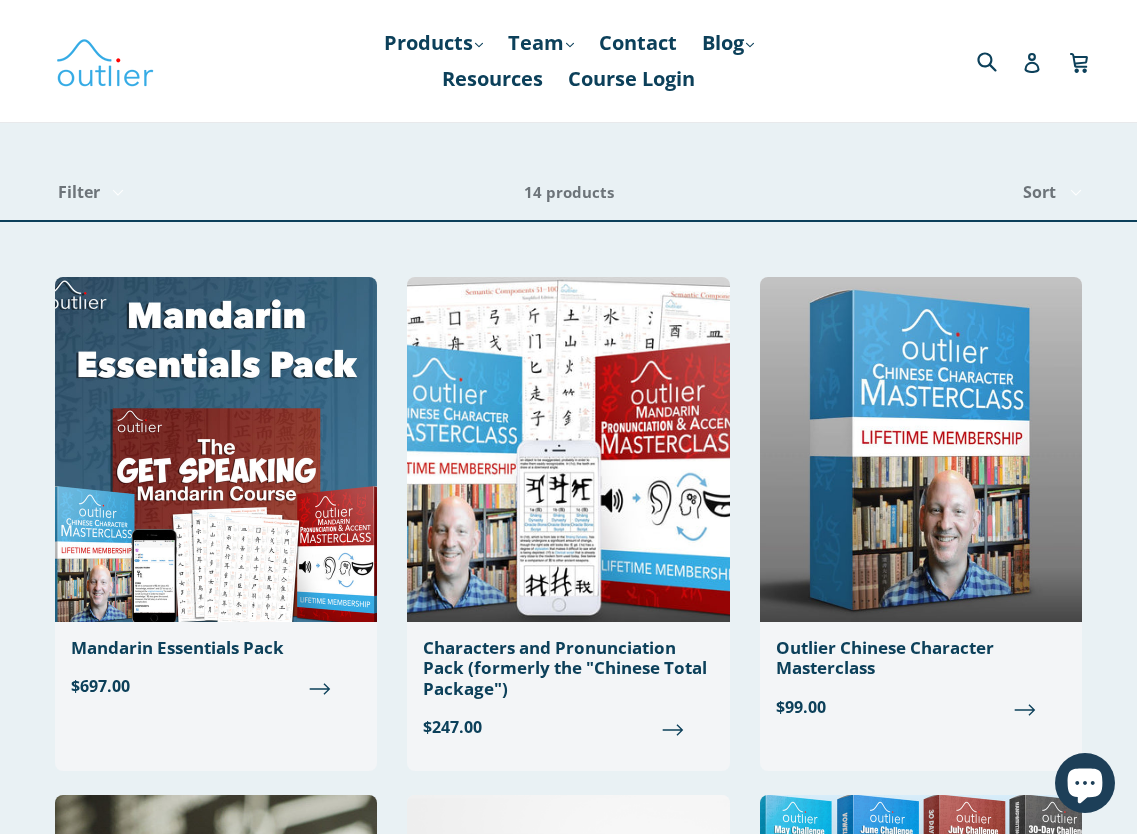 scroll, scrollTop: 0, scrollLeft: 0, axis: both 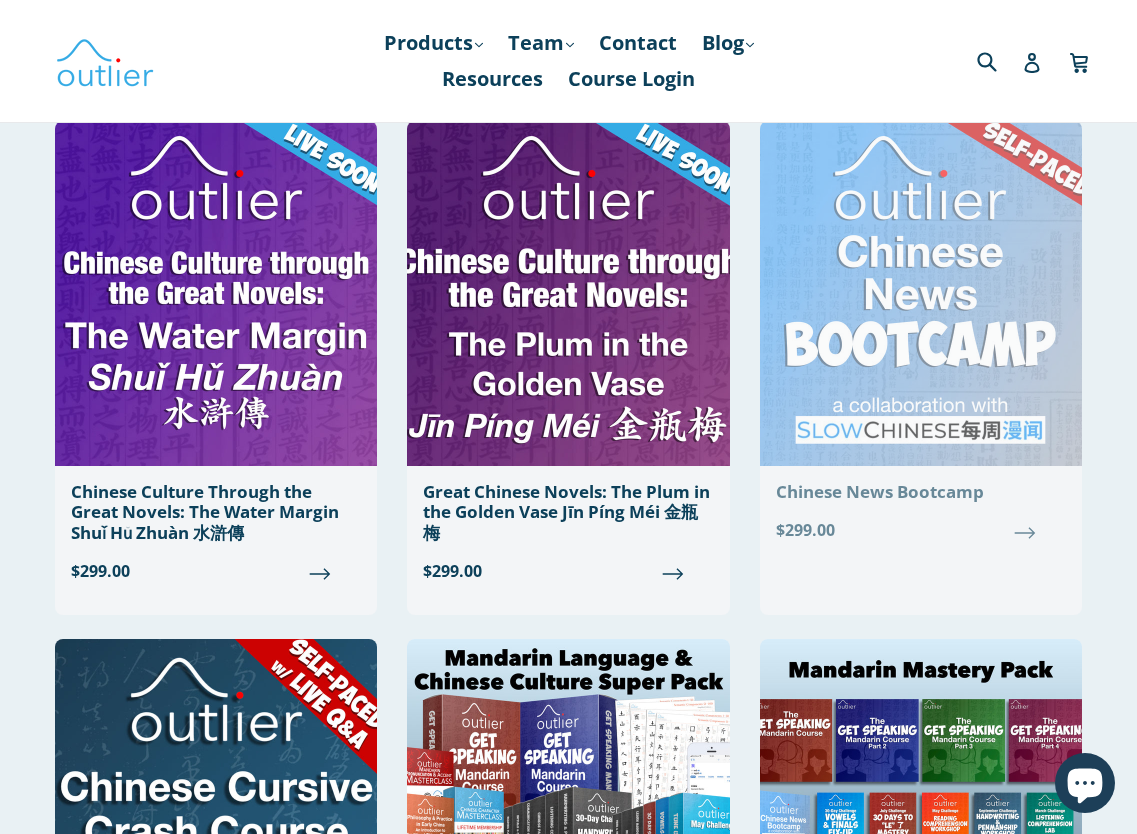 click at bounding box center (921, 293) 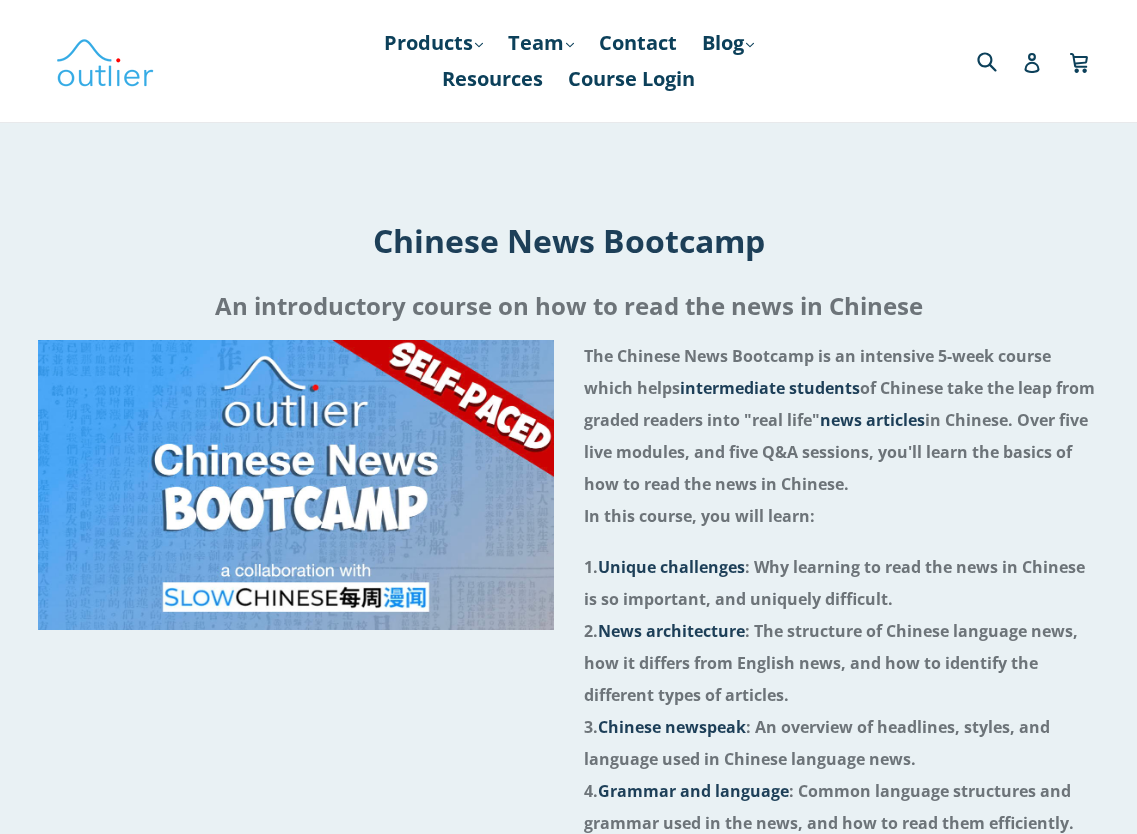 scroll, scrollTop: 0, scrollLeft: 0, axis: both 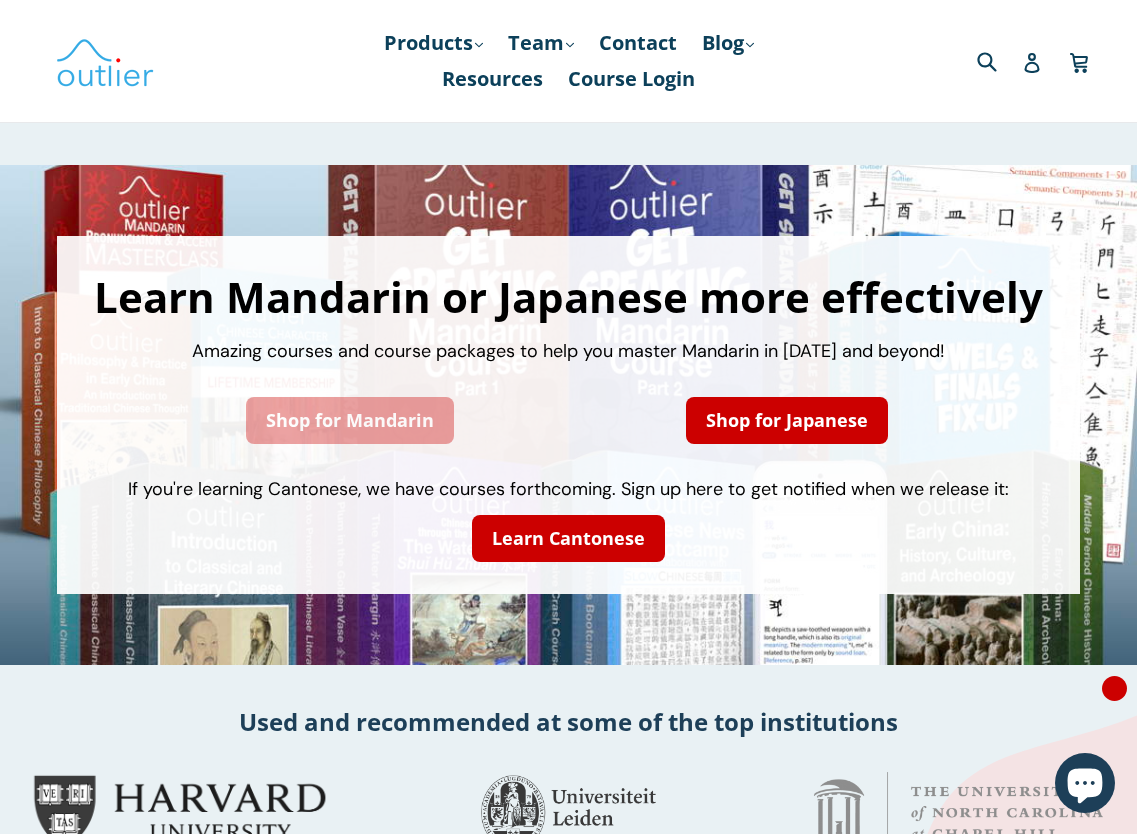 click on "Shop for Mandarin" at bounding box center (350, 420) 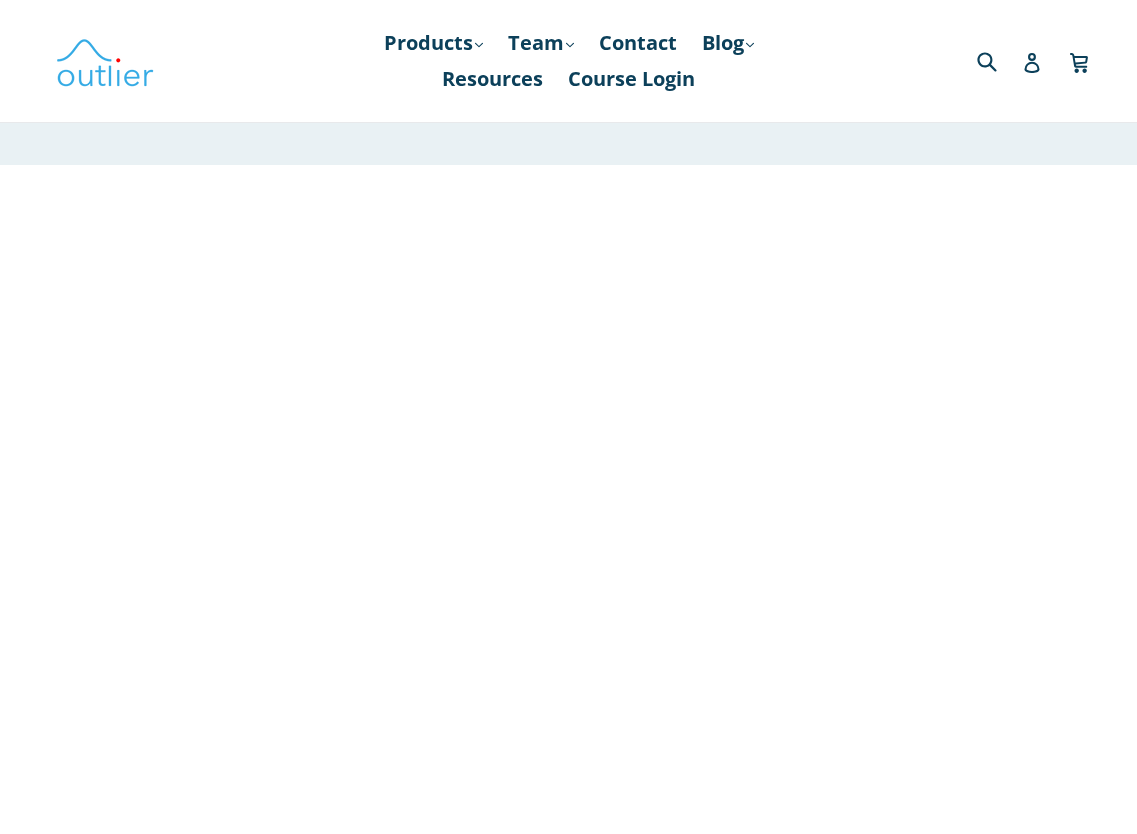 scroll, scrollTop: 0, scrollLeft: 0, axis: both 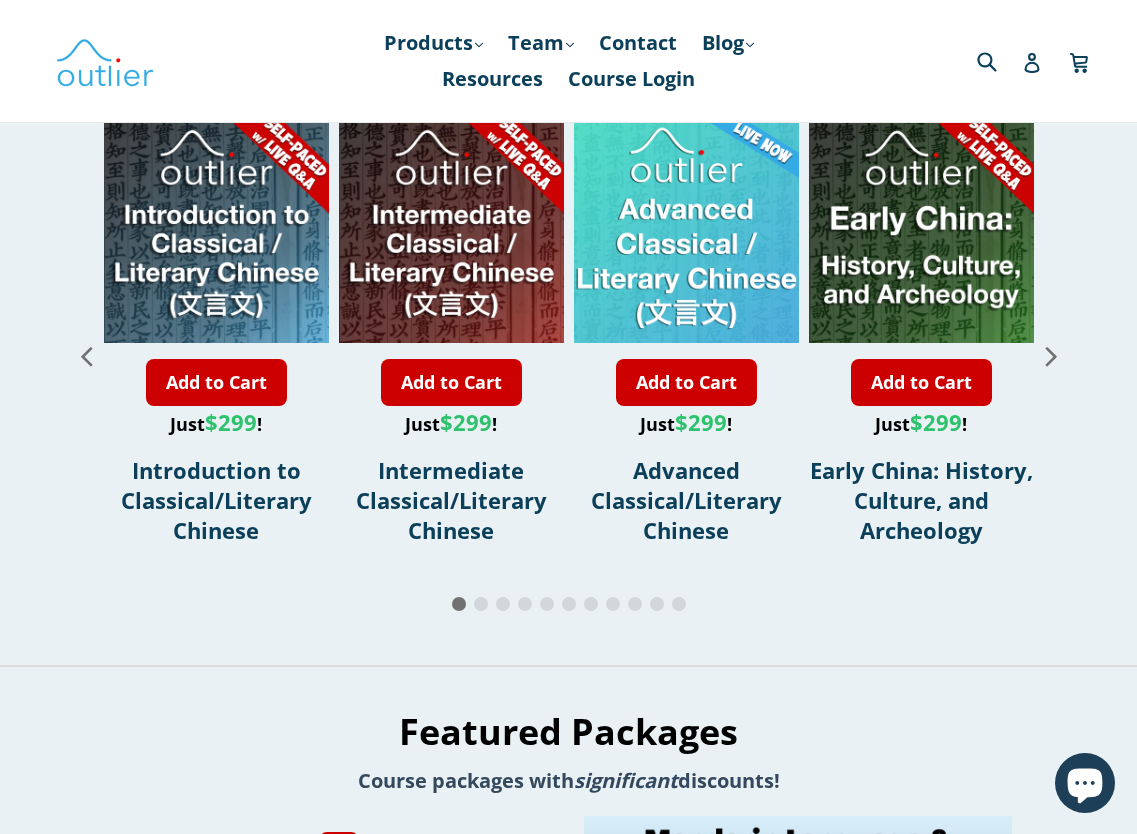 click 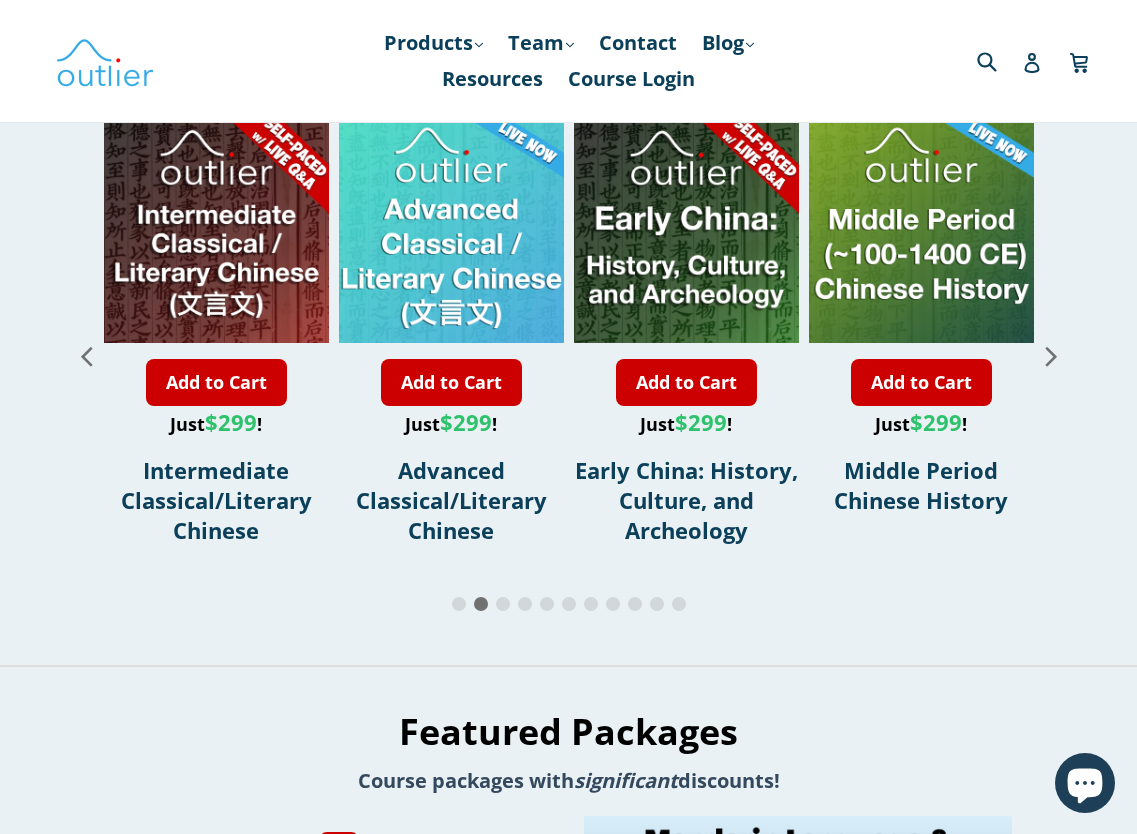 click 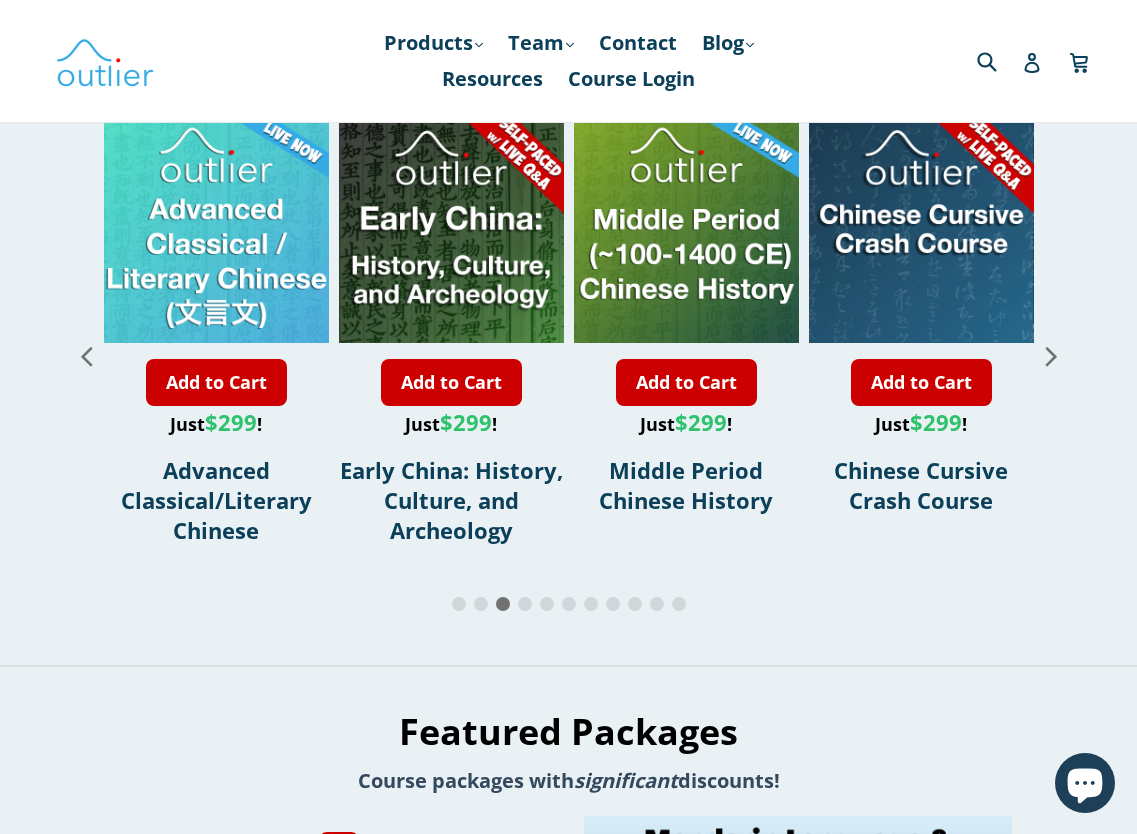 click 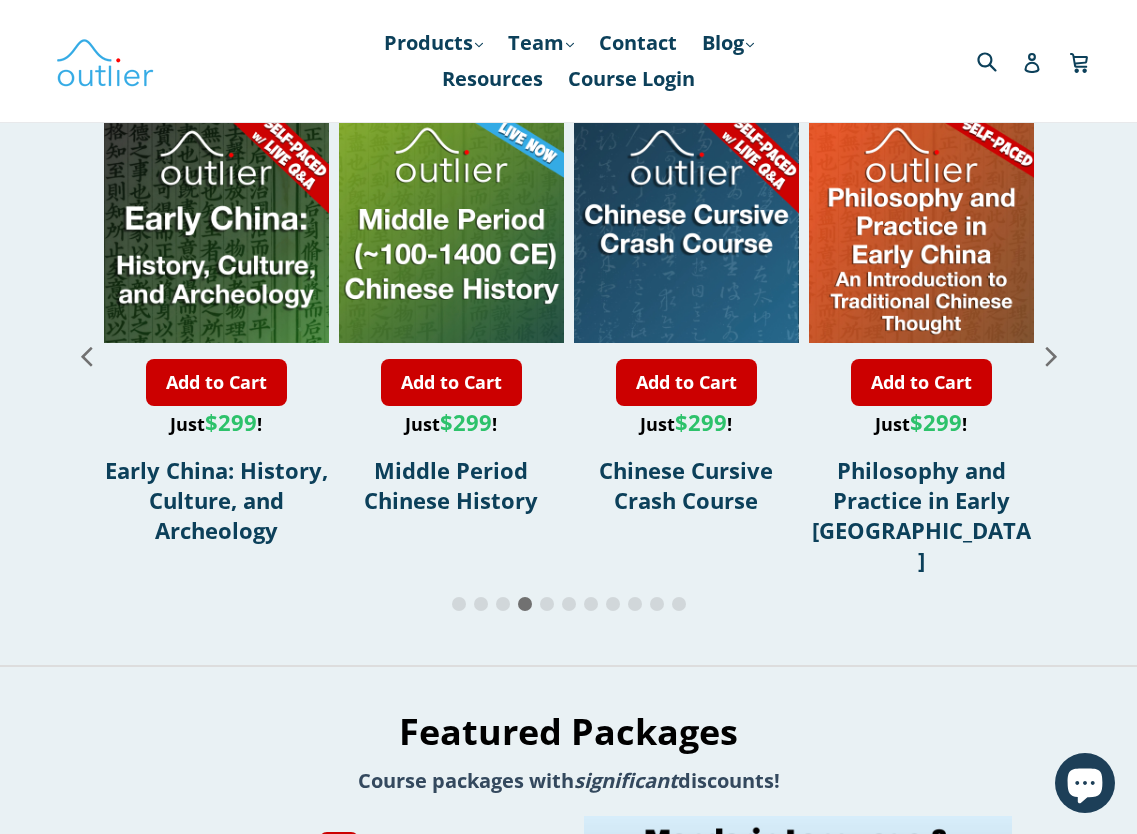 click 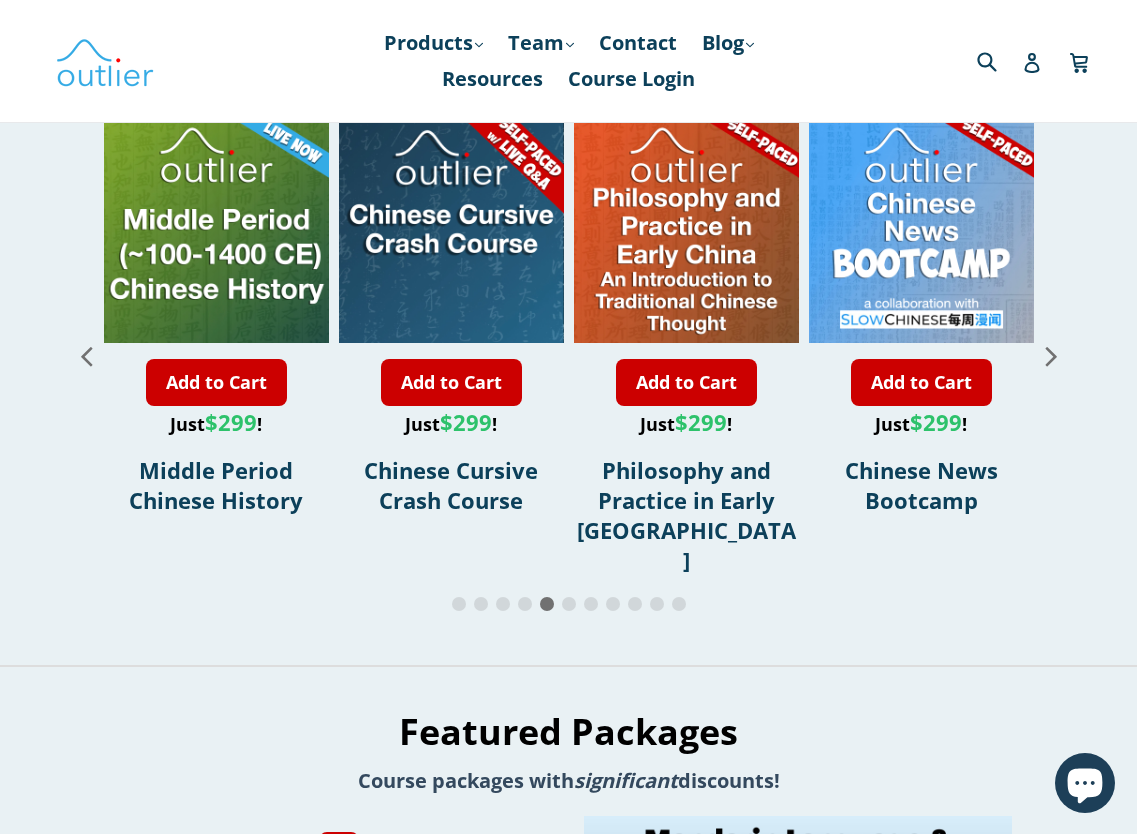 click 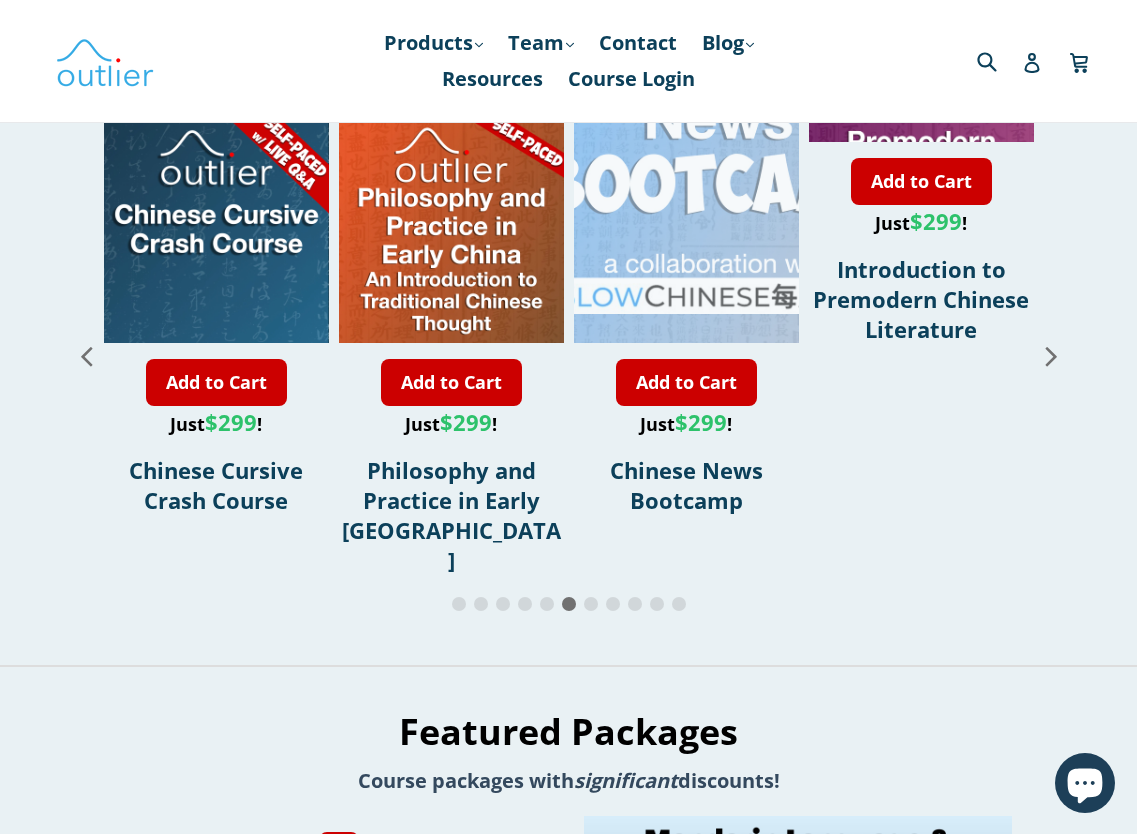 click at bounding box center [718, 118] 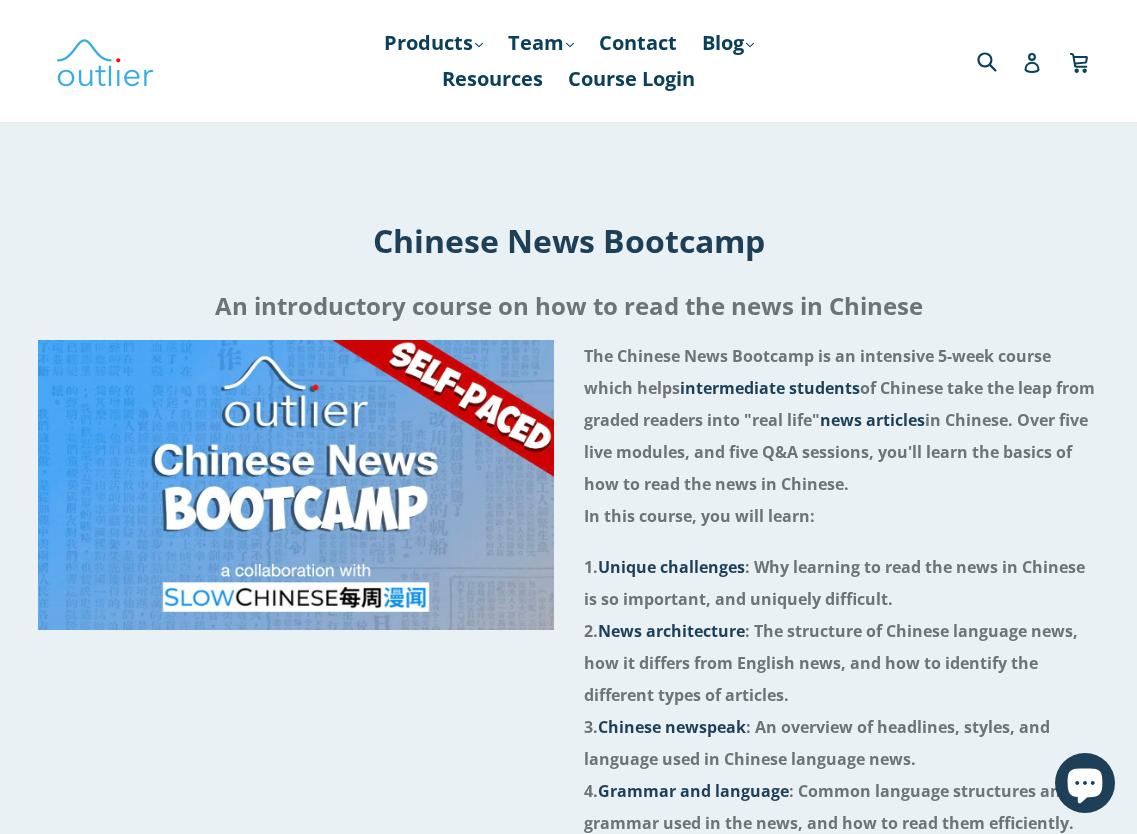 scroll, scrollTop: 0, scrollLeft: 0, axis: both 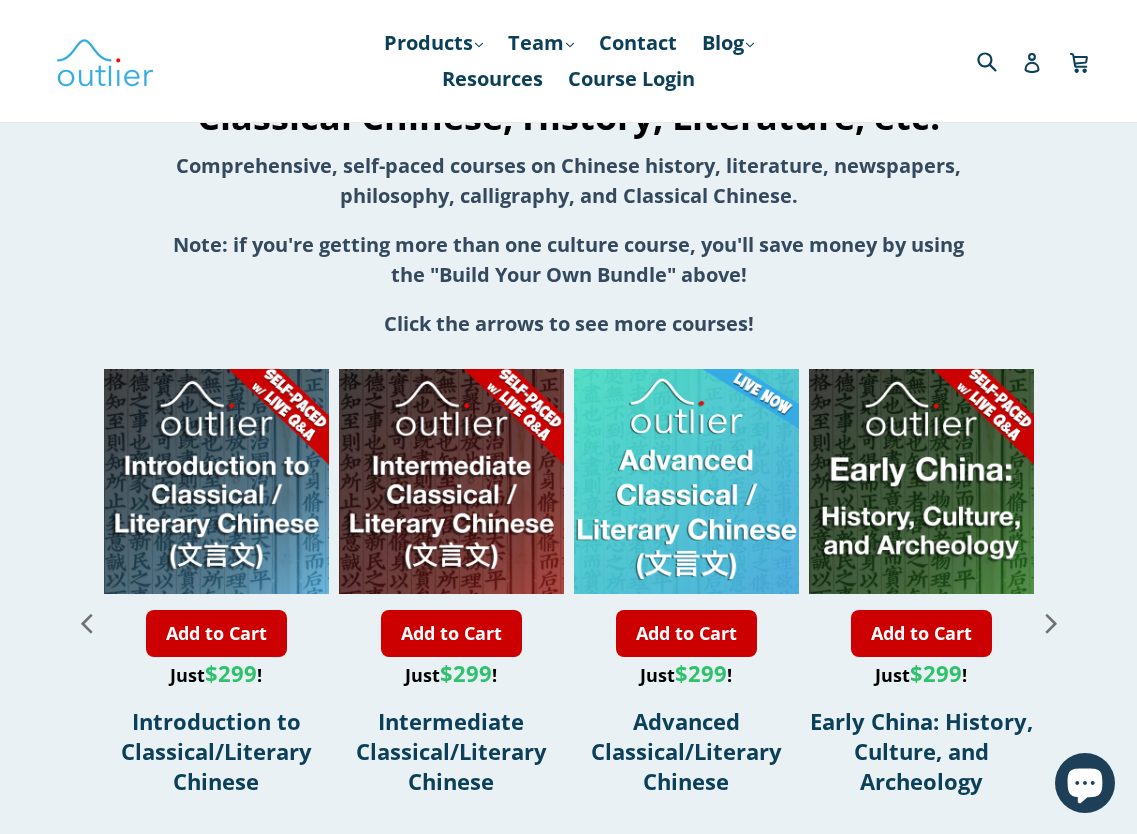 click 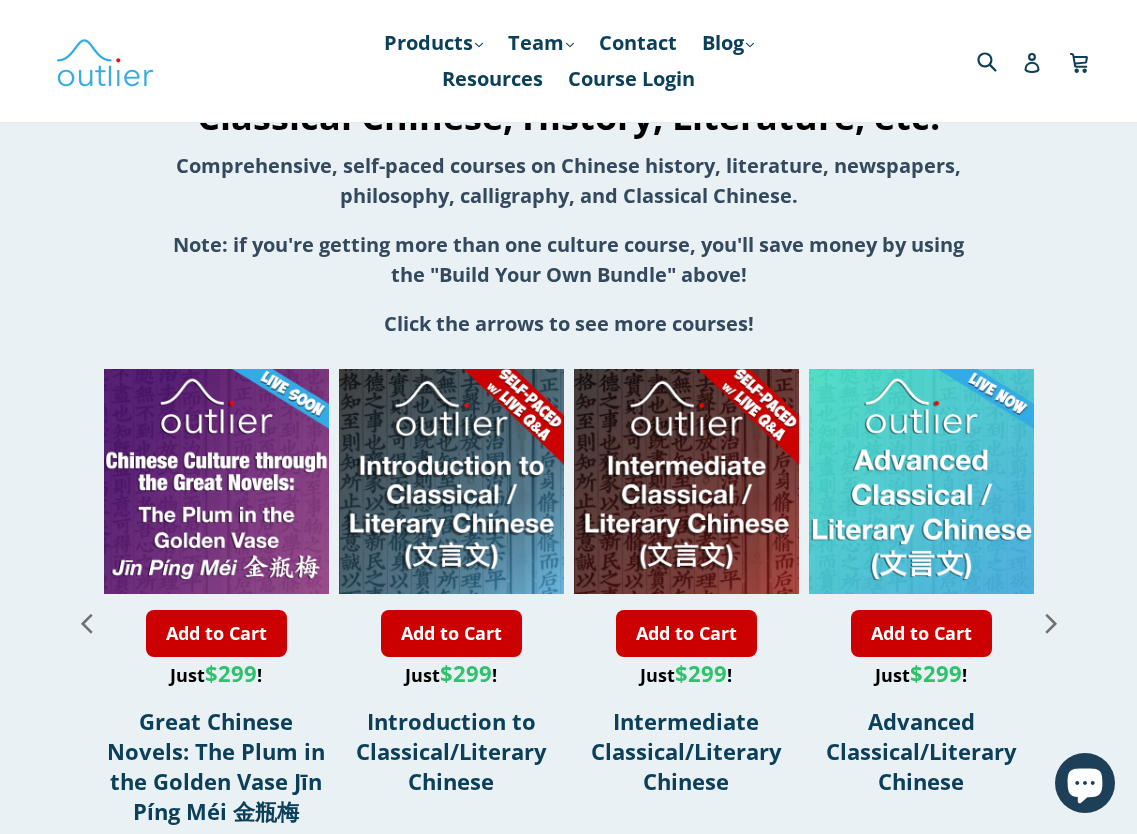 click 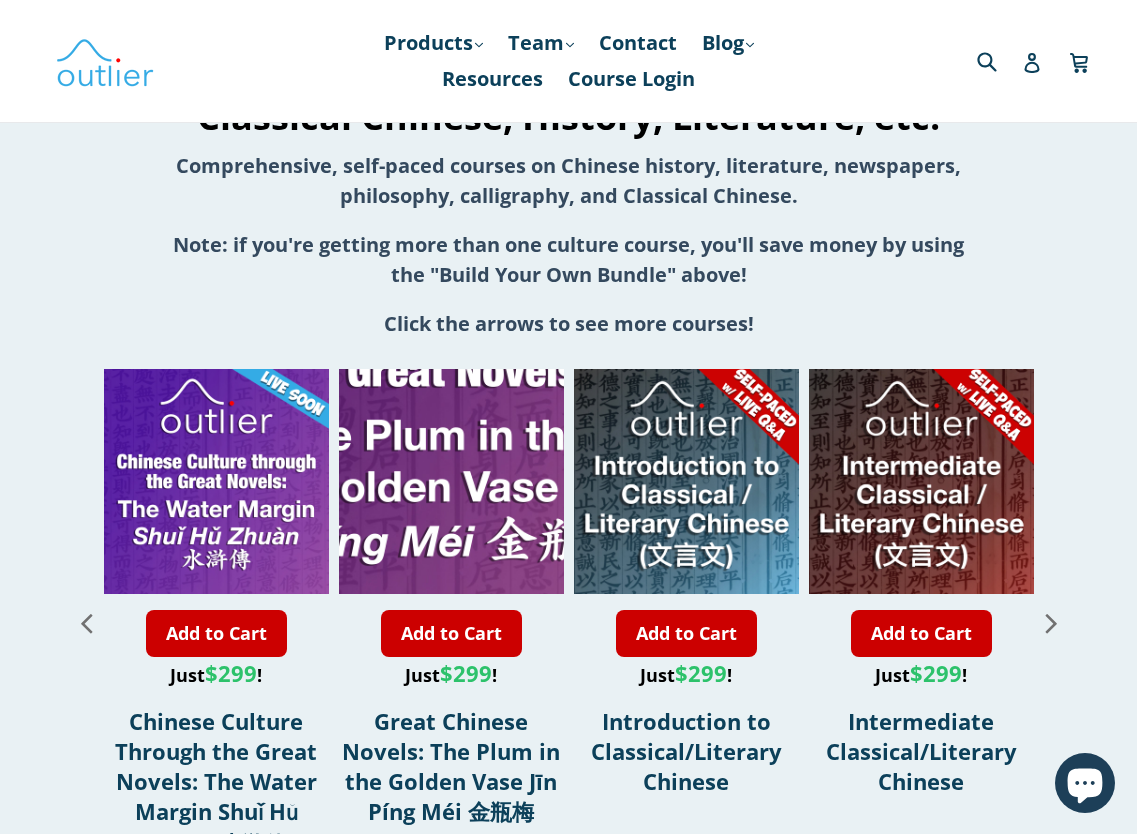 click at bounding box center (433, 369) 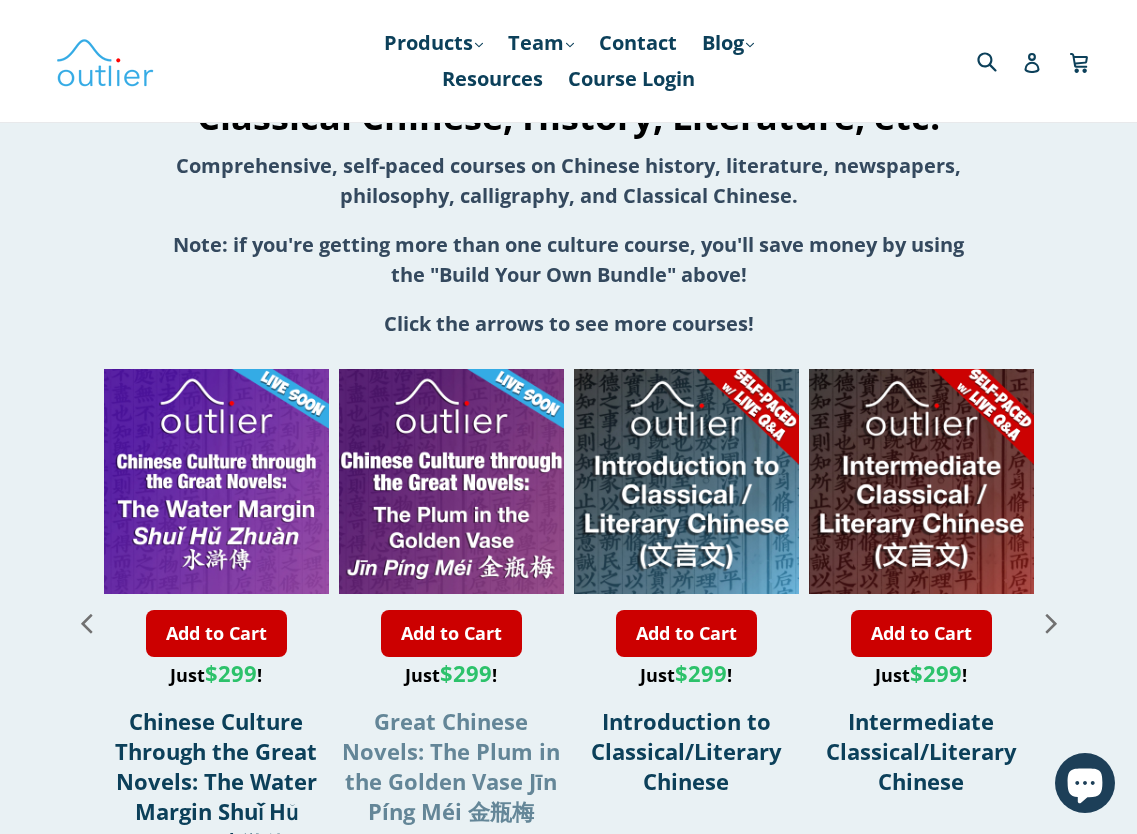 click on "Great Chinese Novels: The Plum in the Golden Vase Jīn Píng Méi 金瓶梅" at bounding box center [451, 766] 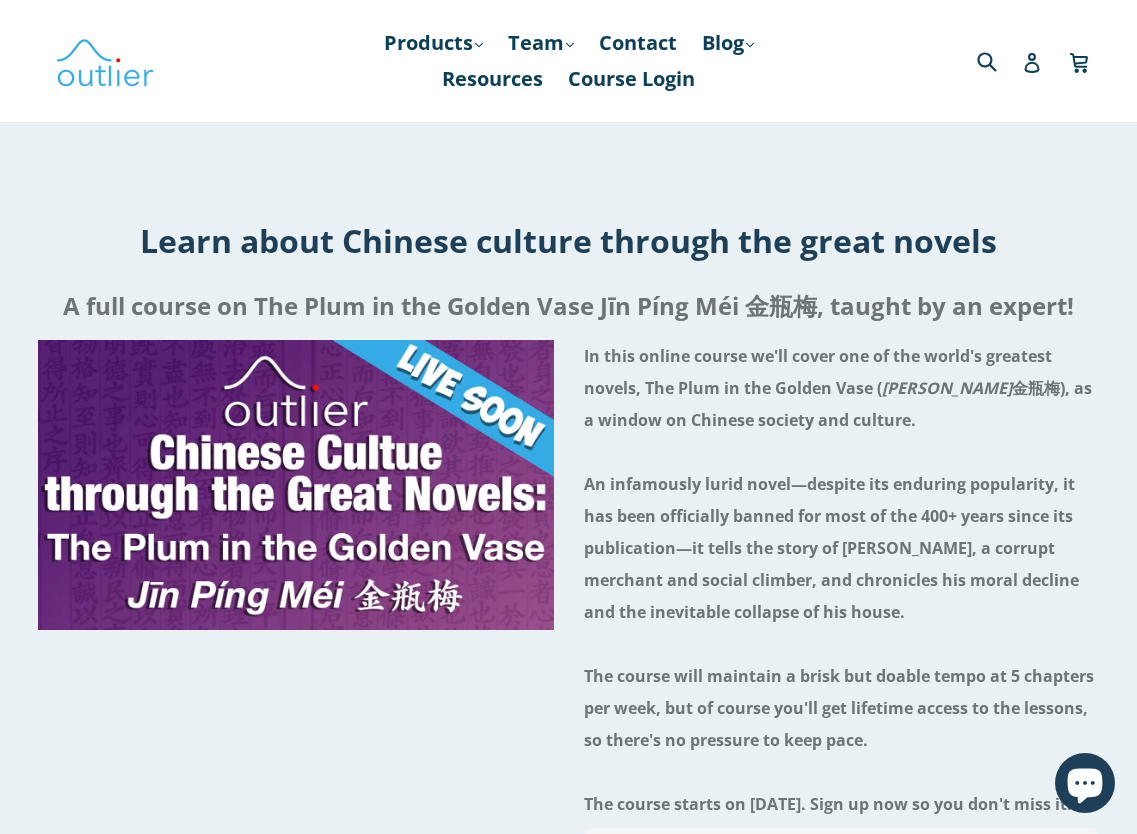 scroll, scrollTop: 0, scrollLeft: 0, axis: both 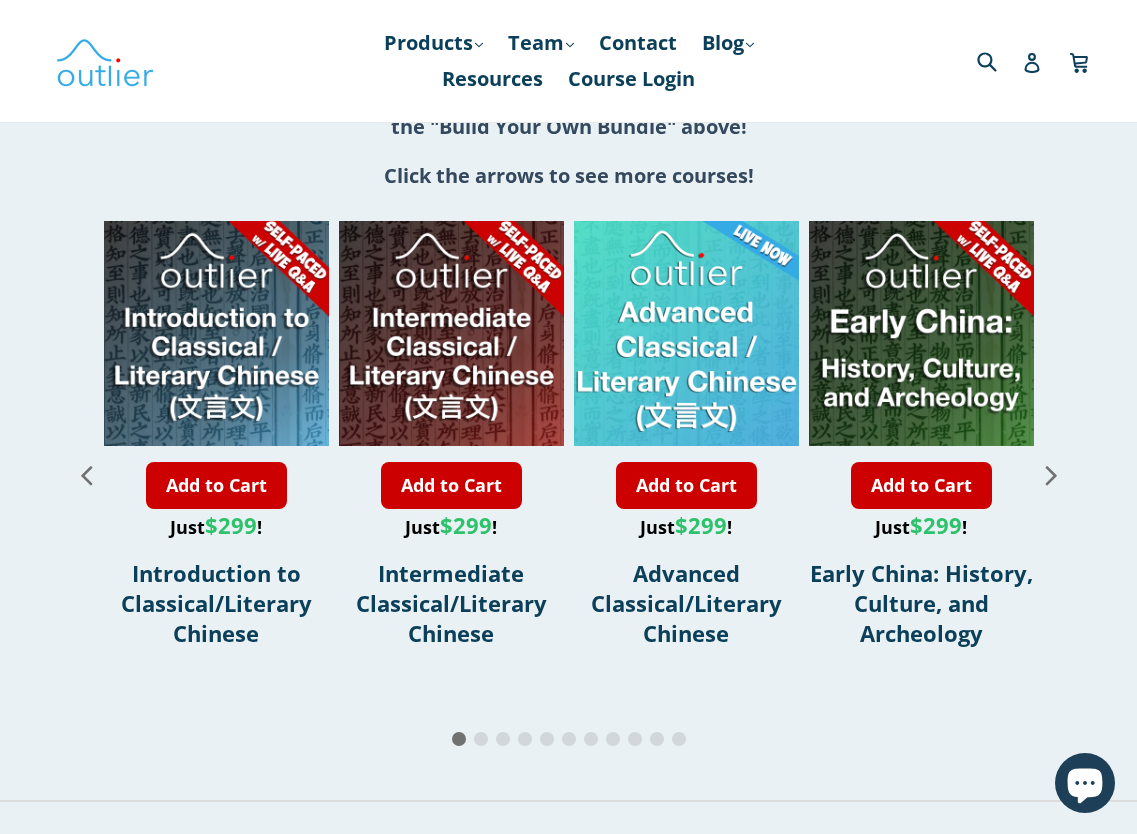 click 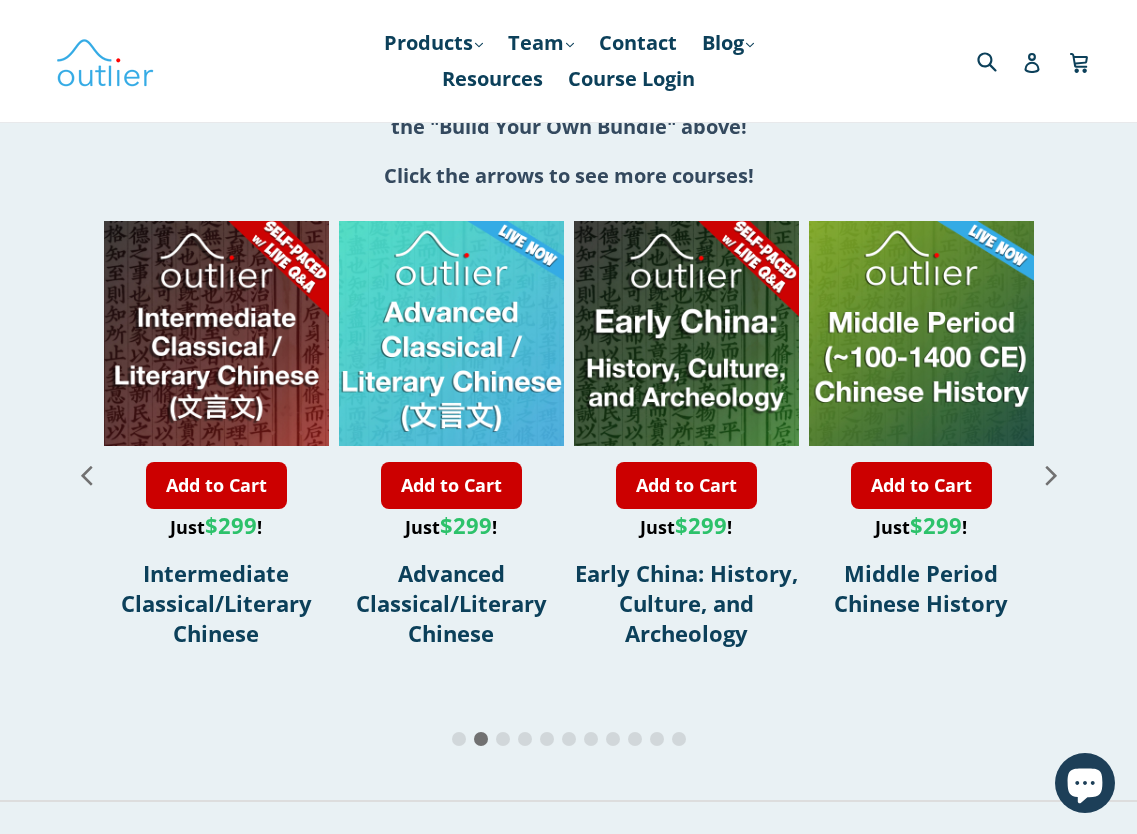 click 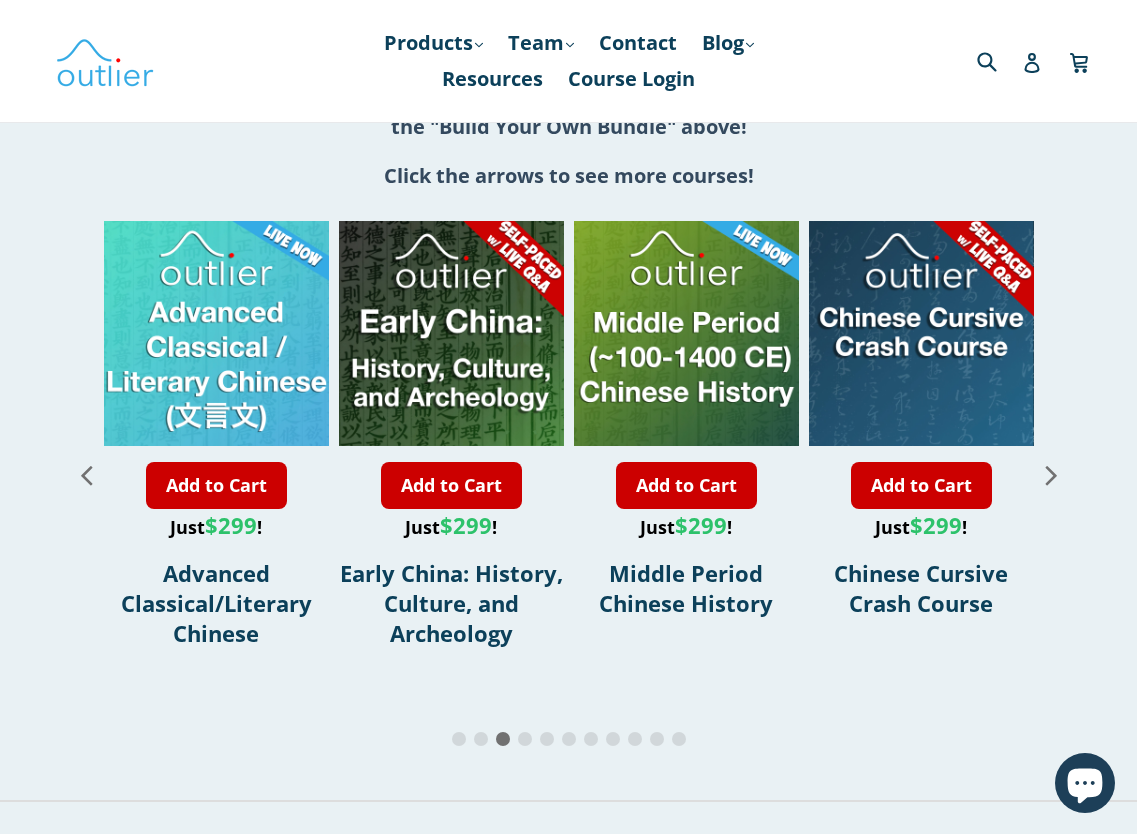 click 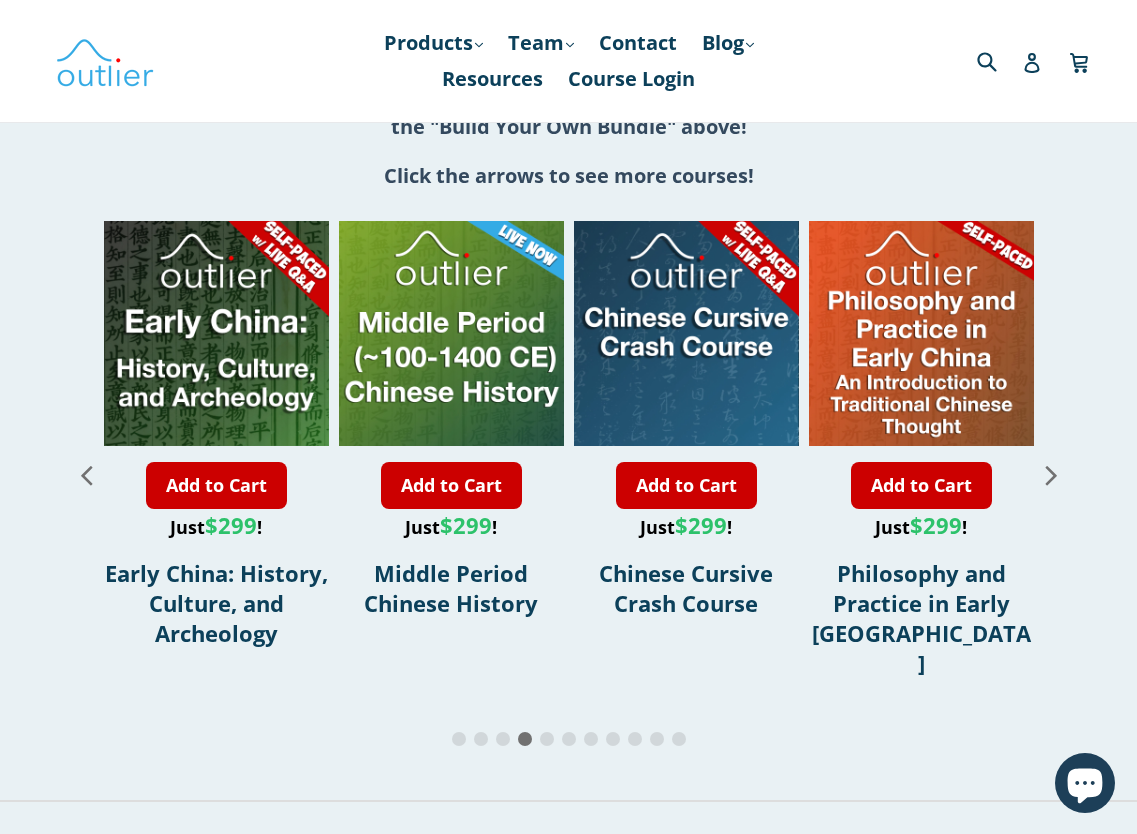 click 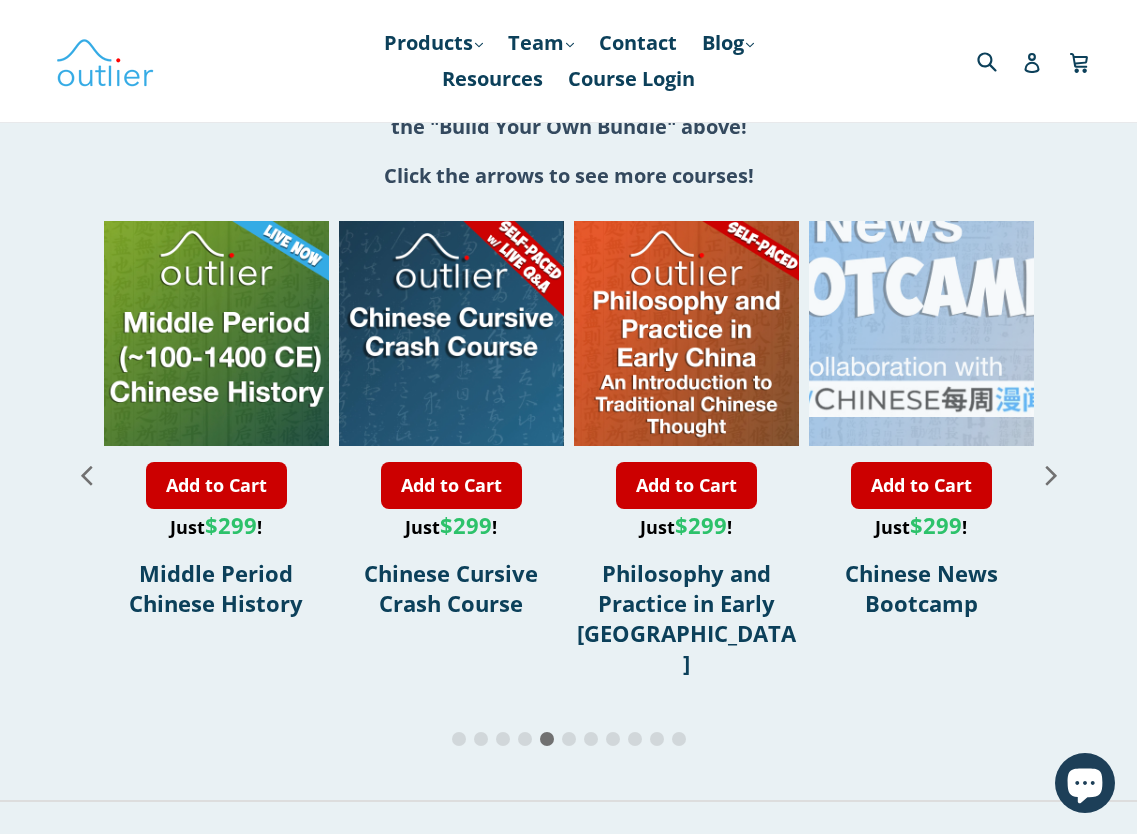 click at bounding box center [888, 221] 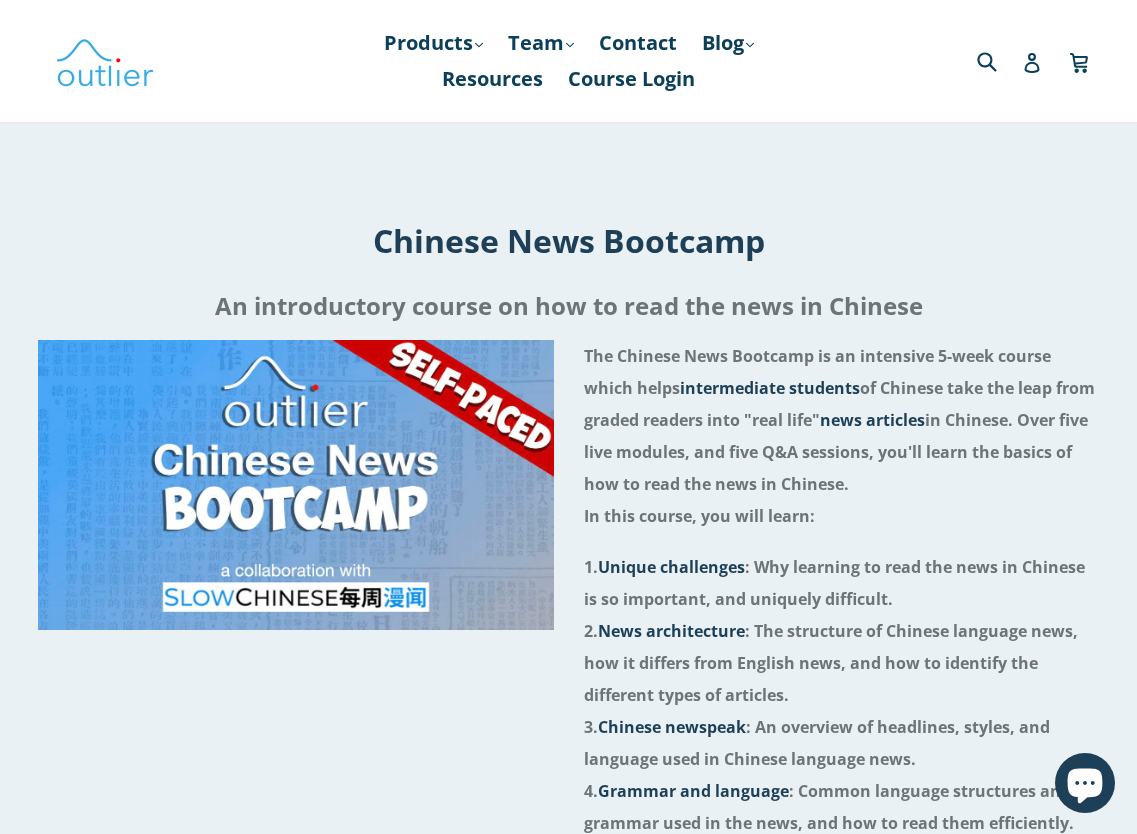 scroll, scrollTop: 0, scrollLeft: 0, axis: both 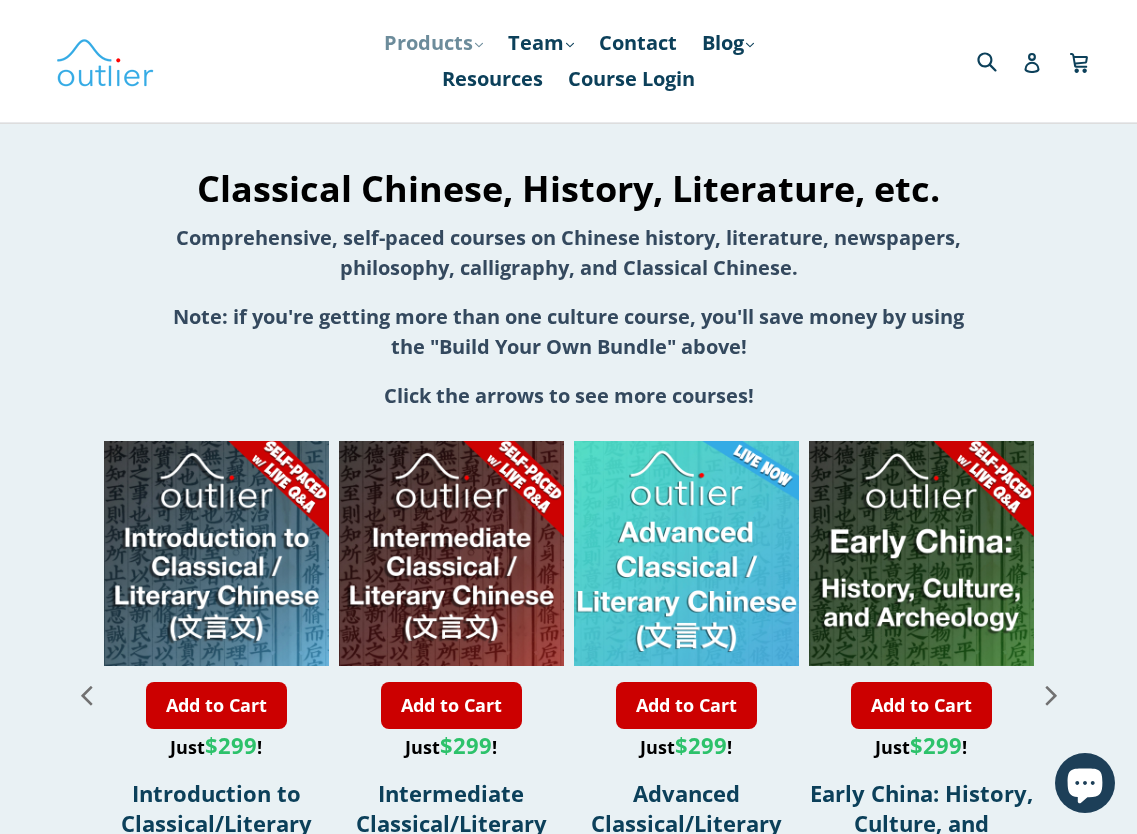 click on "Products
.cls-1{fill:#231f20}
expand" at bounding box center [433, 43] 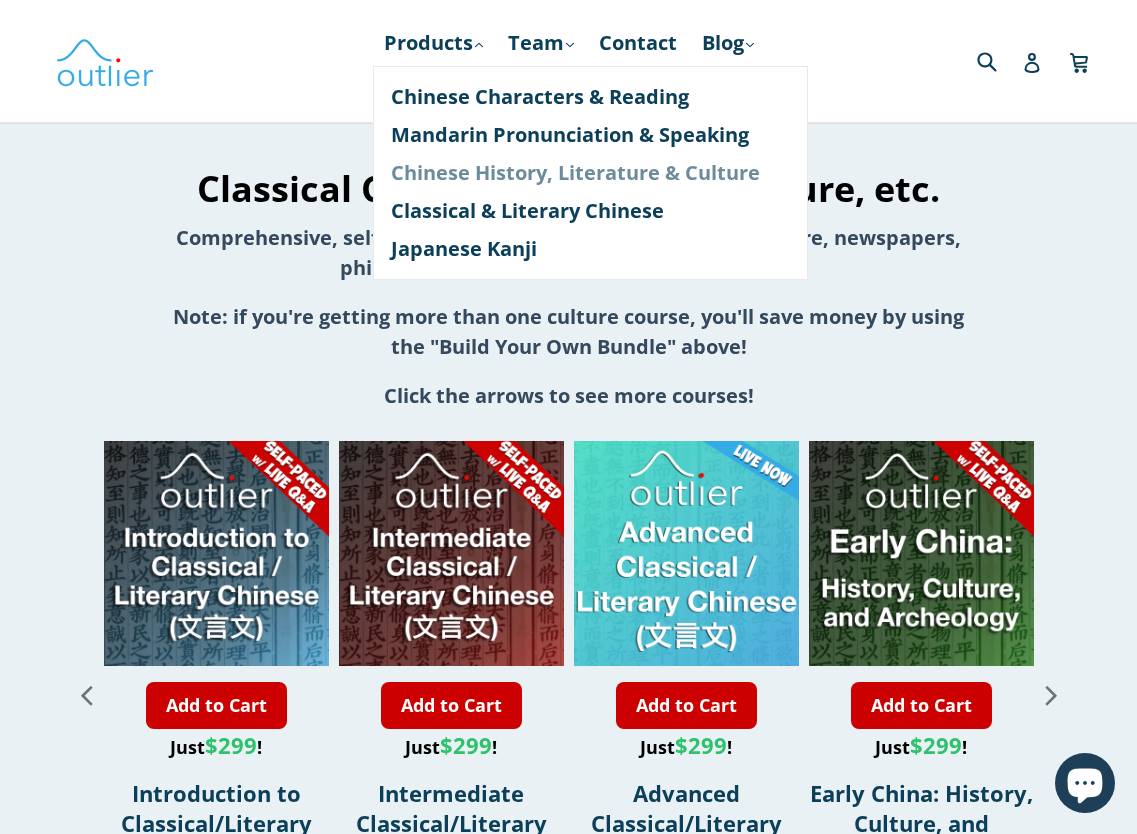 click on "Chinese History, Literature & Culture" at bounding box center (590, 173) 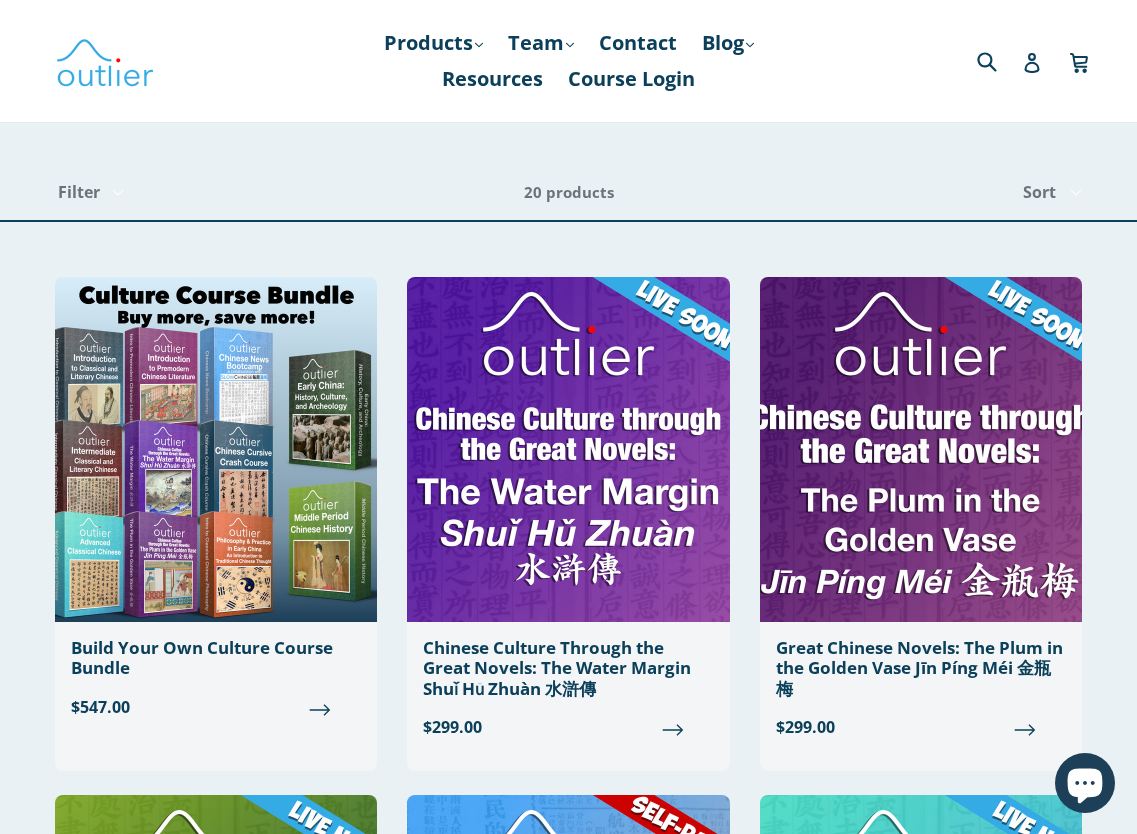 scroll, scrollTop: 0, scrollLeft: 0, axis: both 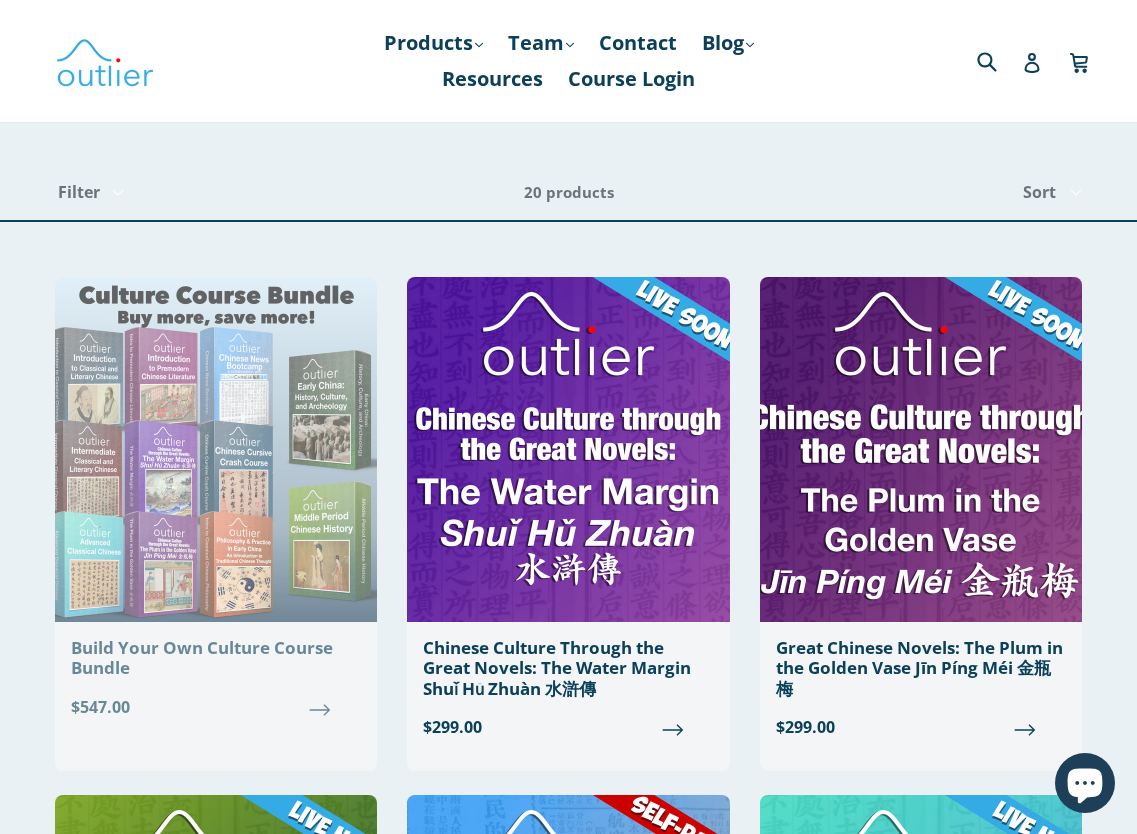 click on "Build Your Own Culture Course Bundle" at bounding box center [216, 658] 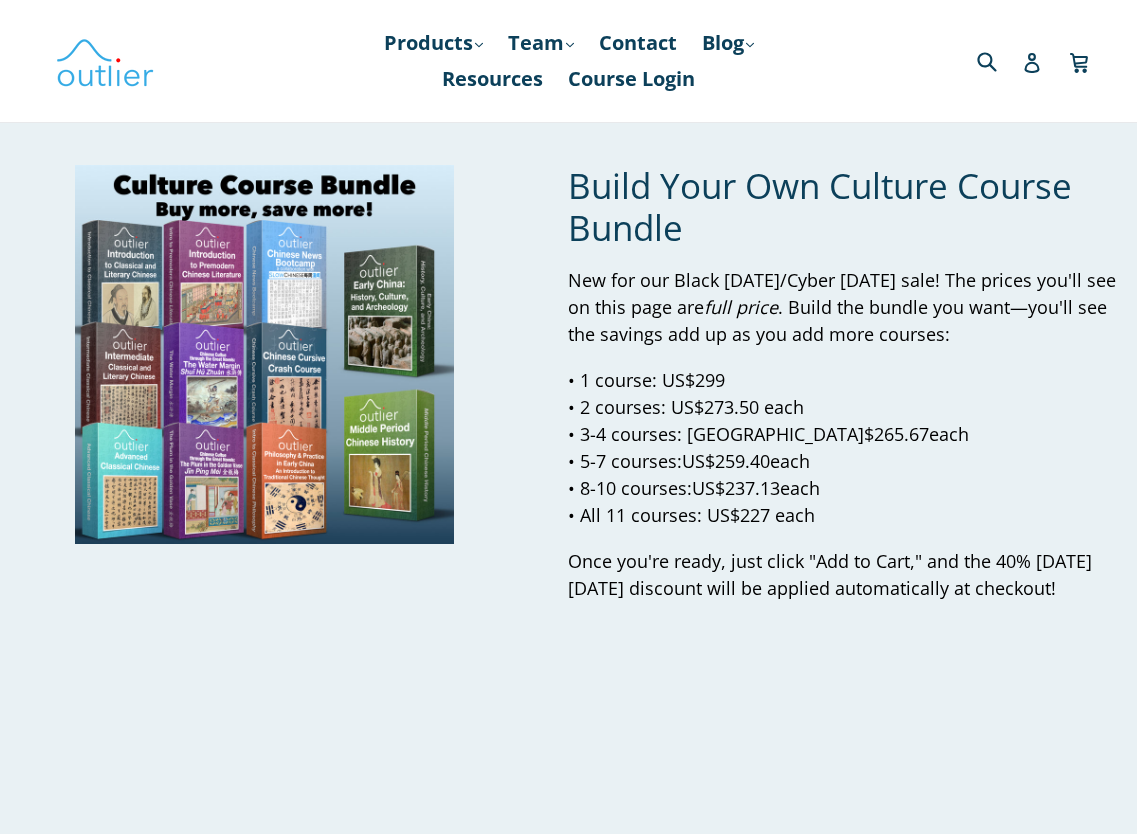scroll, scrollTop: 0, scrollLeft: 0, axis: both 